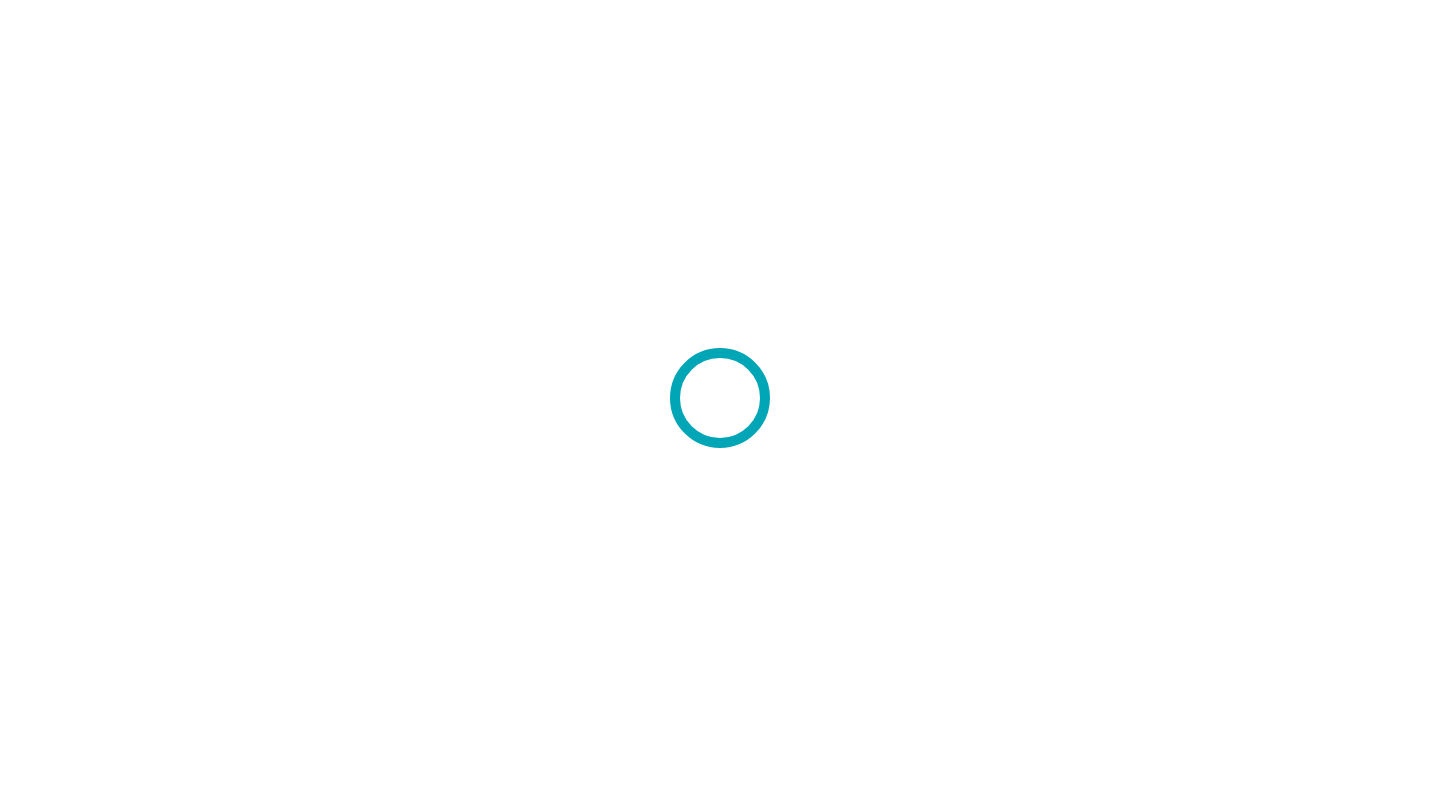 scroll, scrollTop: 0, scrollLeft: 0, axis: both 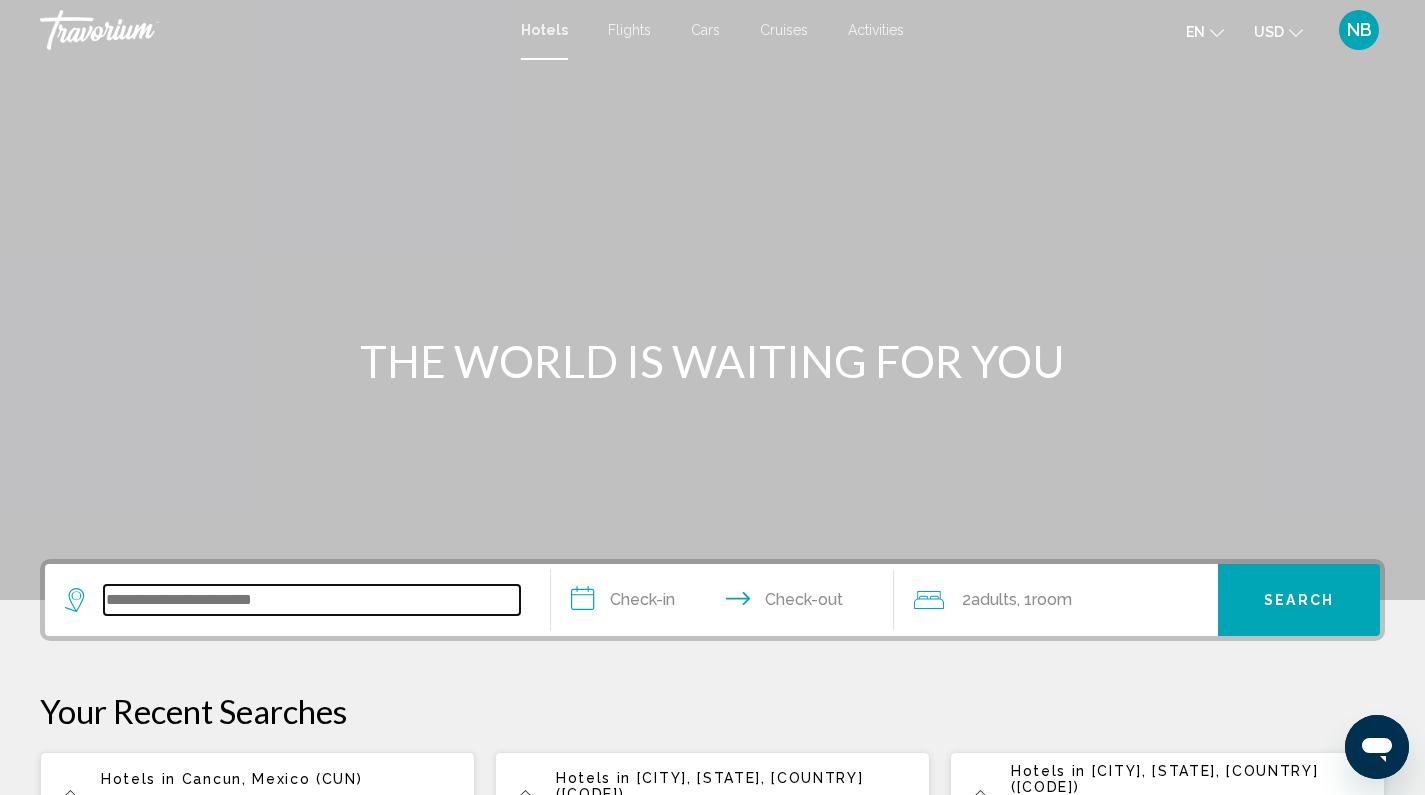 click at bounding box center (312, 600) 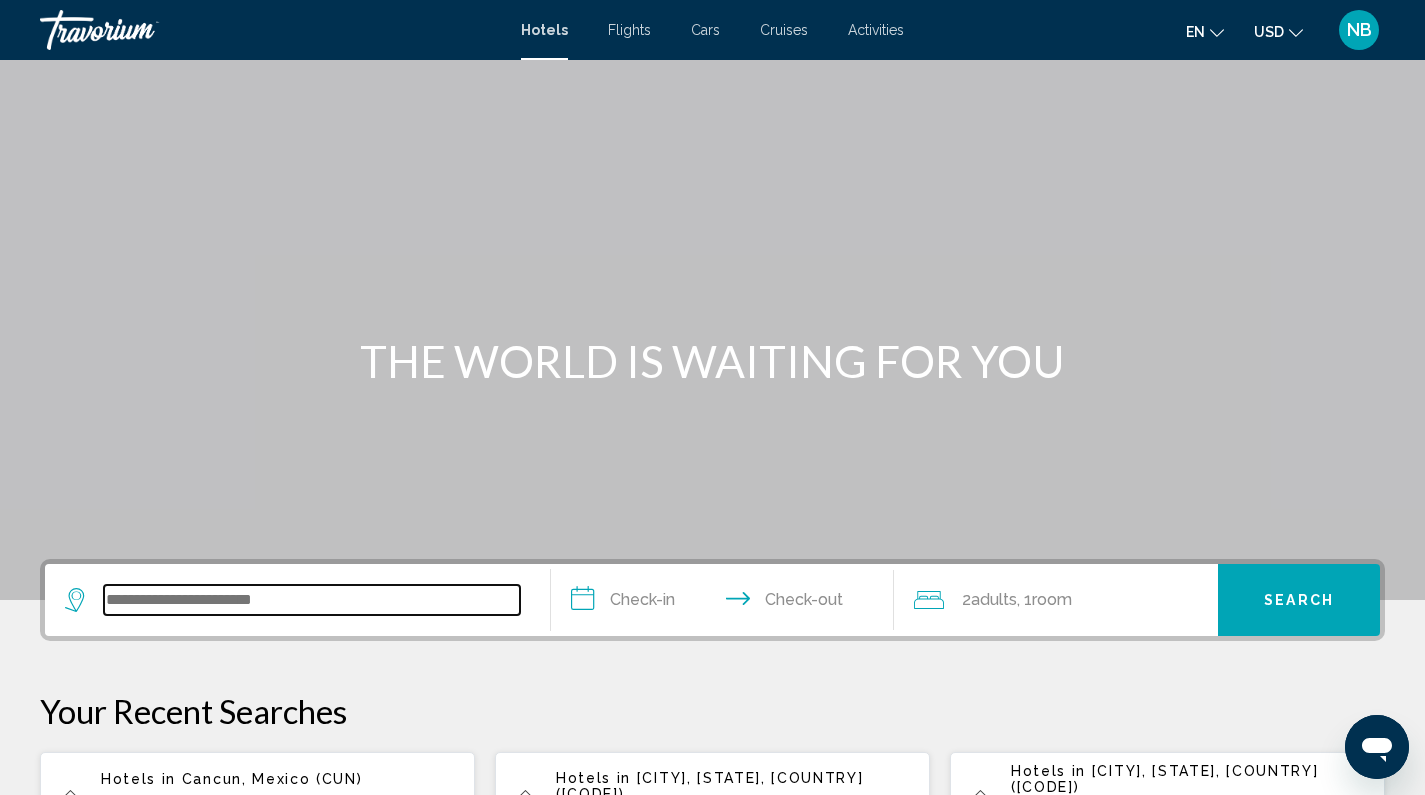 scroll, scrollTop: 494, scrollLeft: 0, axis: vertical 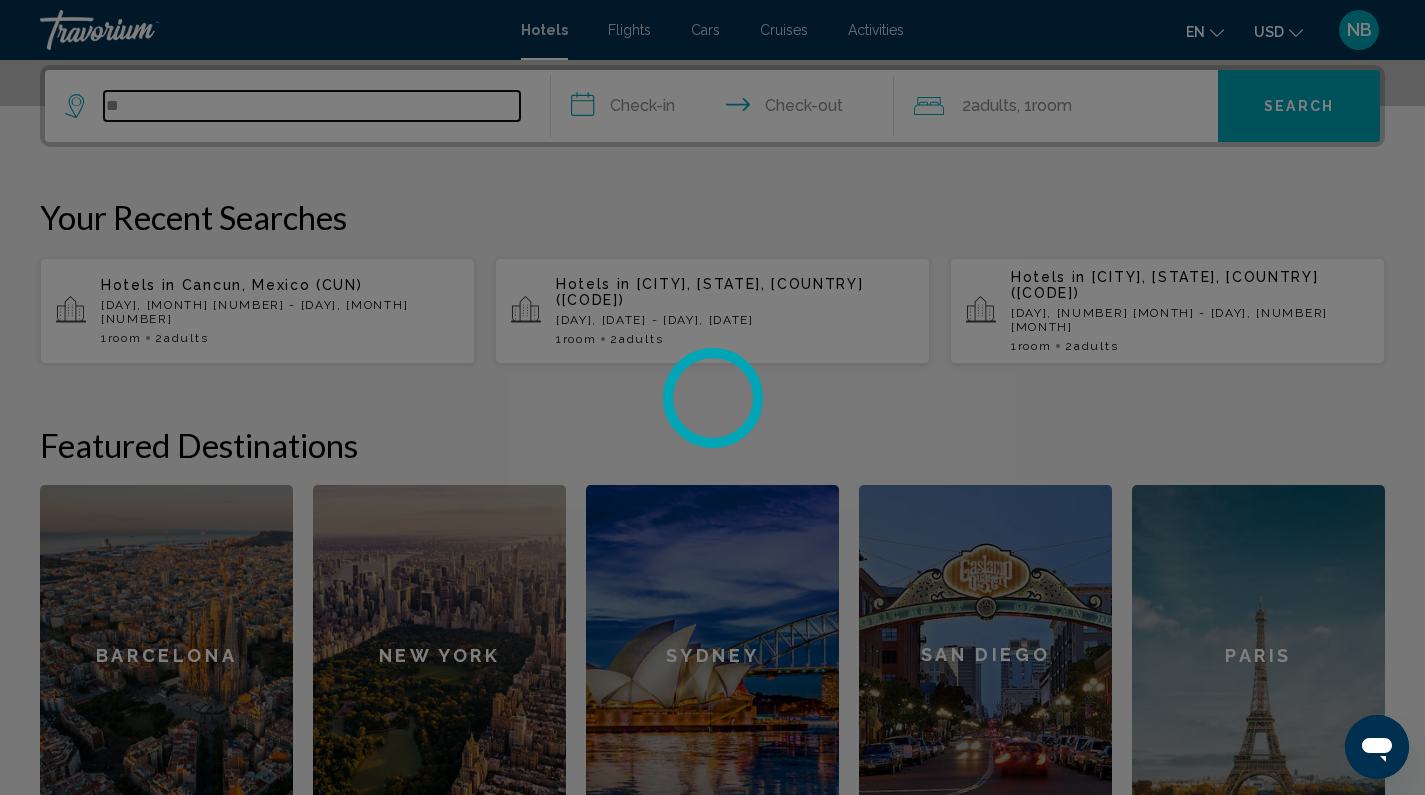 type on "*" 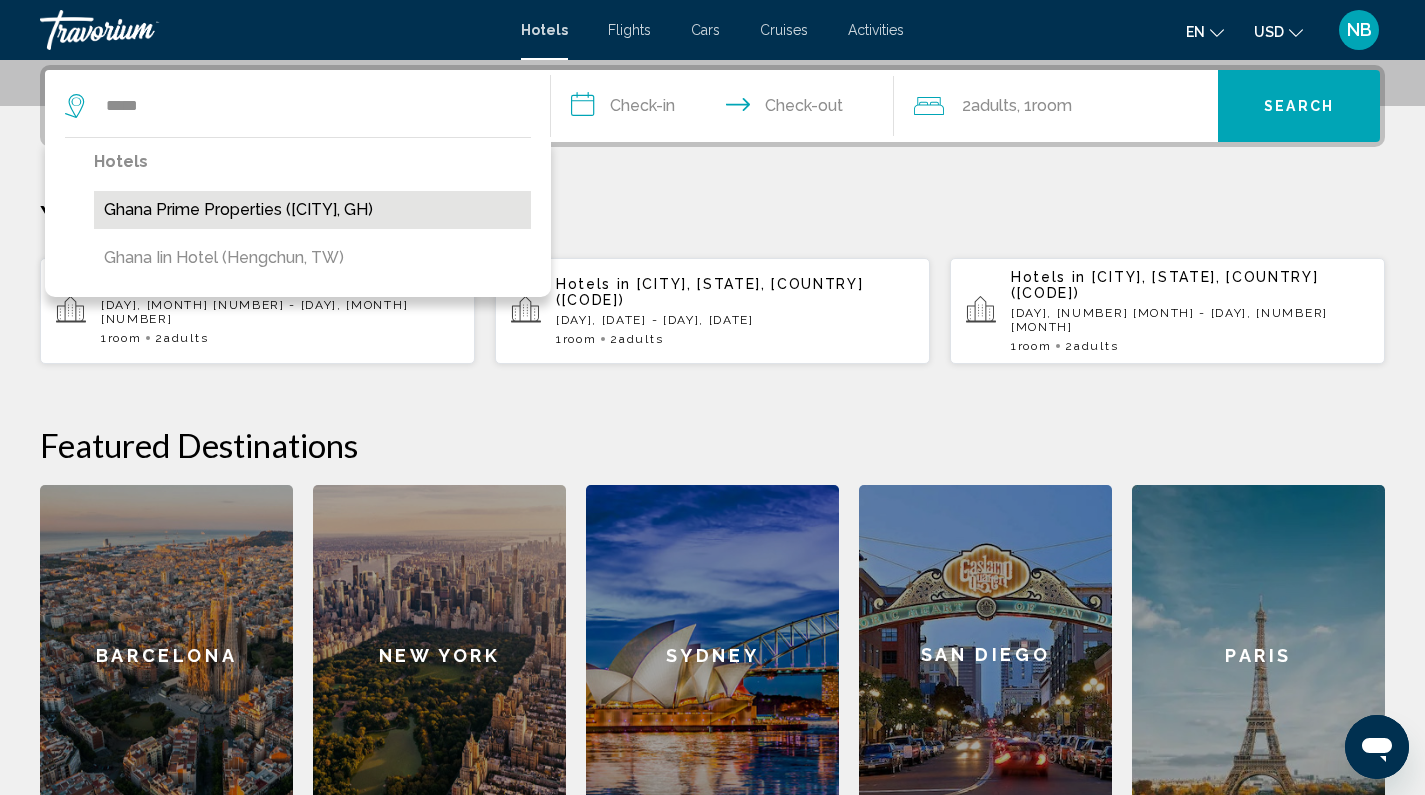 click on "Ghana prime properties ([CITY], GH)" at bounding box center (312, 210) 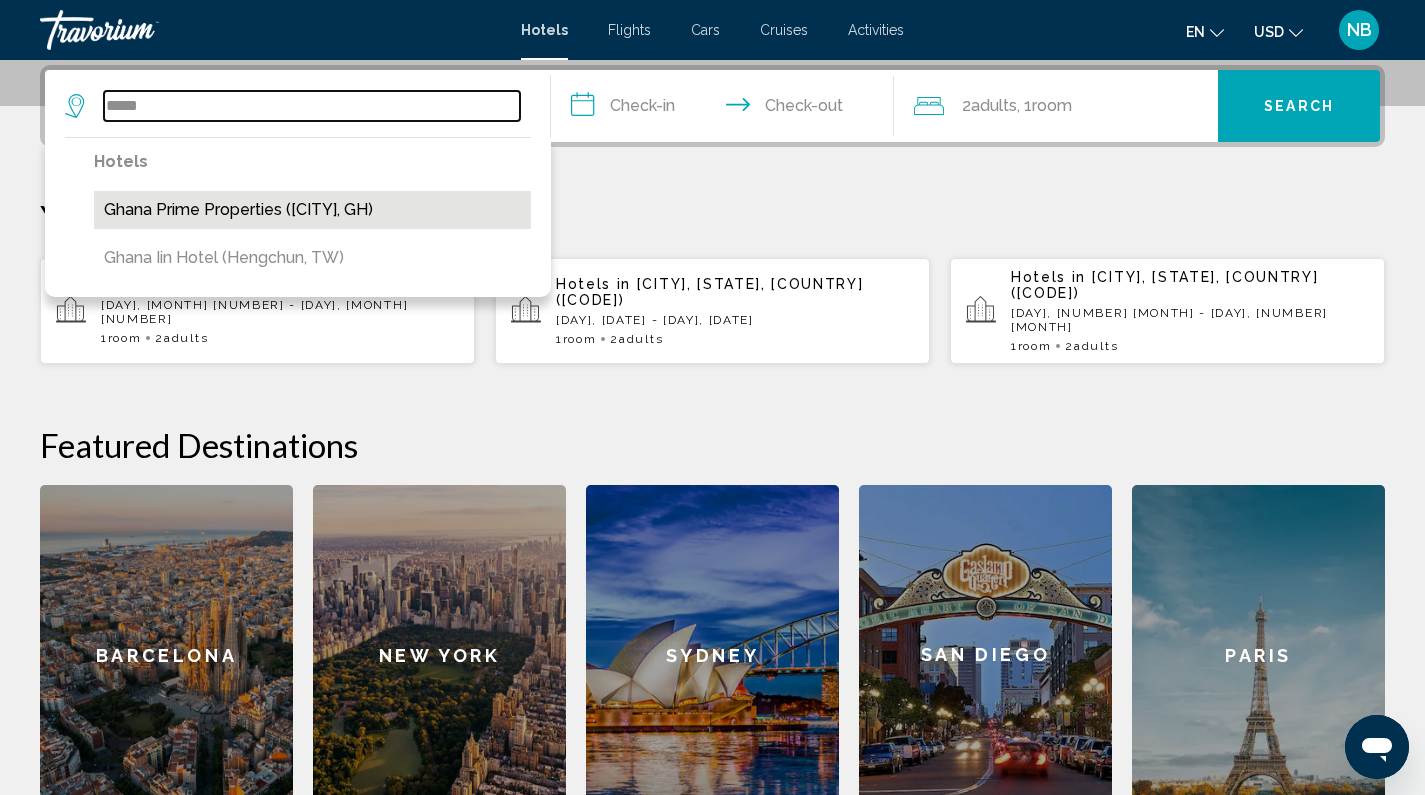 type on "**********" 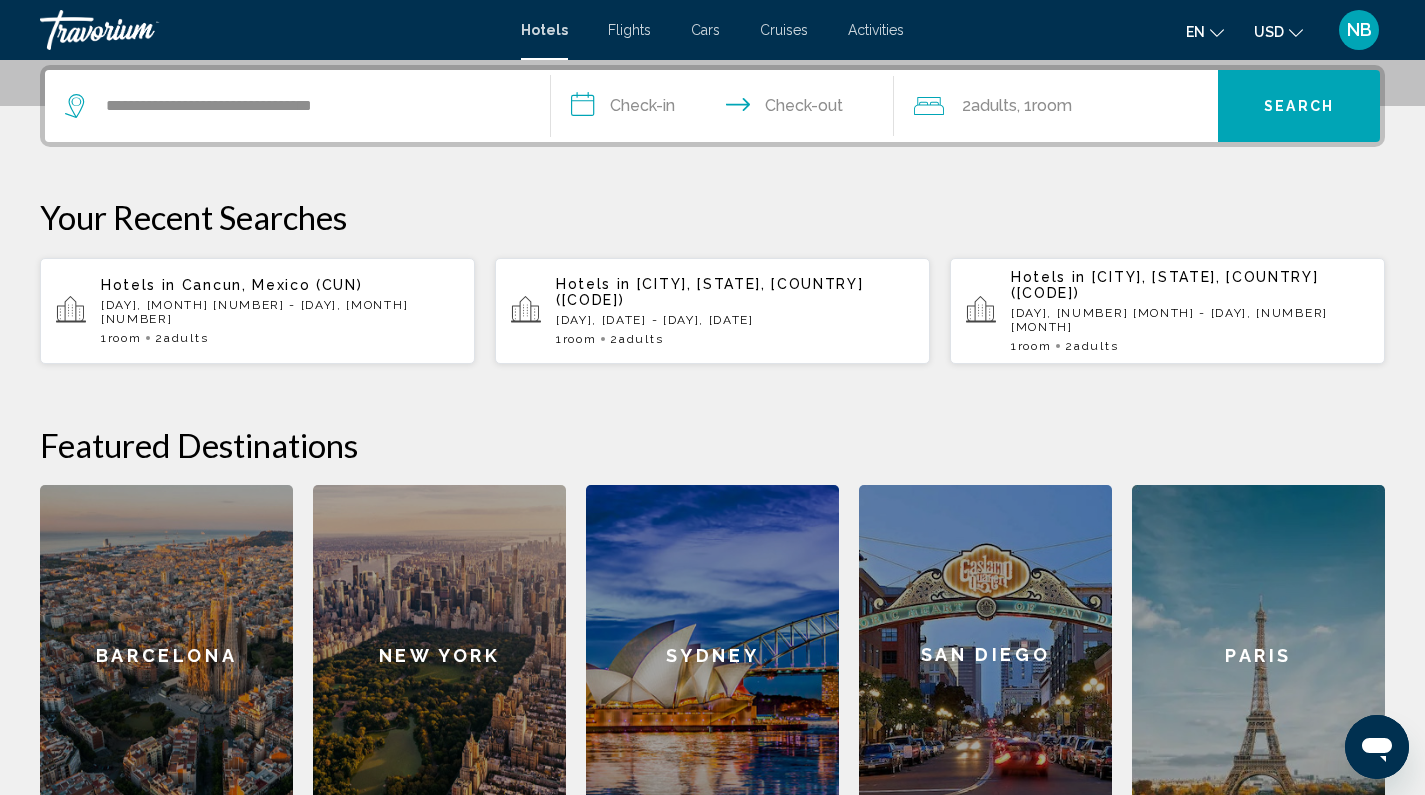 click on "**********" at bounding box center [727, 109] 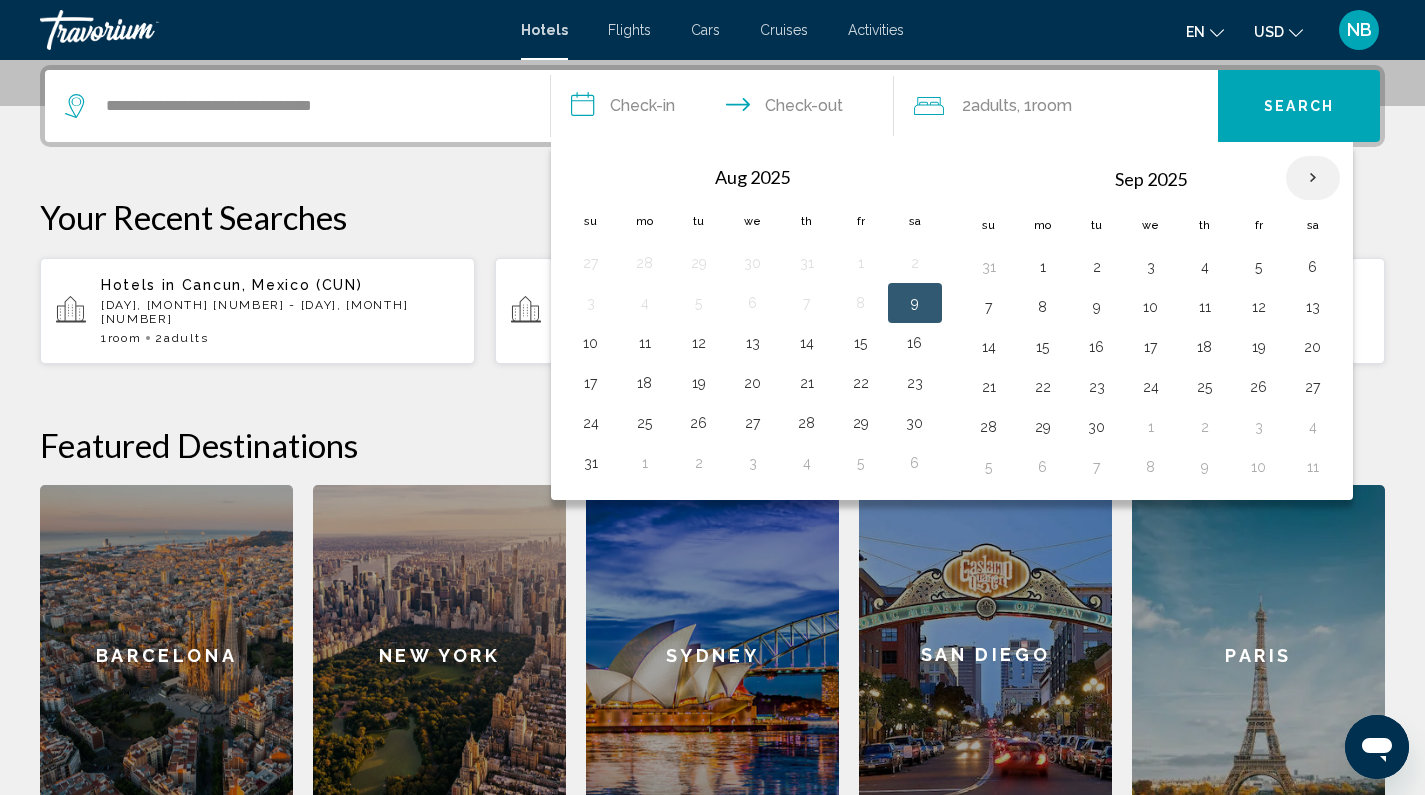 click at bounding box center (1313, 178) 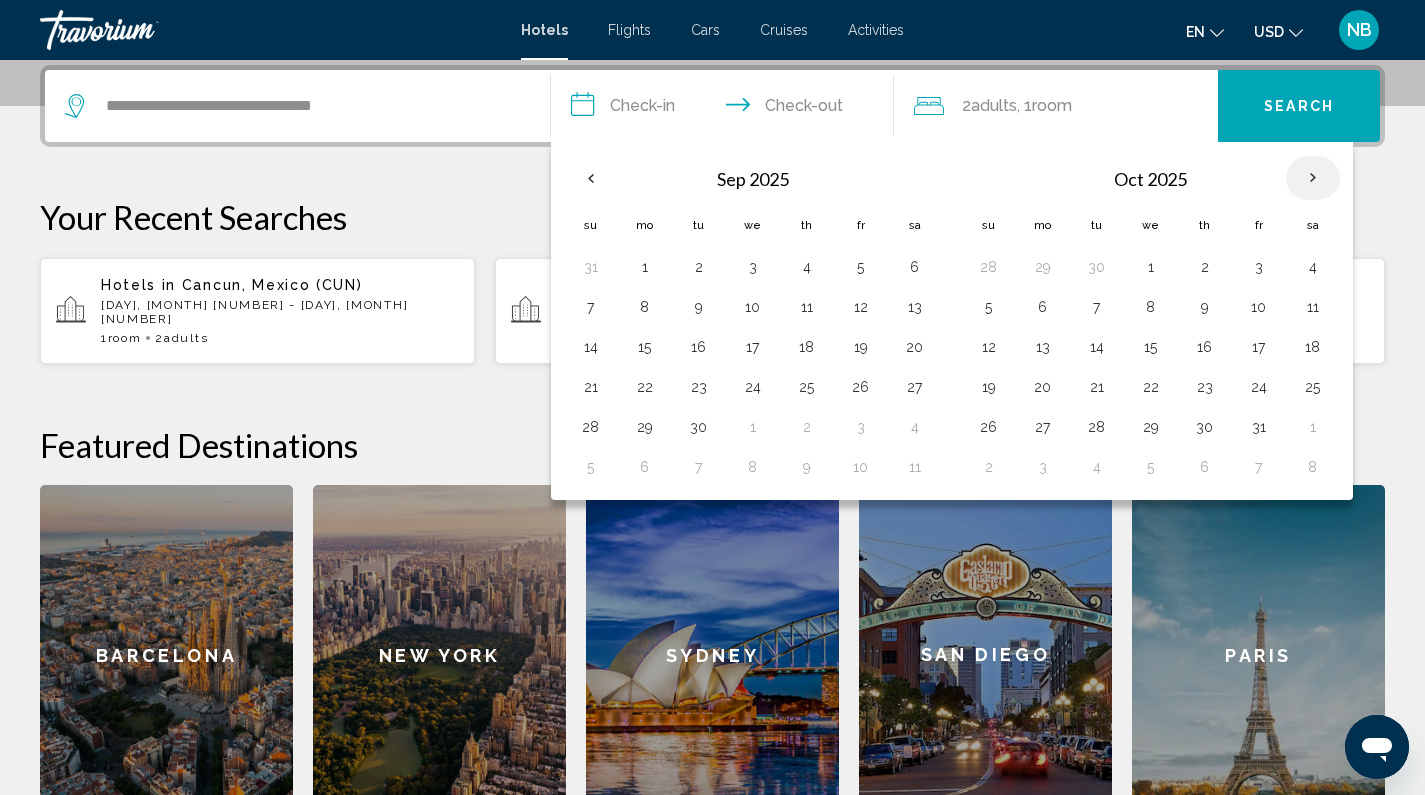 click at bounding box center (1313, 178) 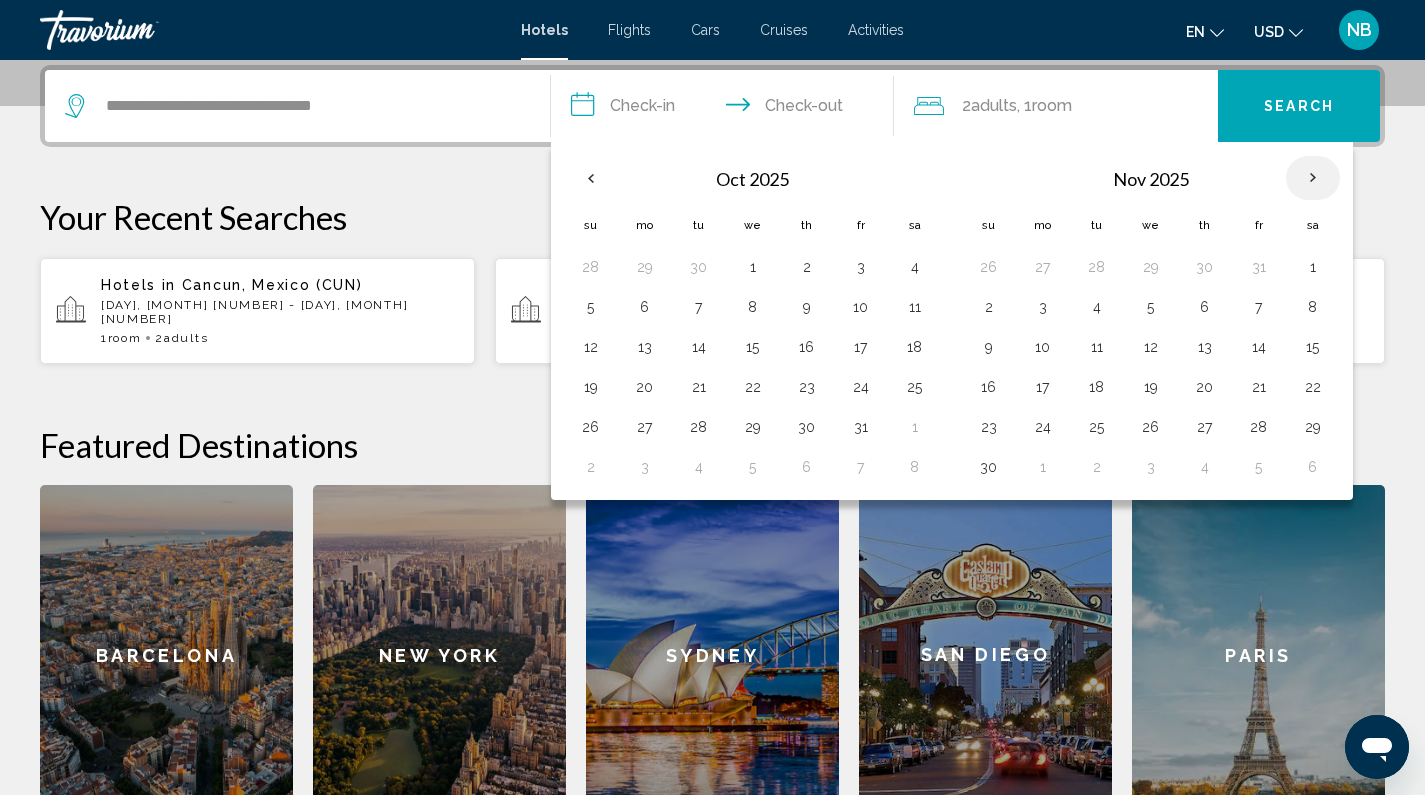 click at bounding box center [1313, 178] 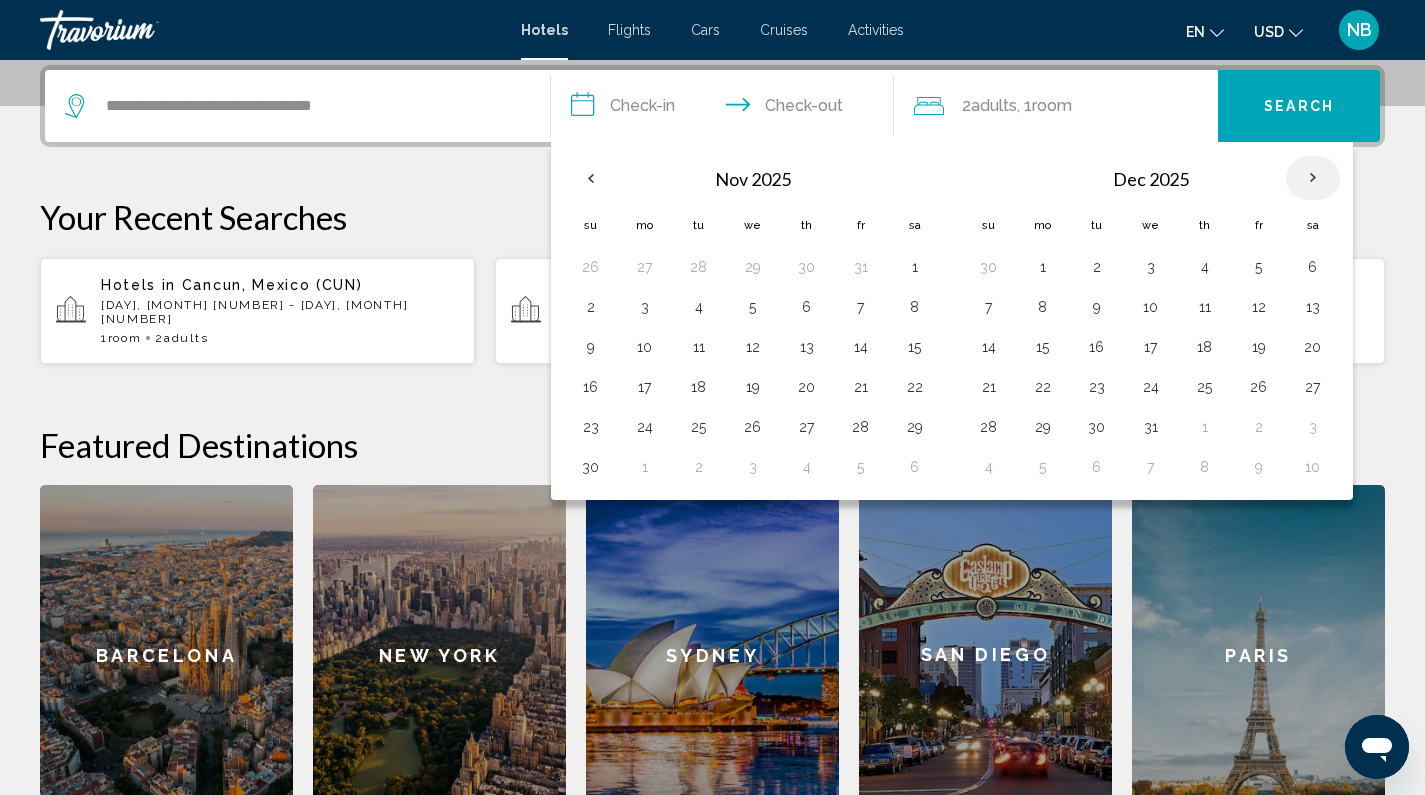 click at bounding box center (1313, 178) 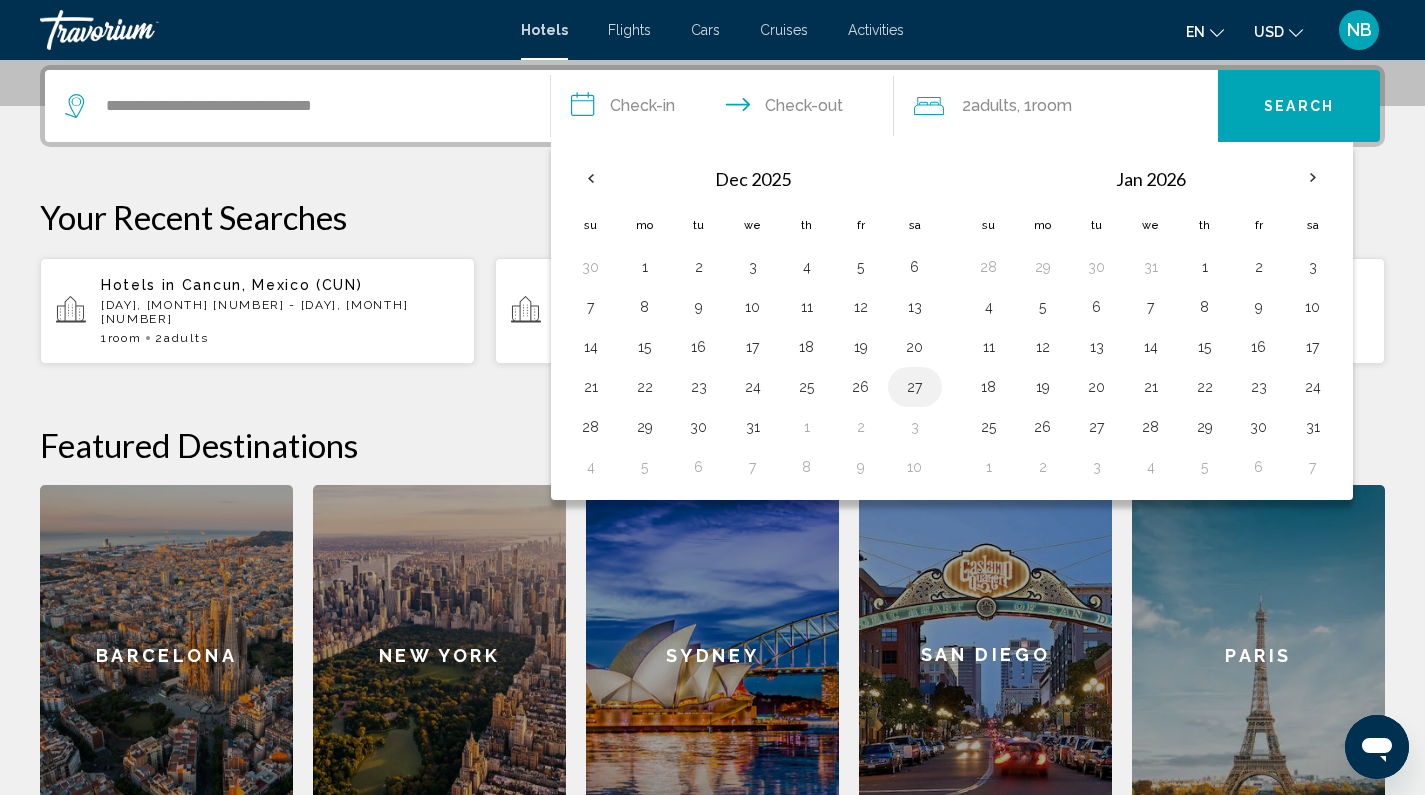 click on "27" at bounding box center [915, 387] 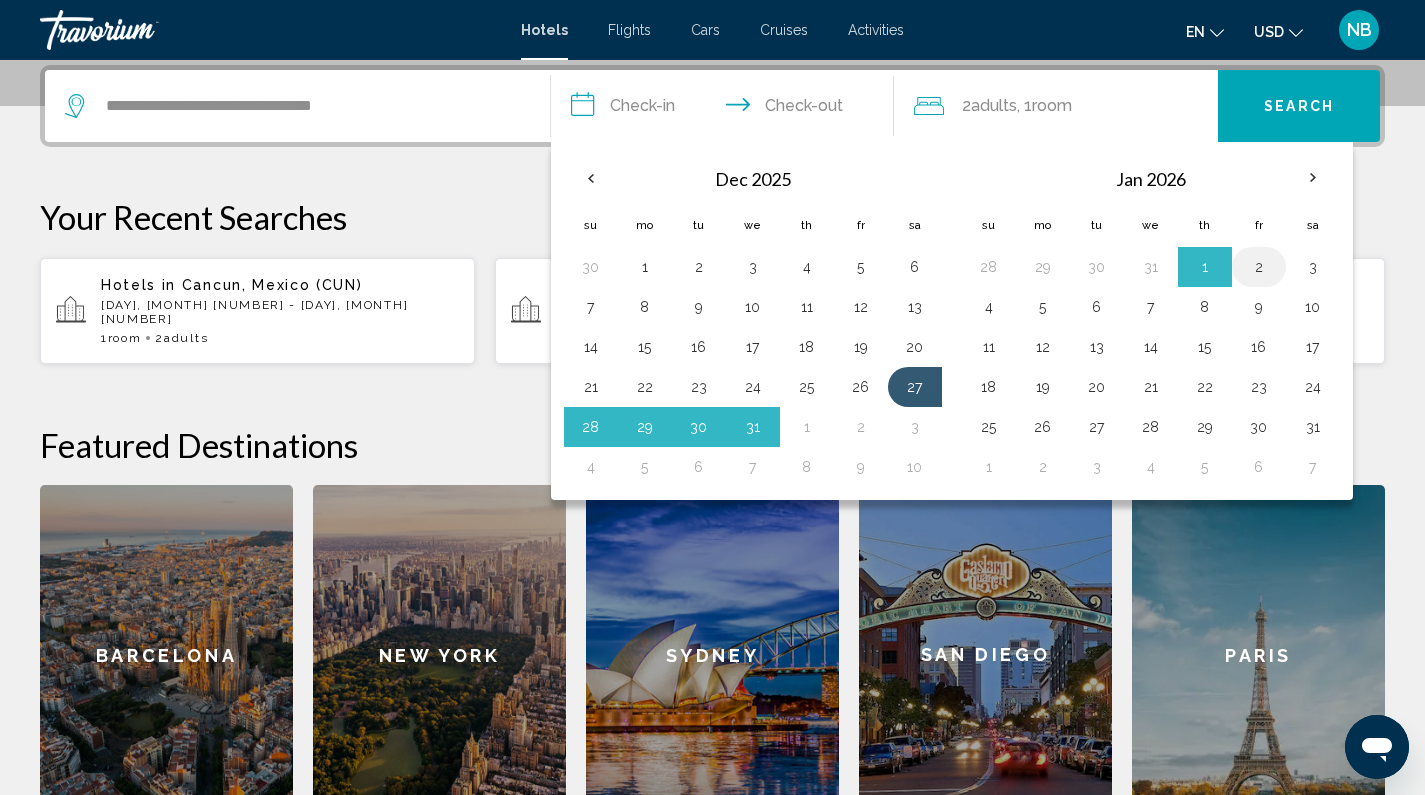 click on "2" at bounding box center [1259, 267] 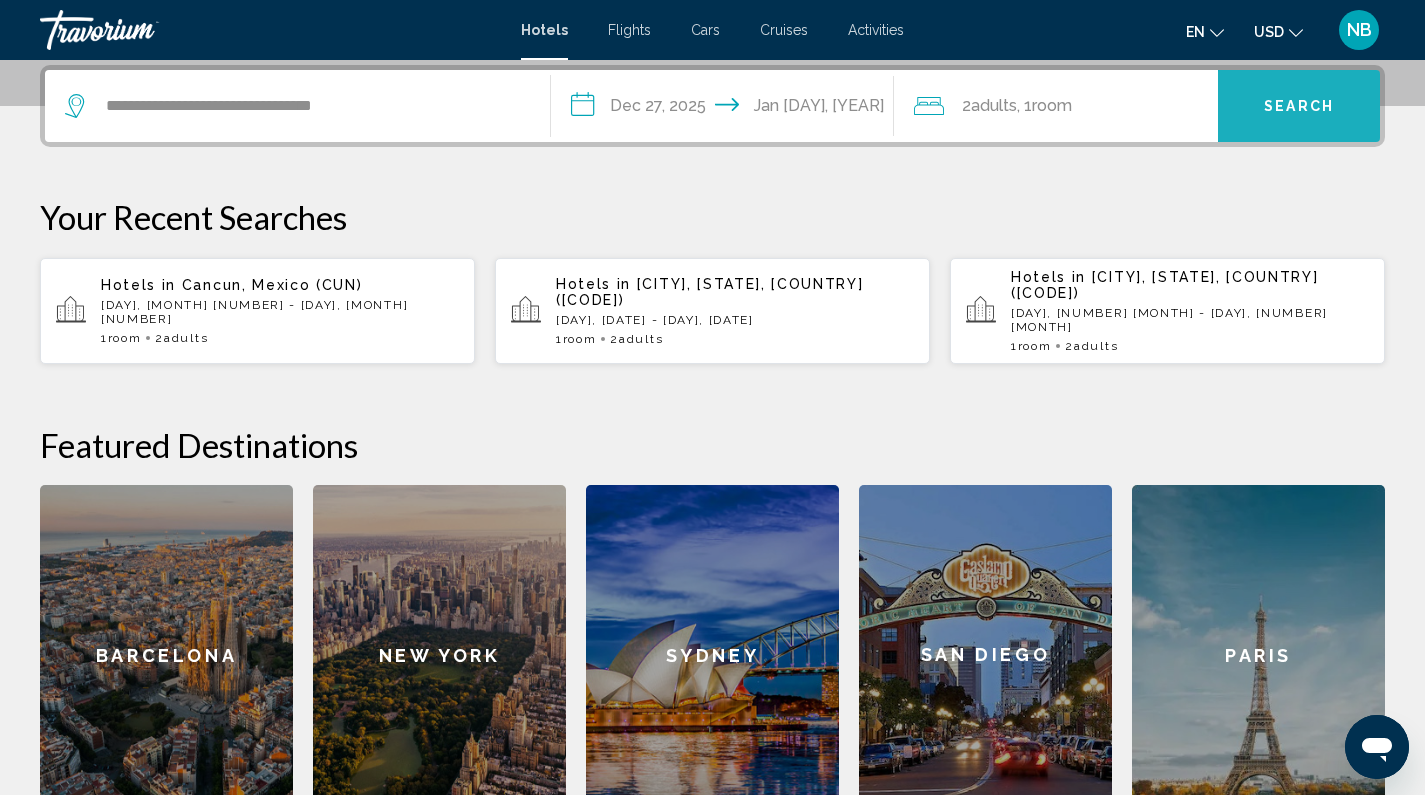 click on "Search" at bounding box center [1299, 107] 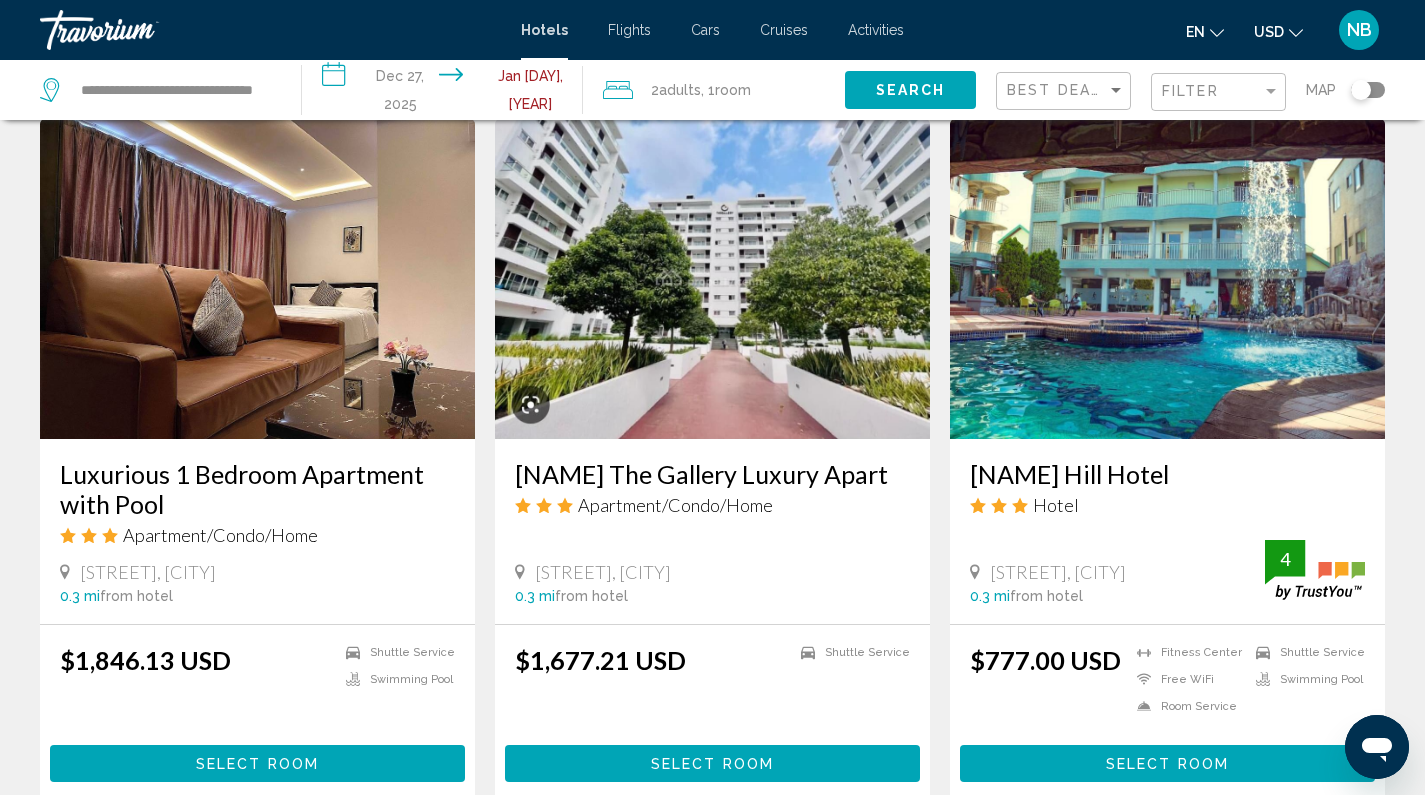 scroll, scrollTop: 2633, scrollLeft: 0, axis: vertical 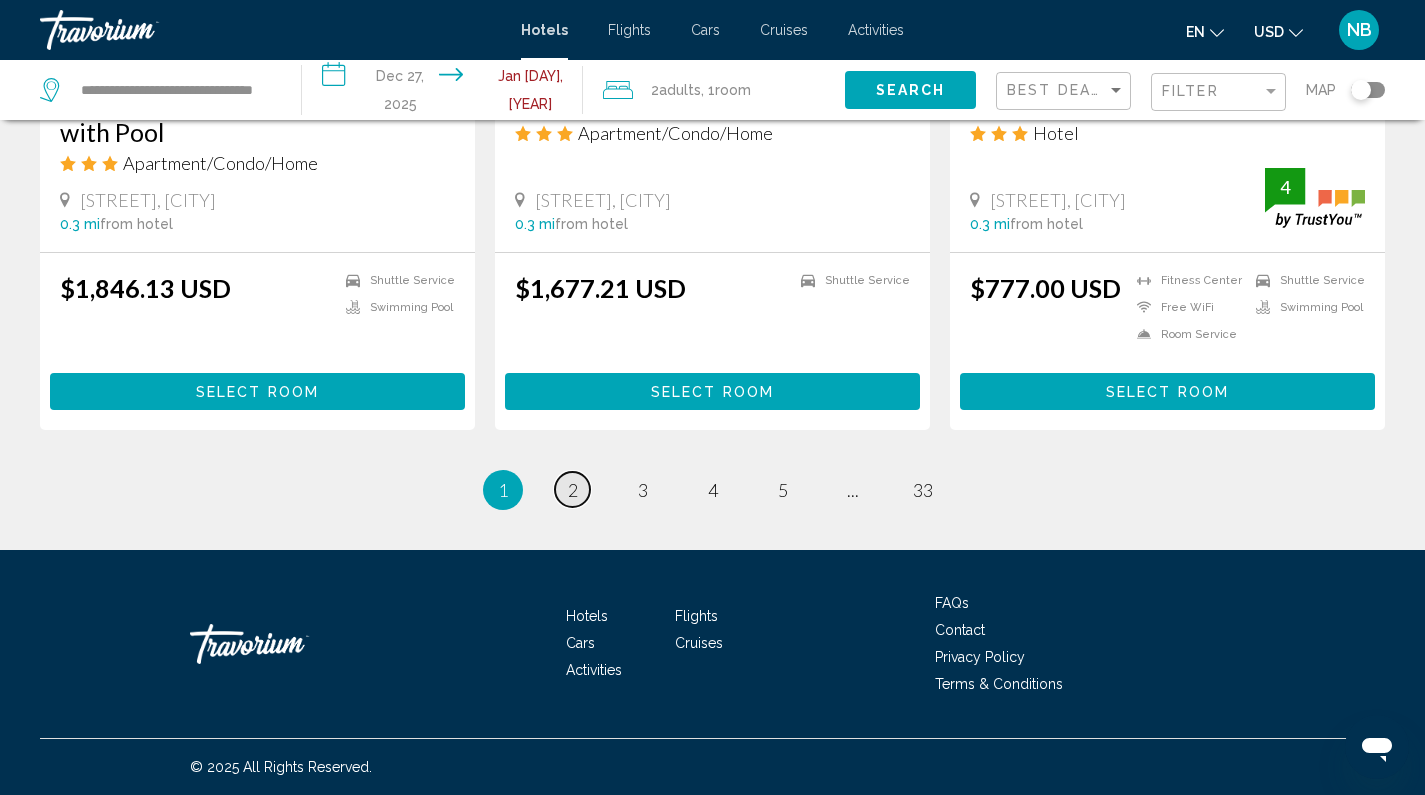 click on "2" at bounding box center (573, 490) 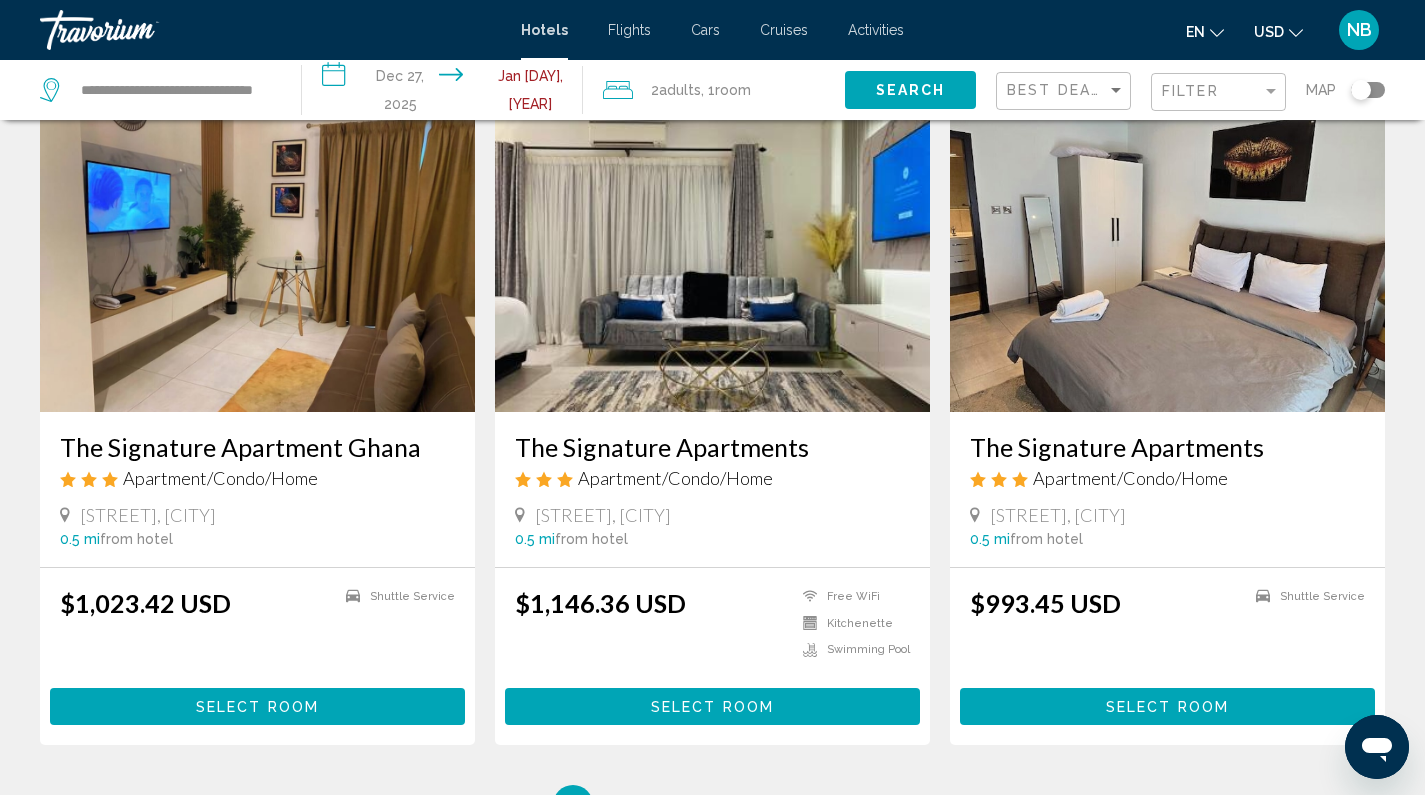 scroll, scrollTop: 2553, scrollLeft: 0, axis: vertical 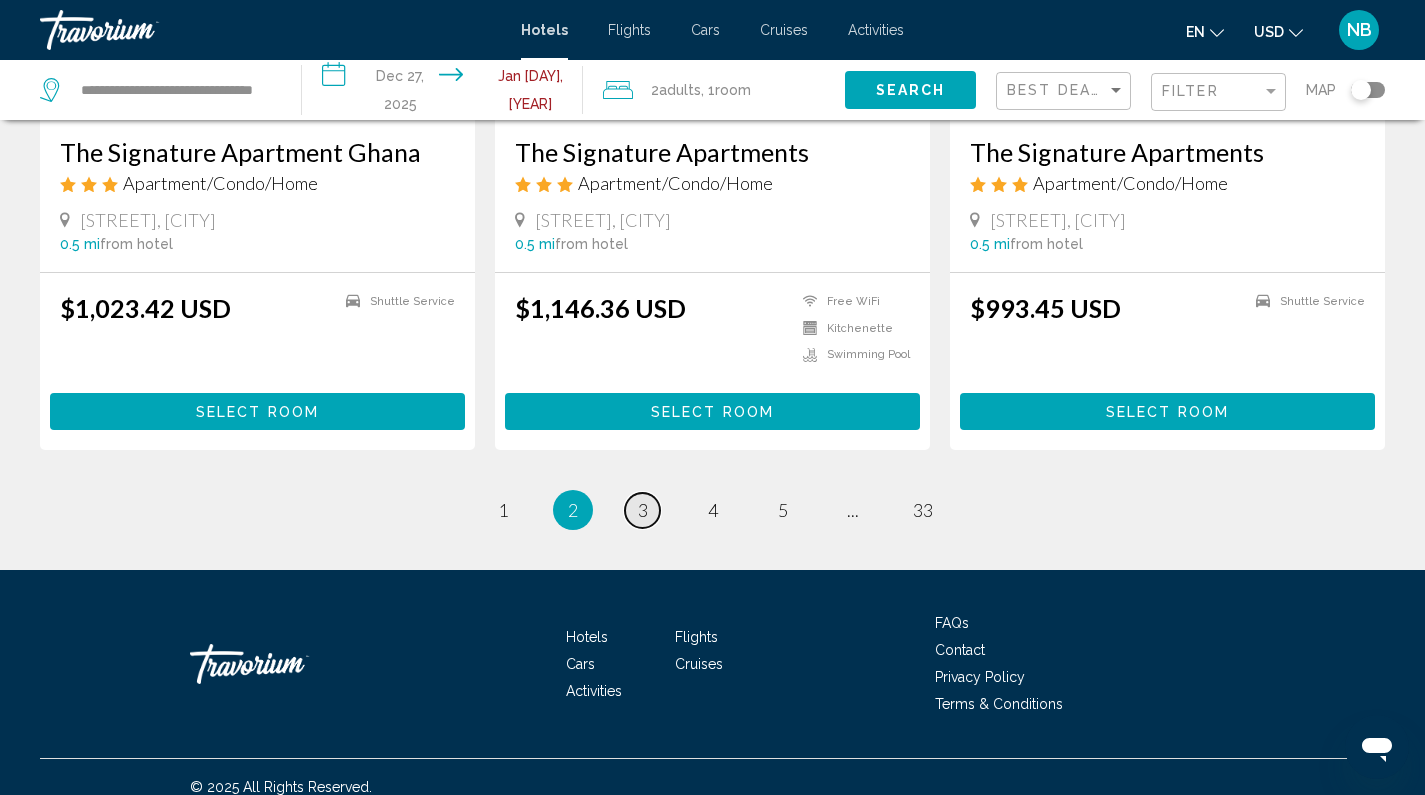 click on "page  3" at bounding box center [642, 510] 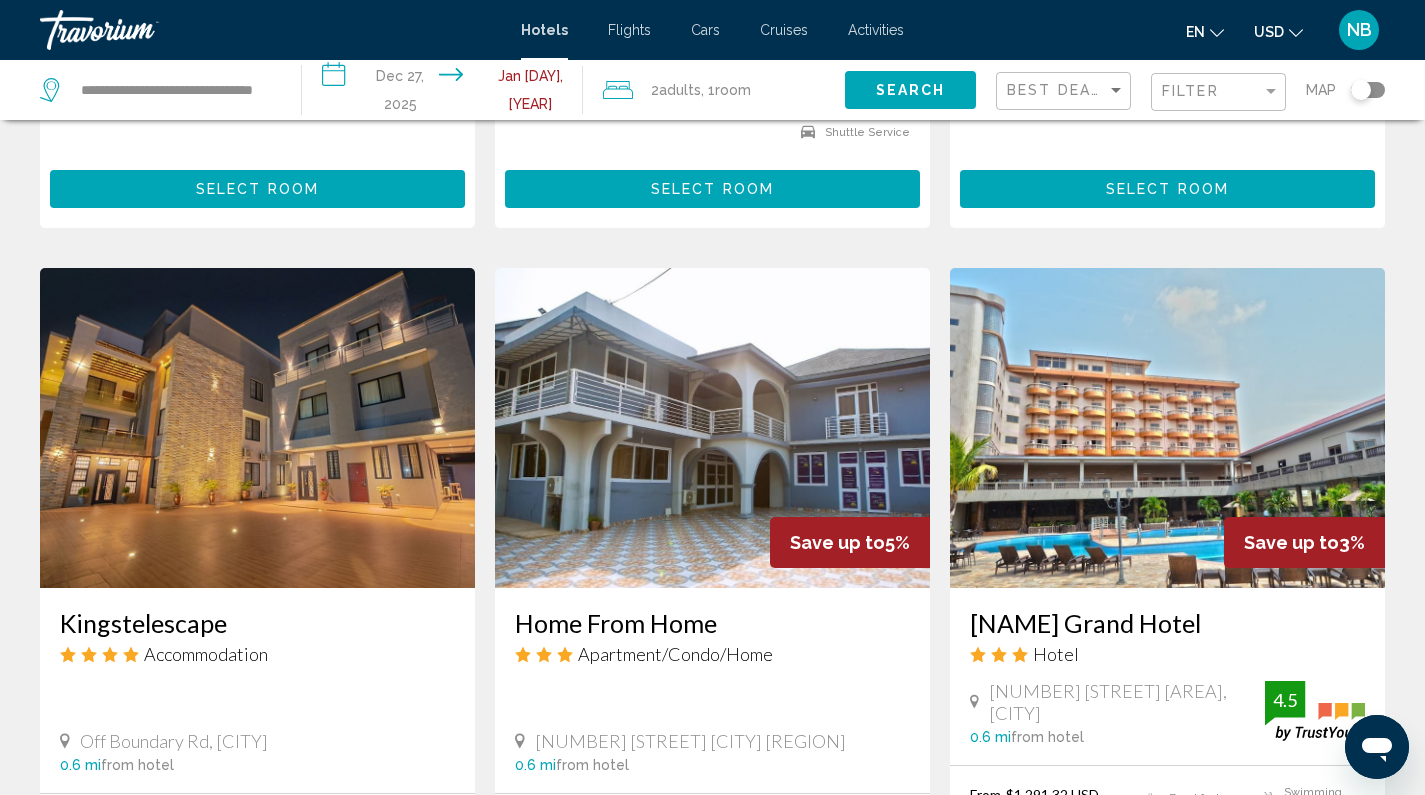 scroll, scrollTop: 1564, scrollLeft: 0, axis: vertical 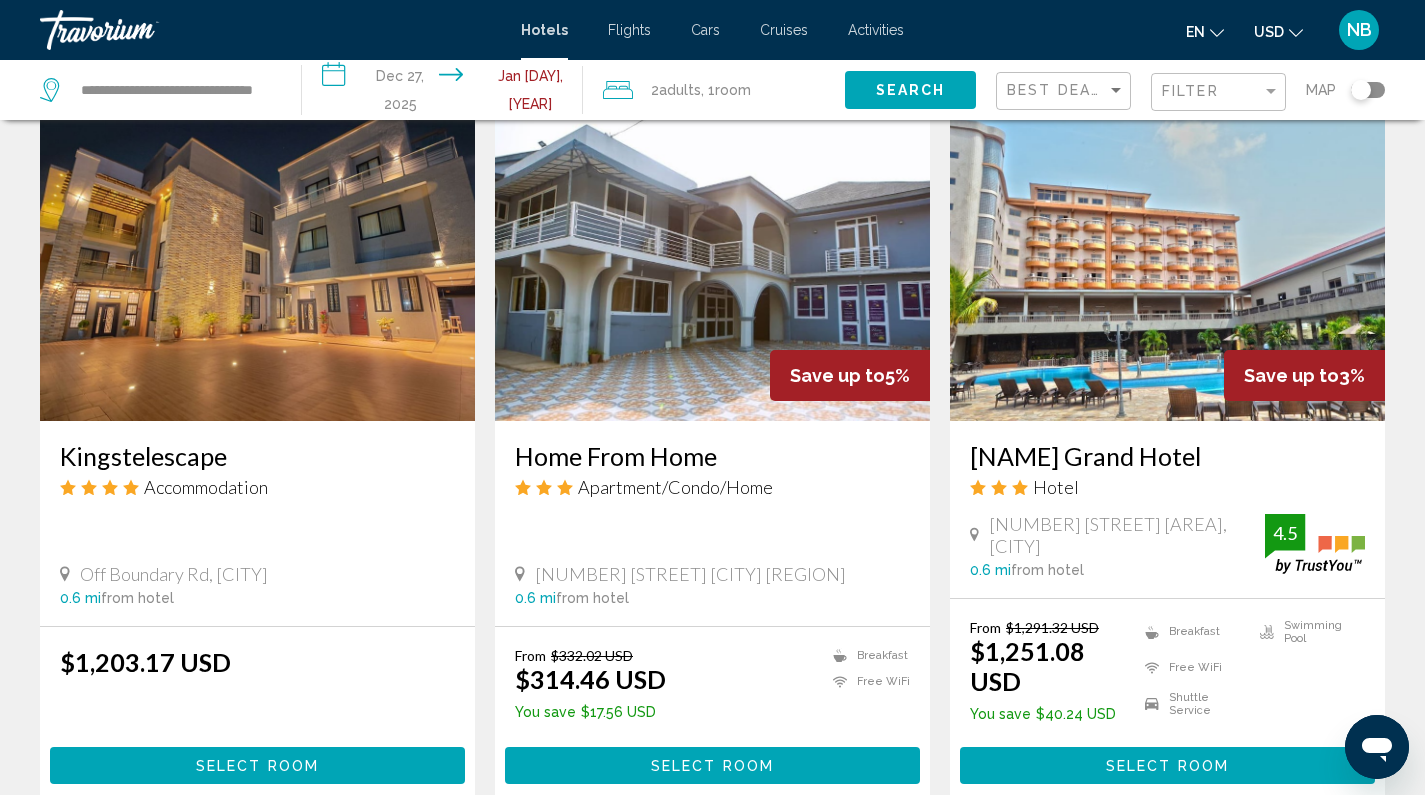 click at bounding box center (257, 261) 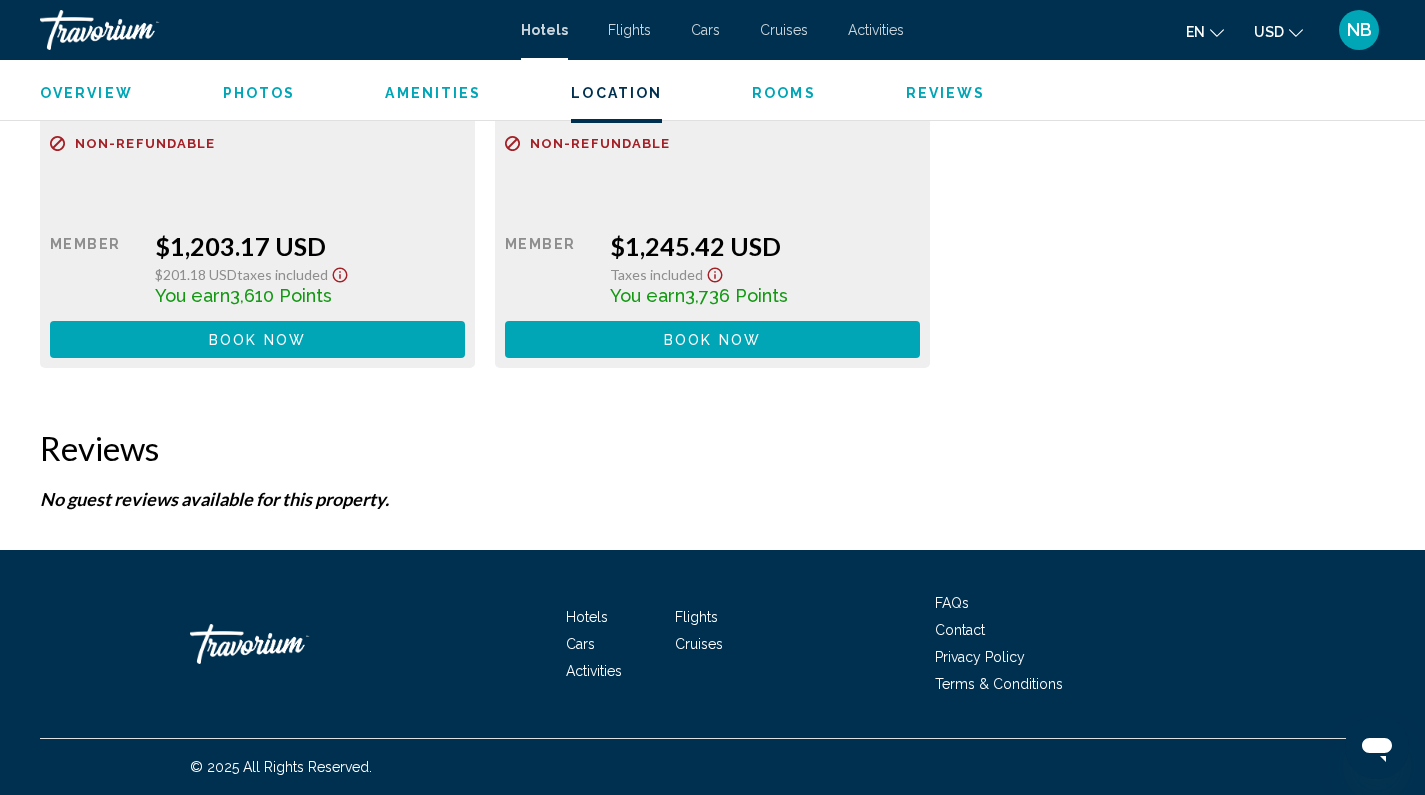 scroll, scrollTop: 2033, scrollLeft: 0, axis: vertical 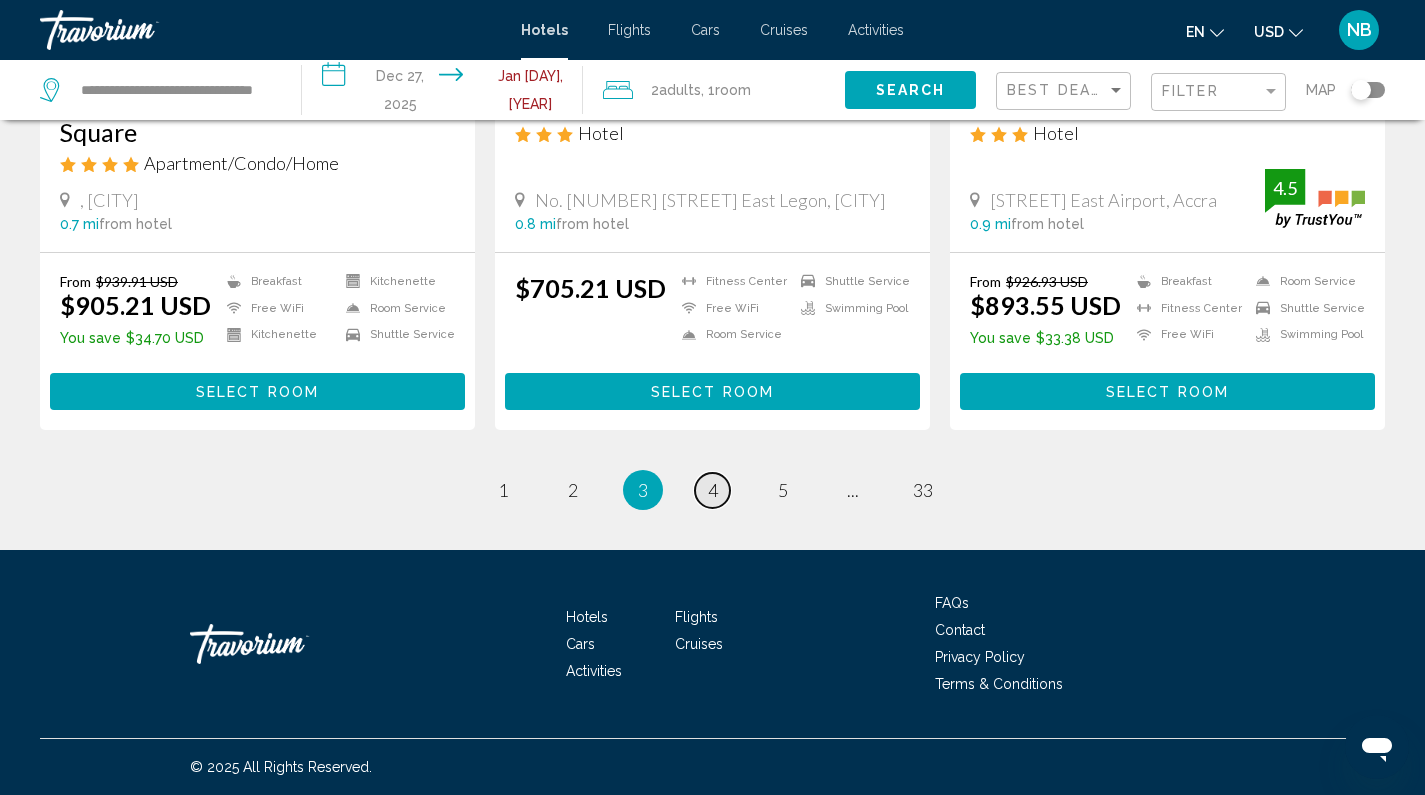 click on "page  4" at bounding box center [712, 490] 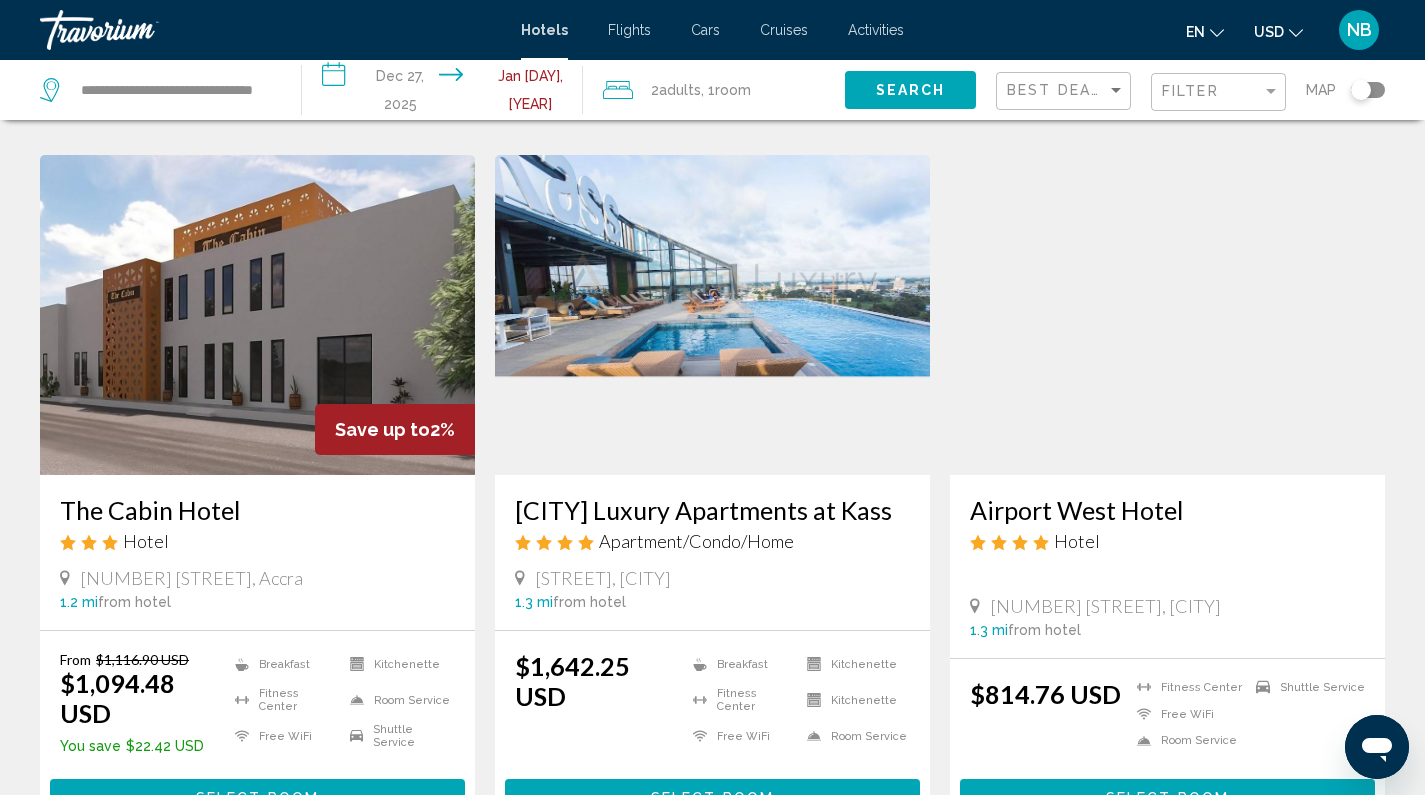 scroll, scrollTop: 1524, scrollLeft: 0, axis: vertical 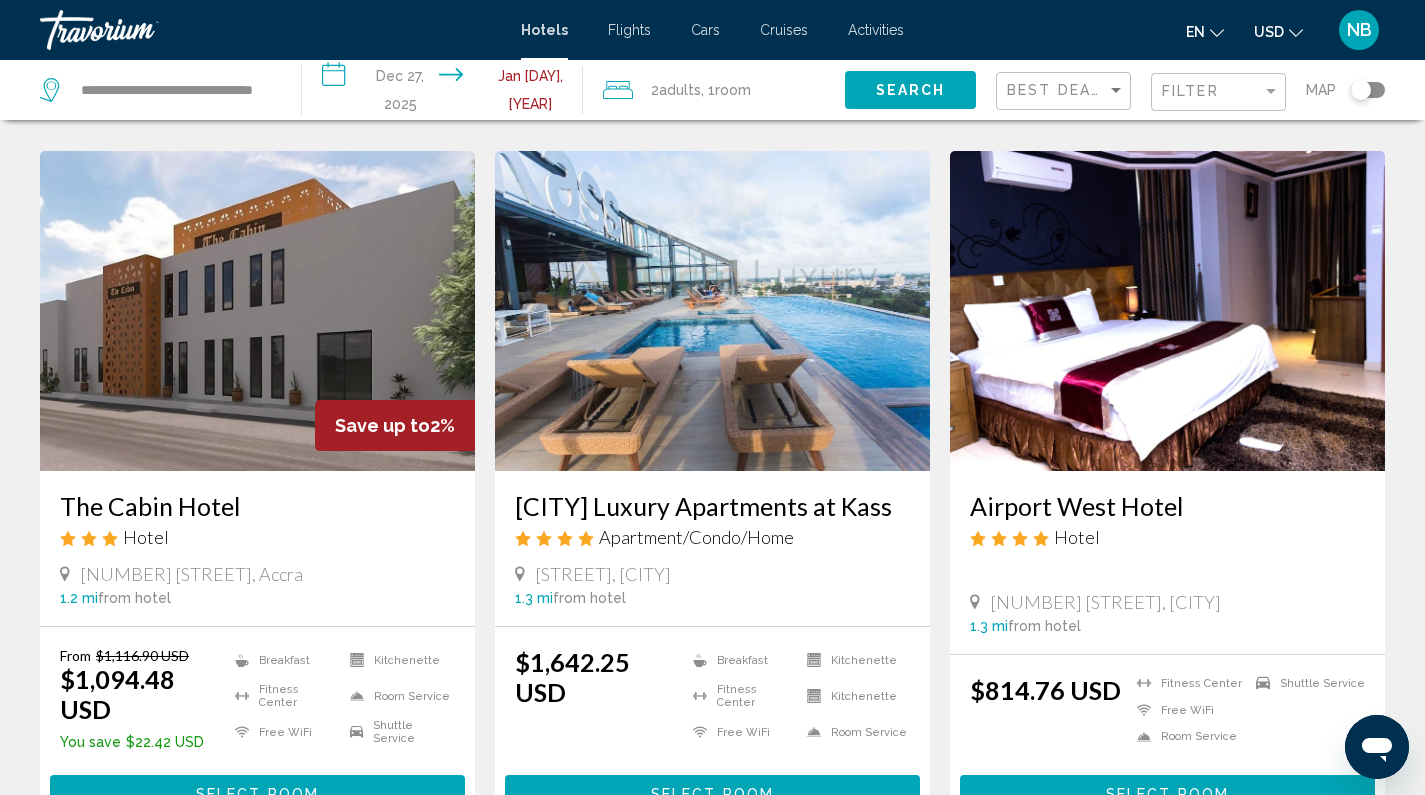 click on "Airport West Hotel" at bounding box center [1167, 506] 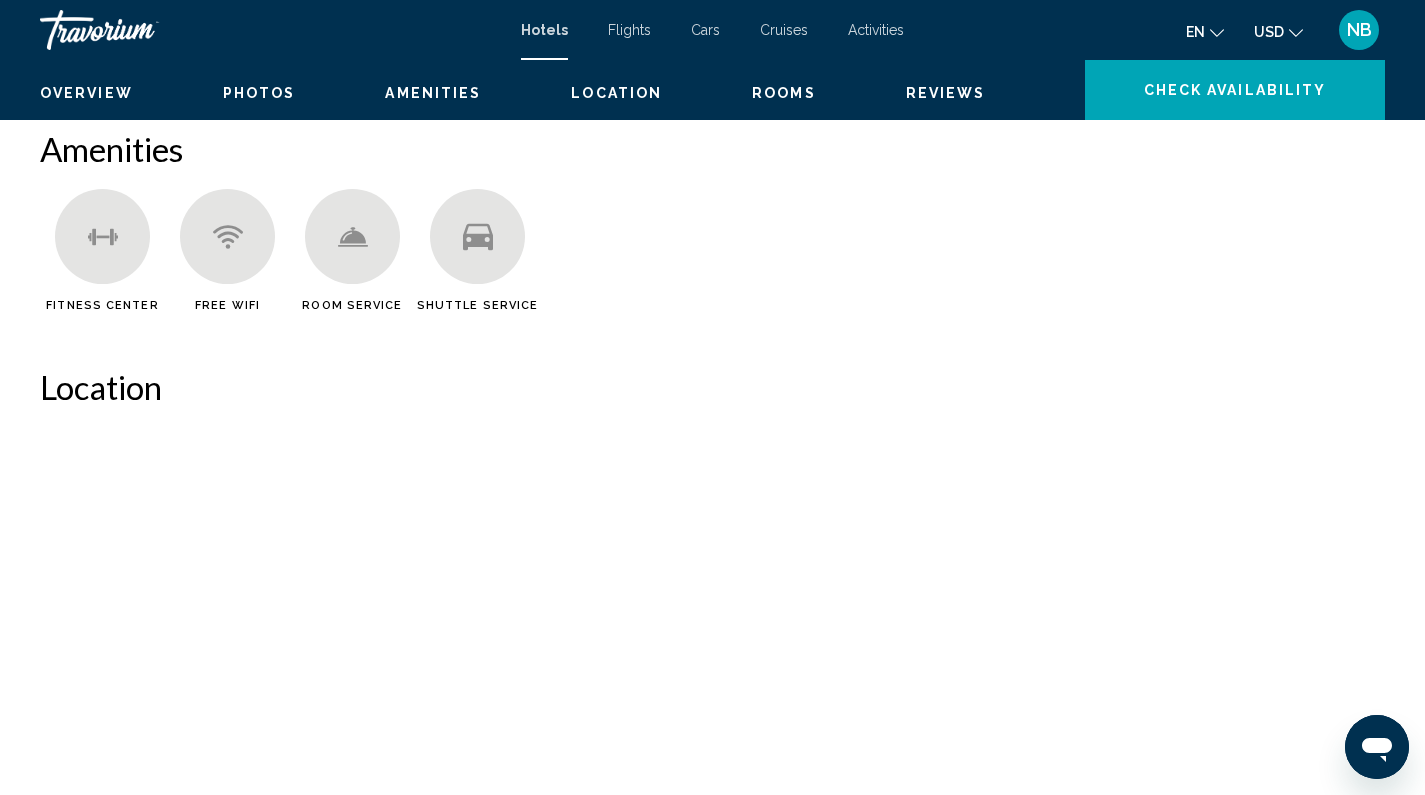 scroll, scrollTop: 0, scrollLeft: 0, axis: both 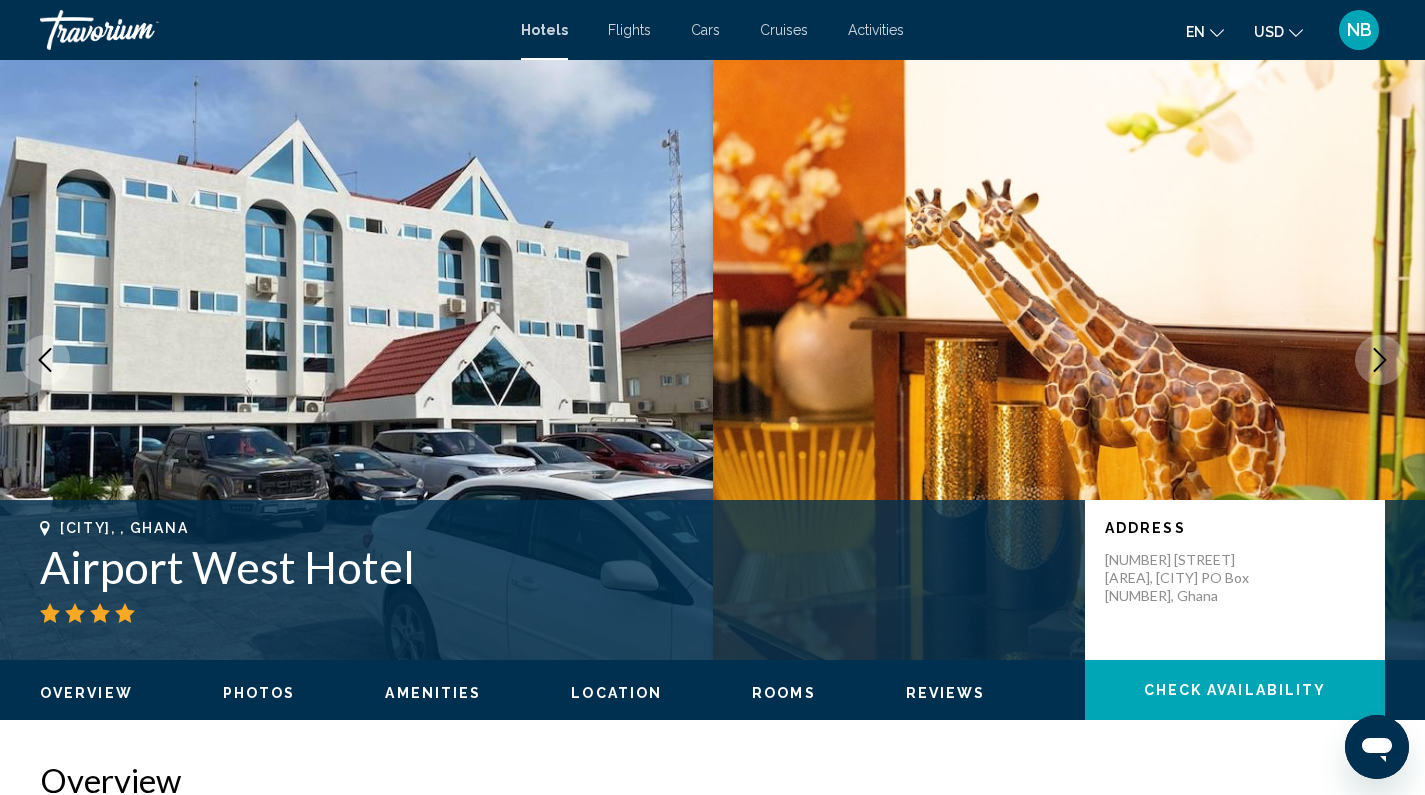 click 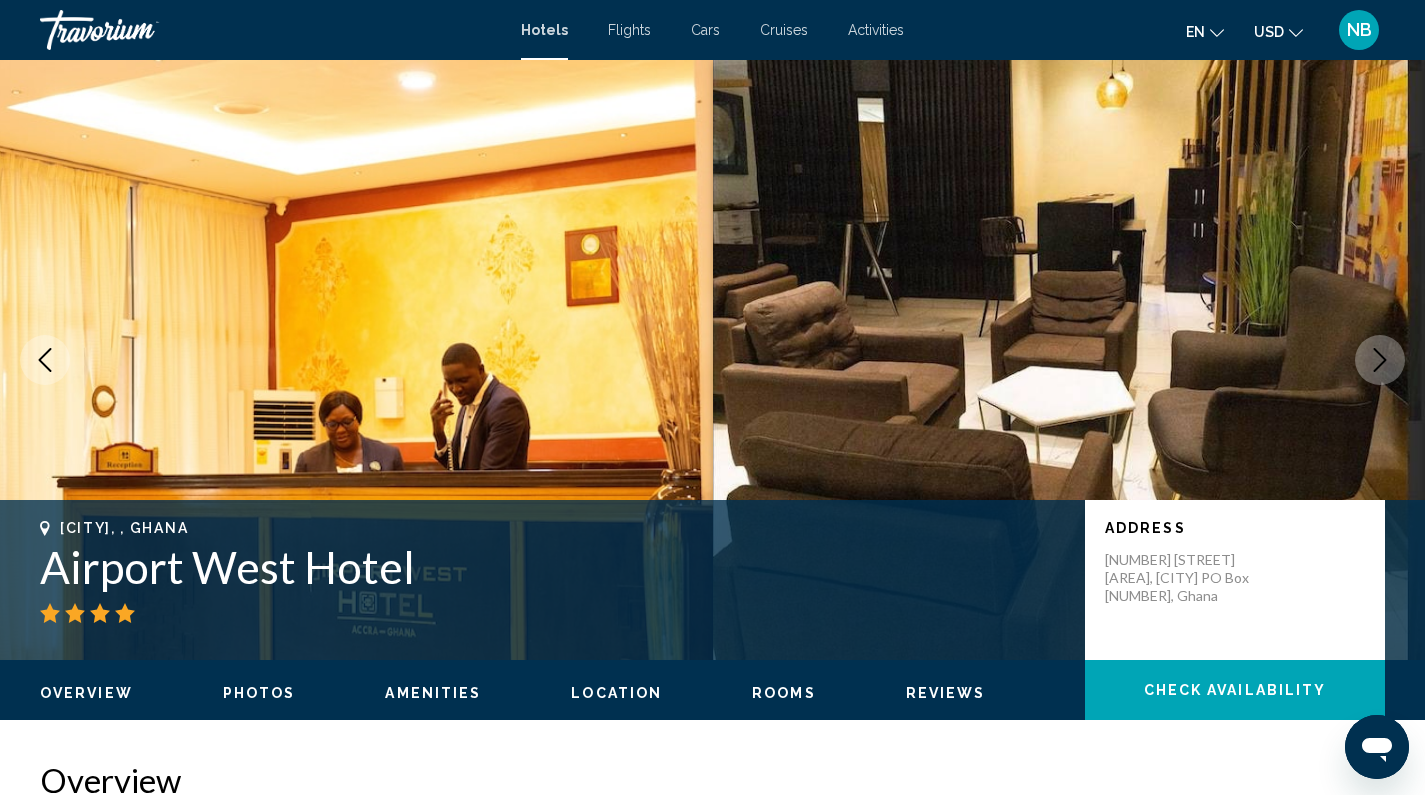 click 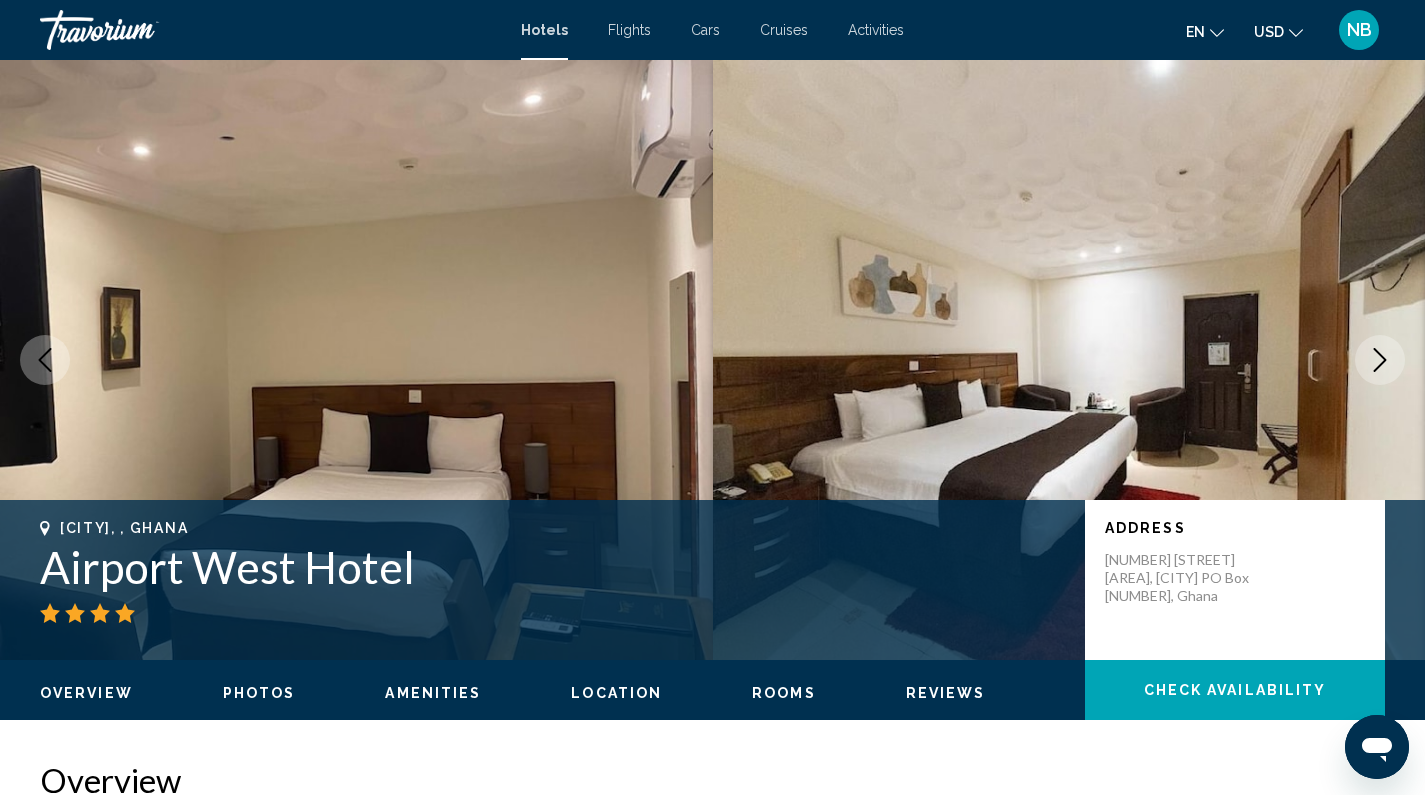 click 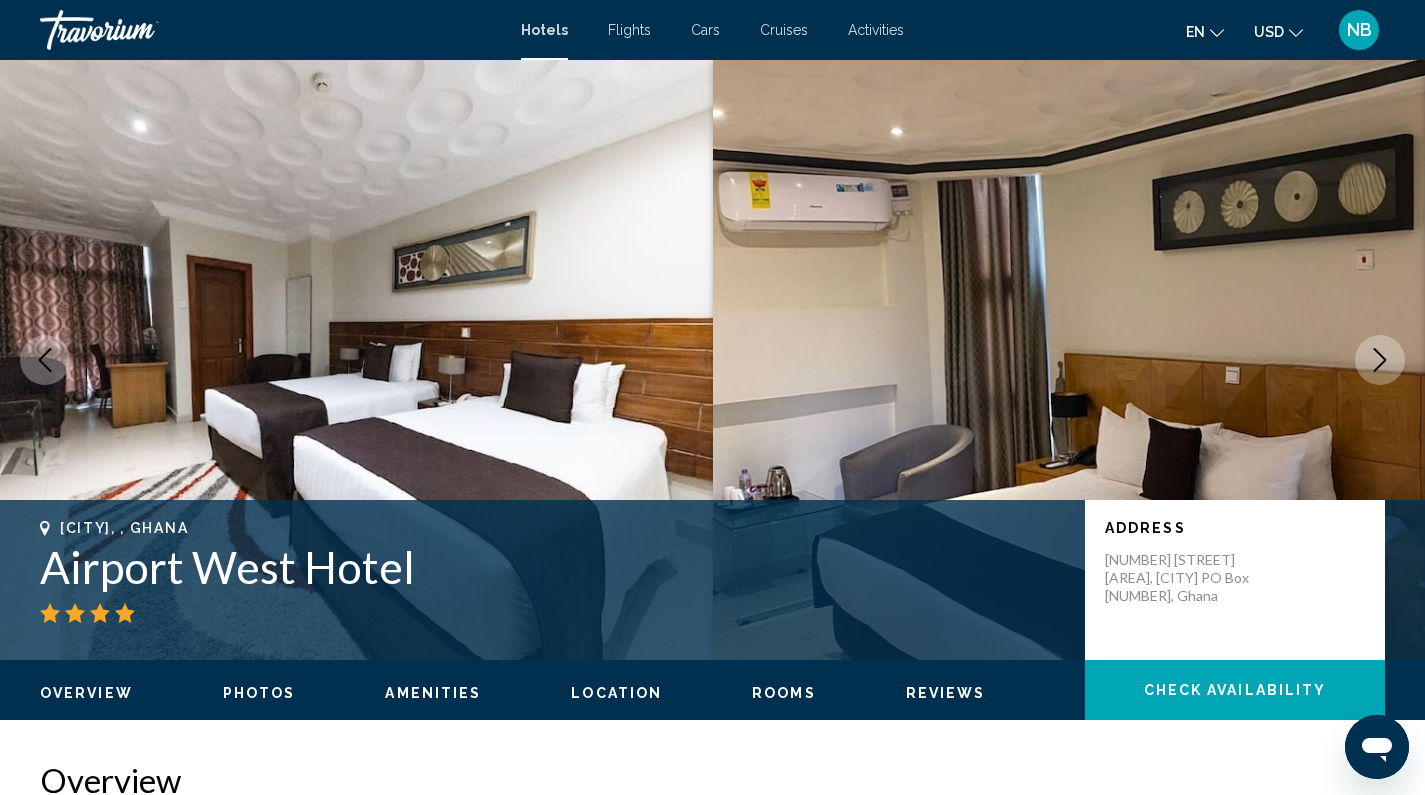 click 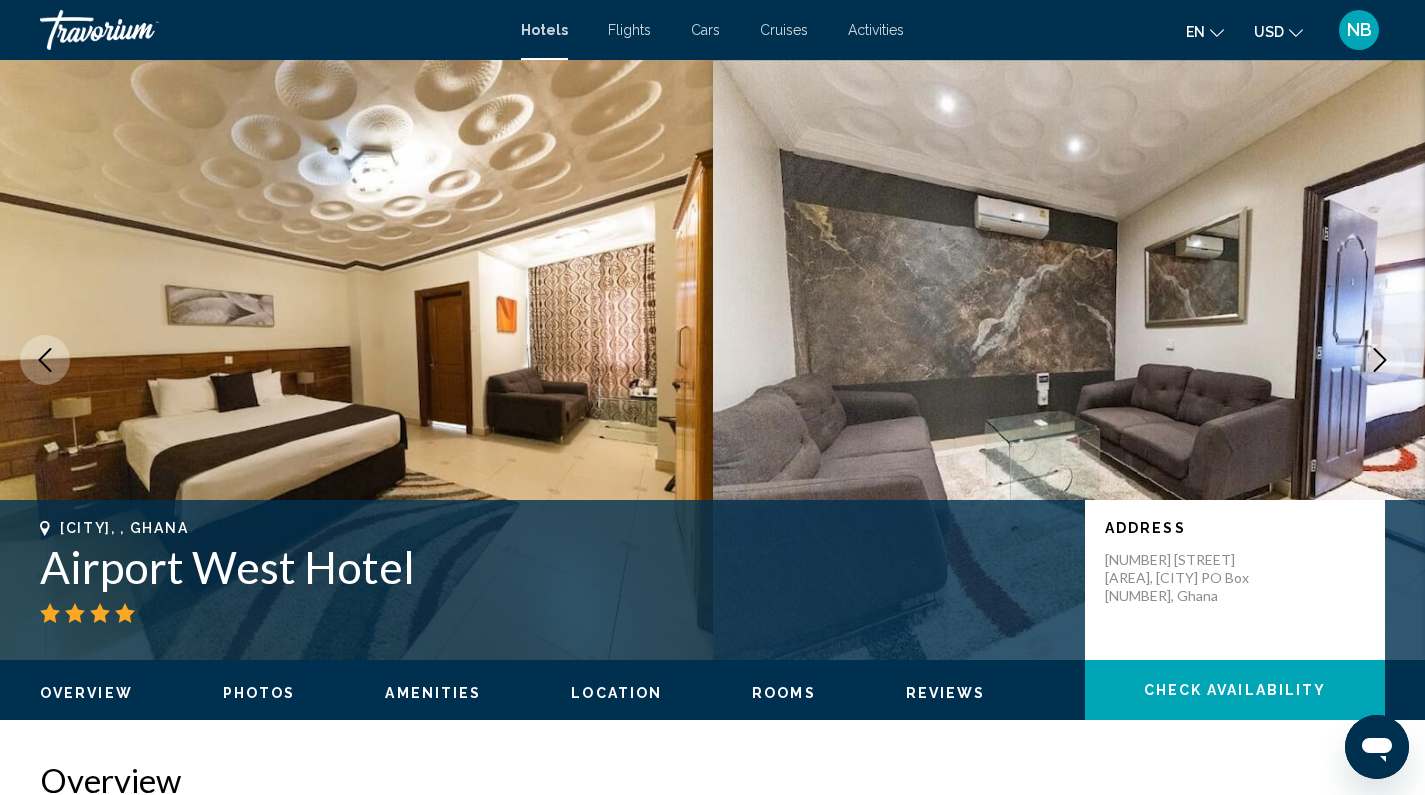 click 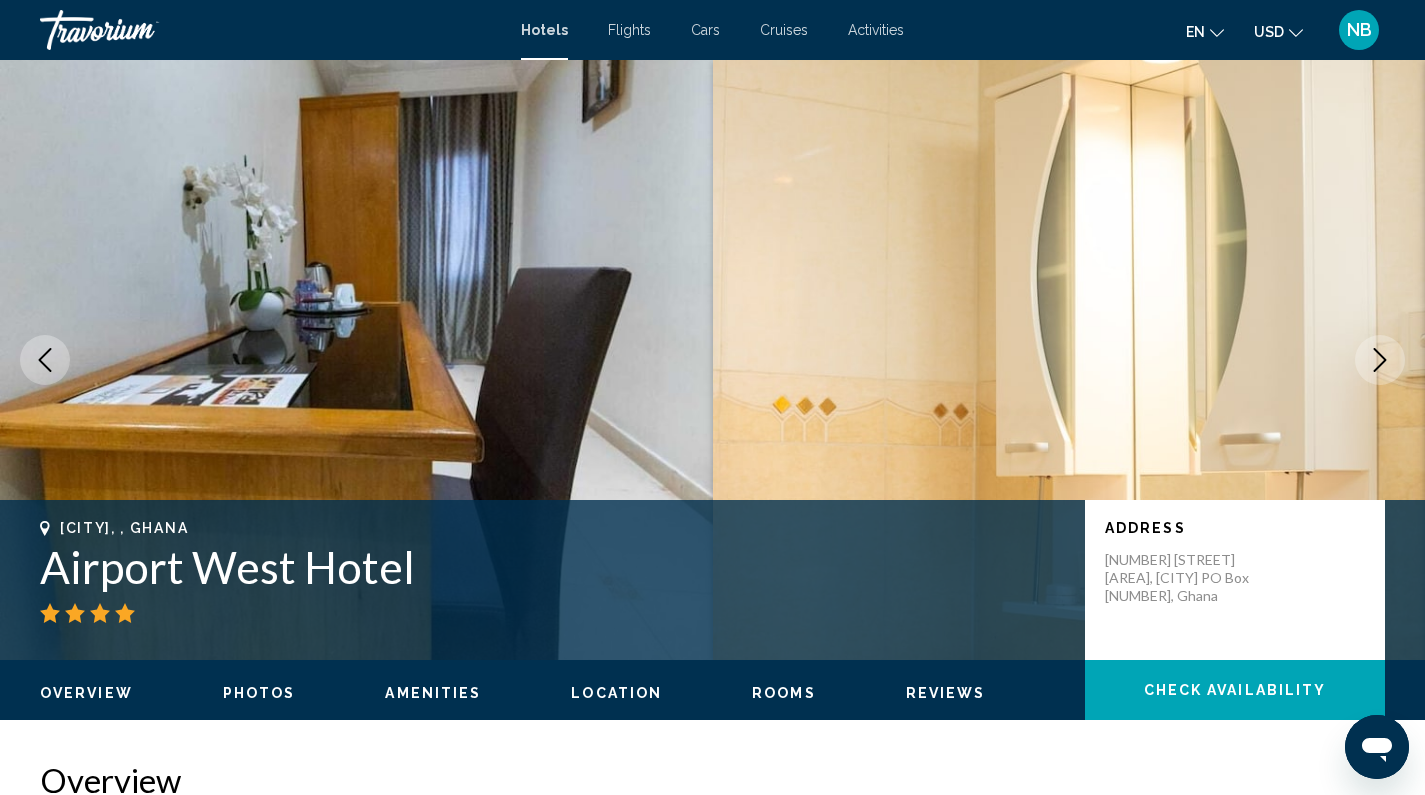 click 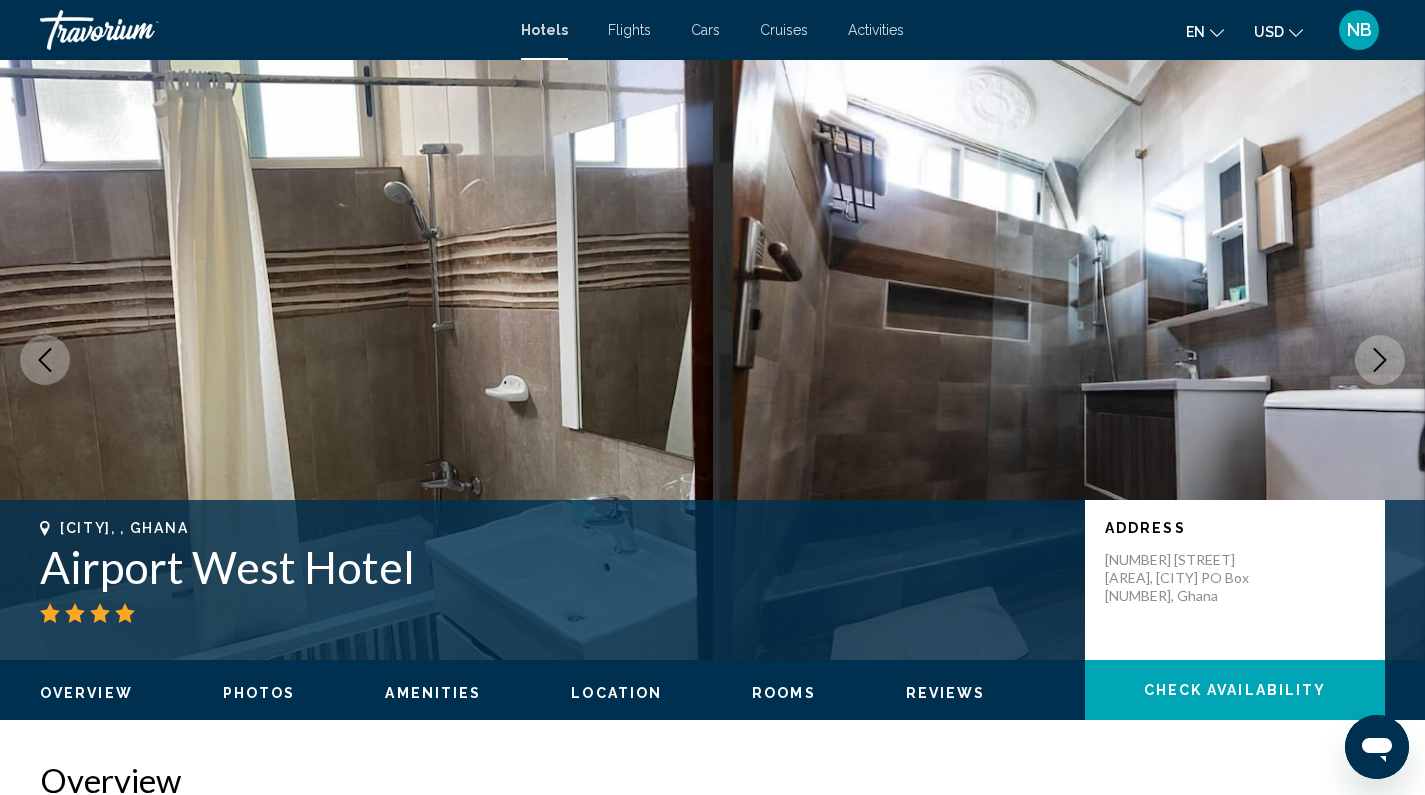 click 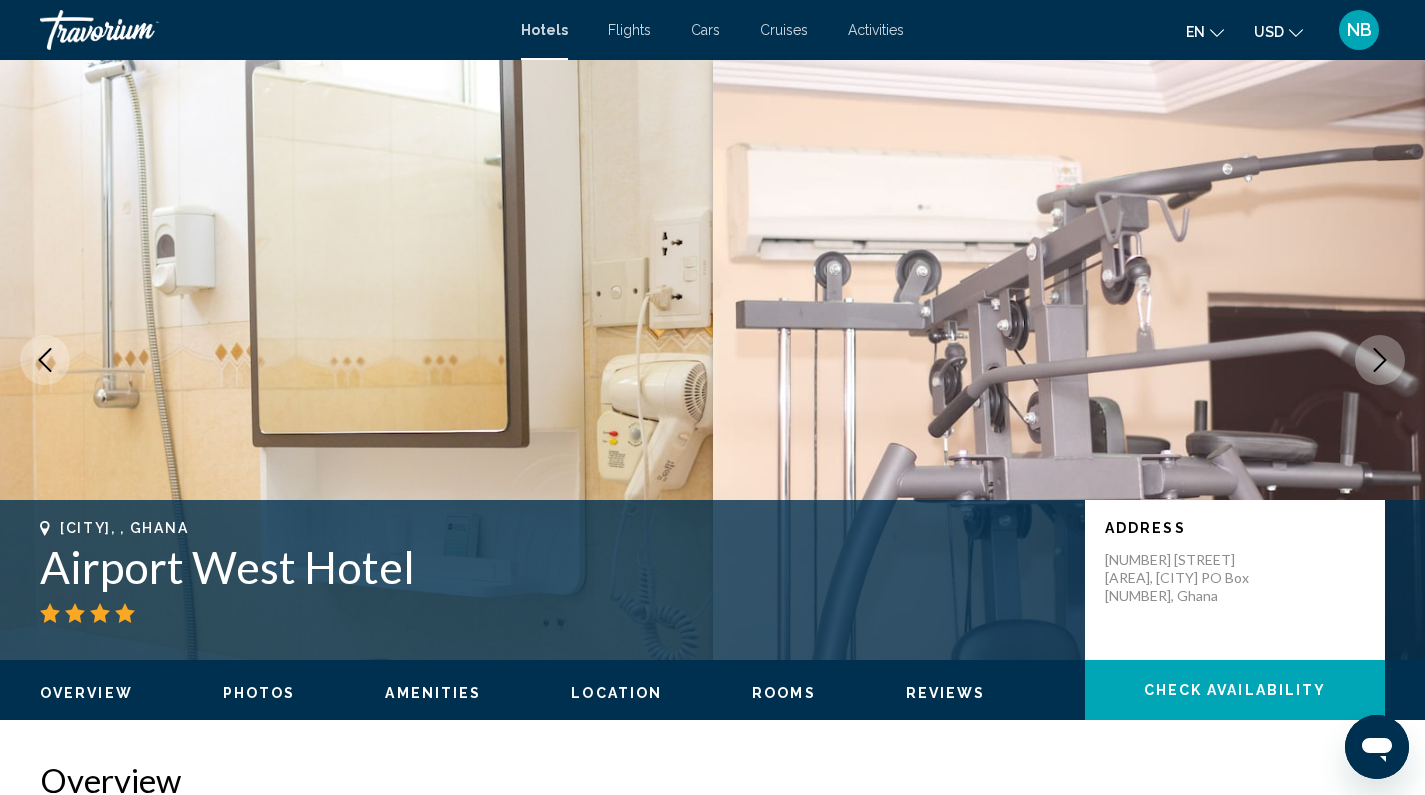 click 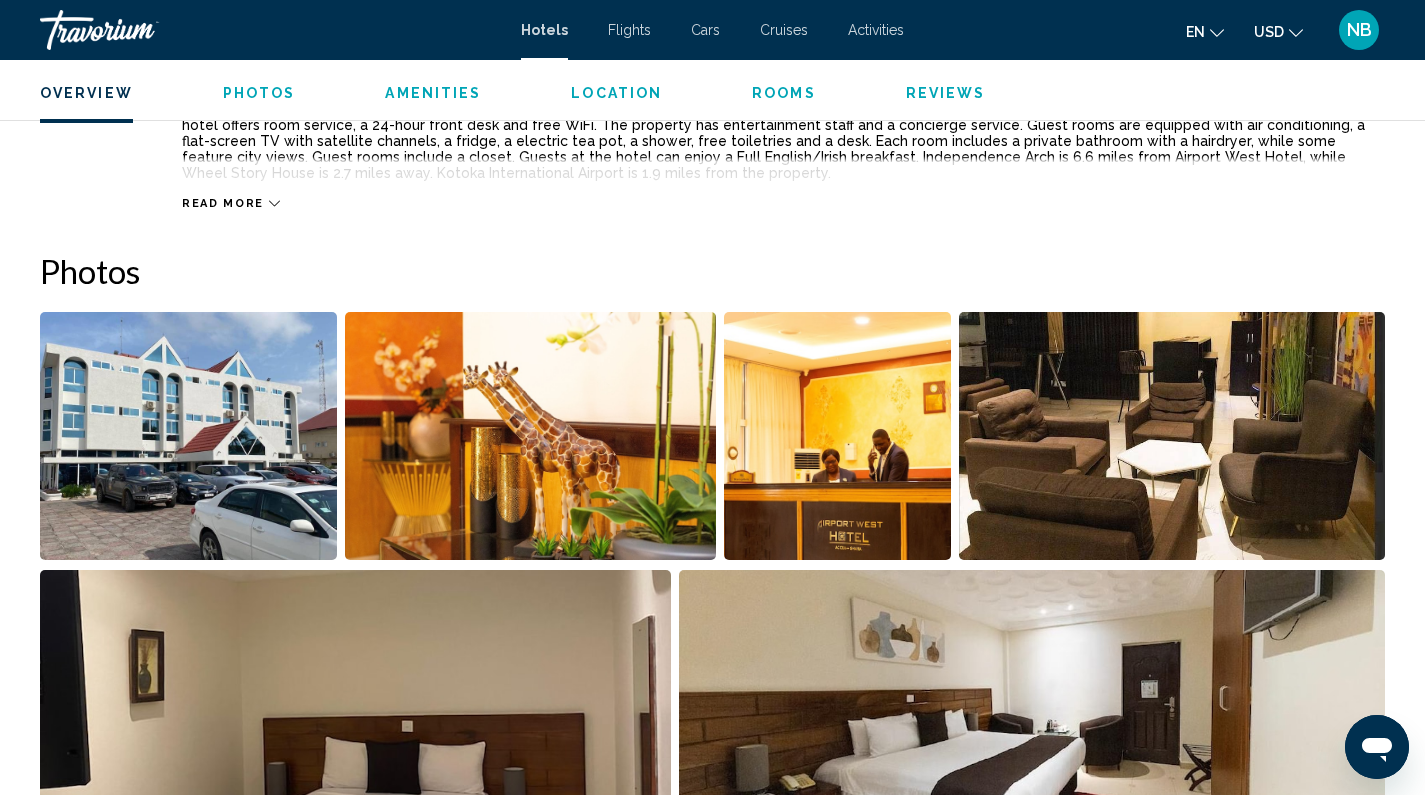 scroll, scrollTop: 783, scrollLeft: 0, axis: vertical 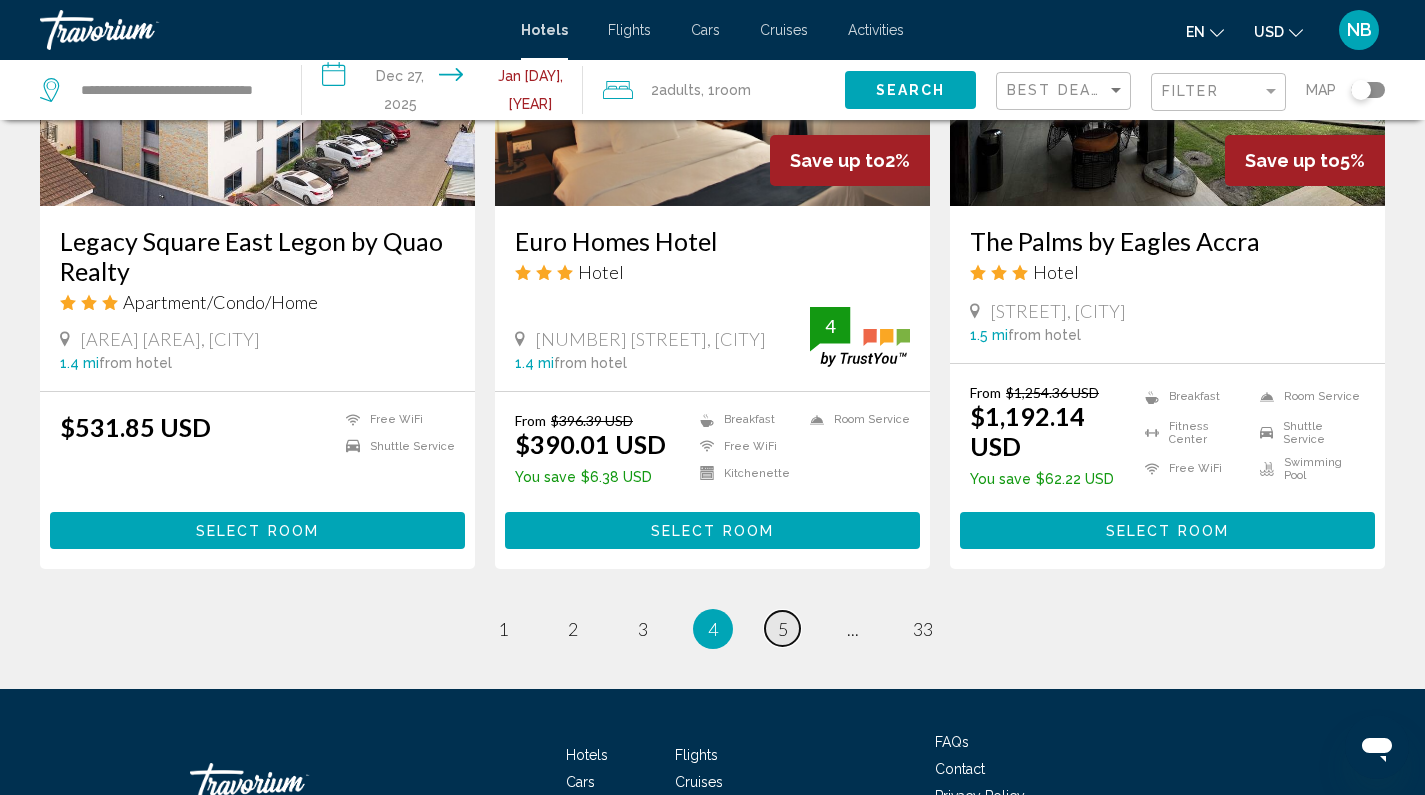 click on "5" at bounding box center (783, 629) 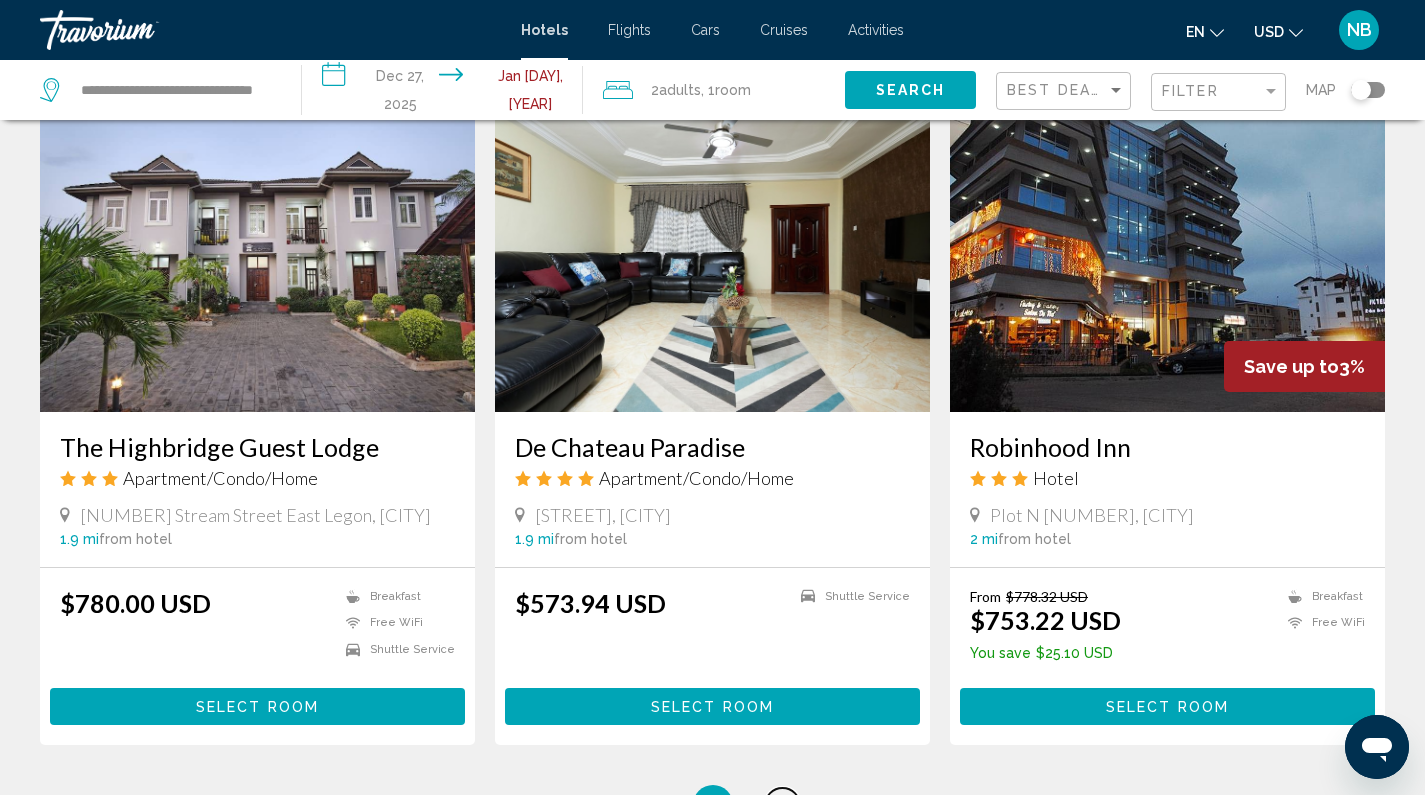 scroll, scrollTop: 2279, scrollLeft: 0, axis: vertical 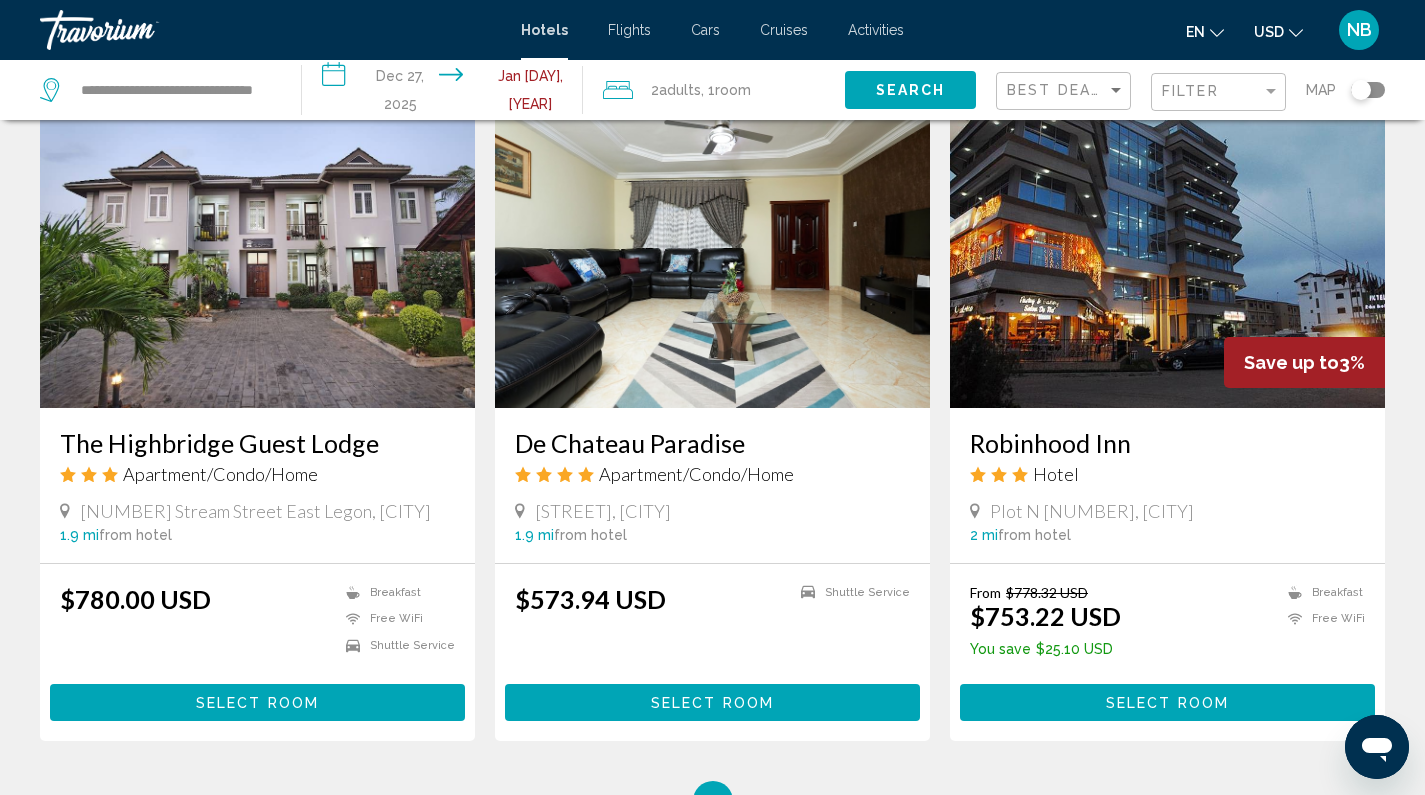 click at bounding box center (257, 248) 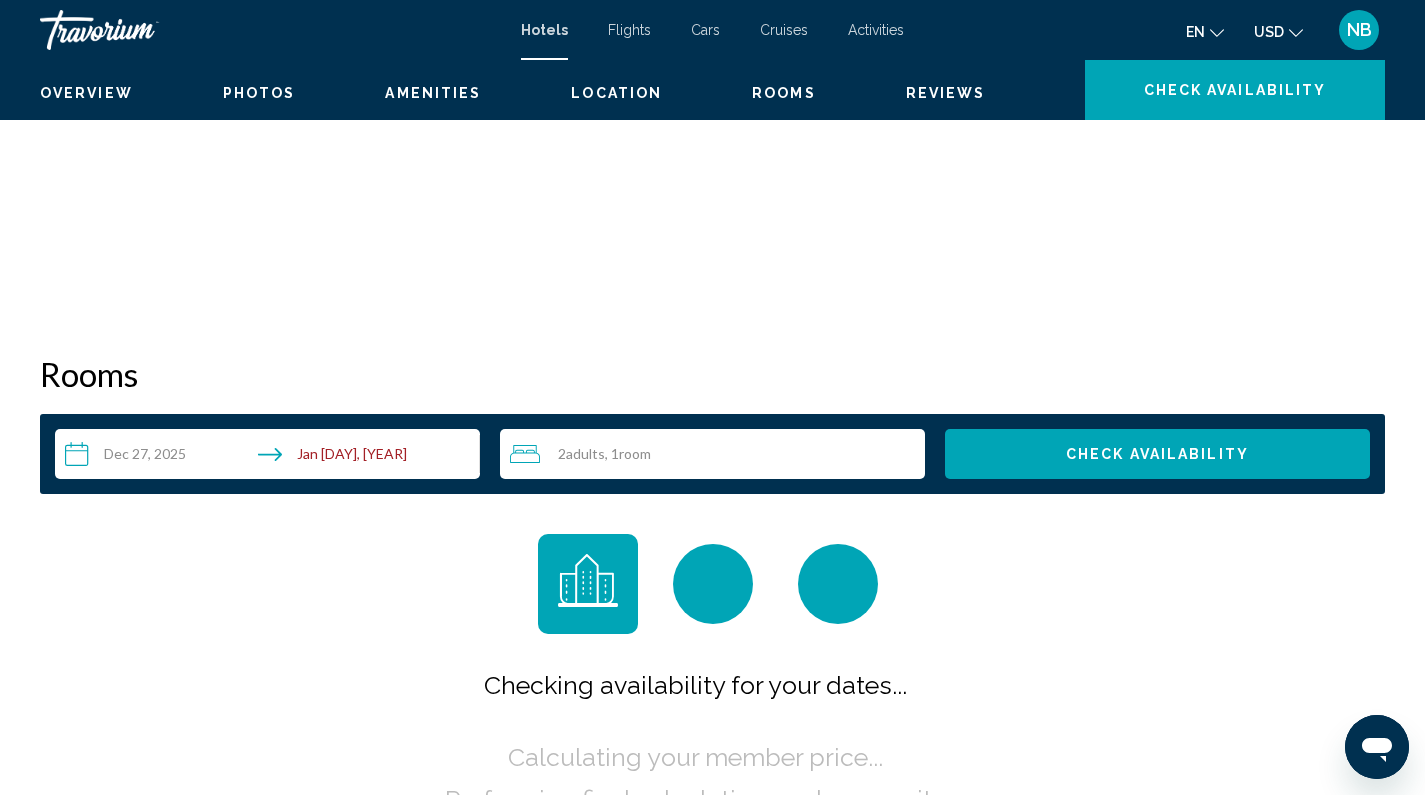 scroll, scrollTop: 0, scrollLeft: 0, axis: both 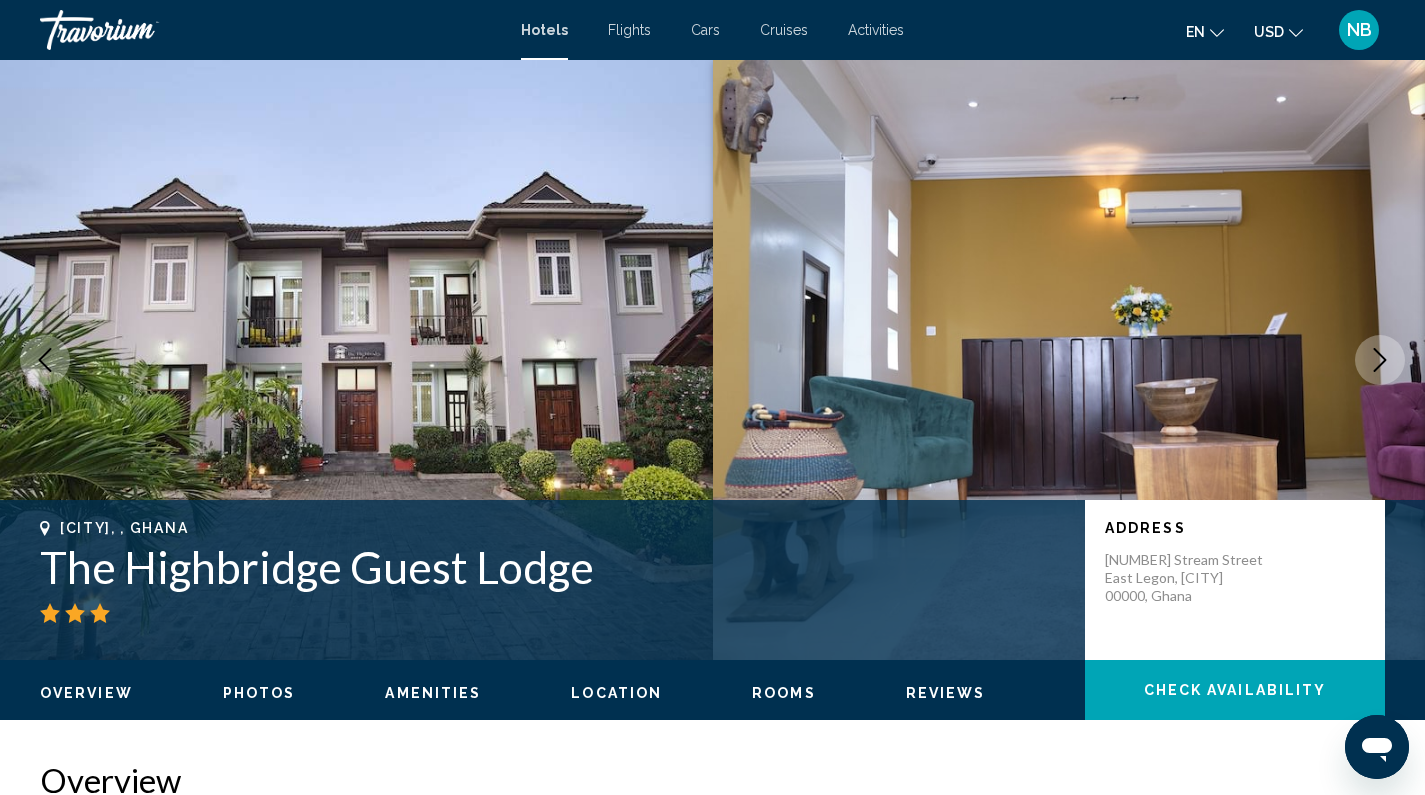 click 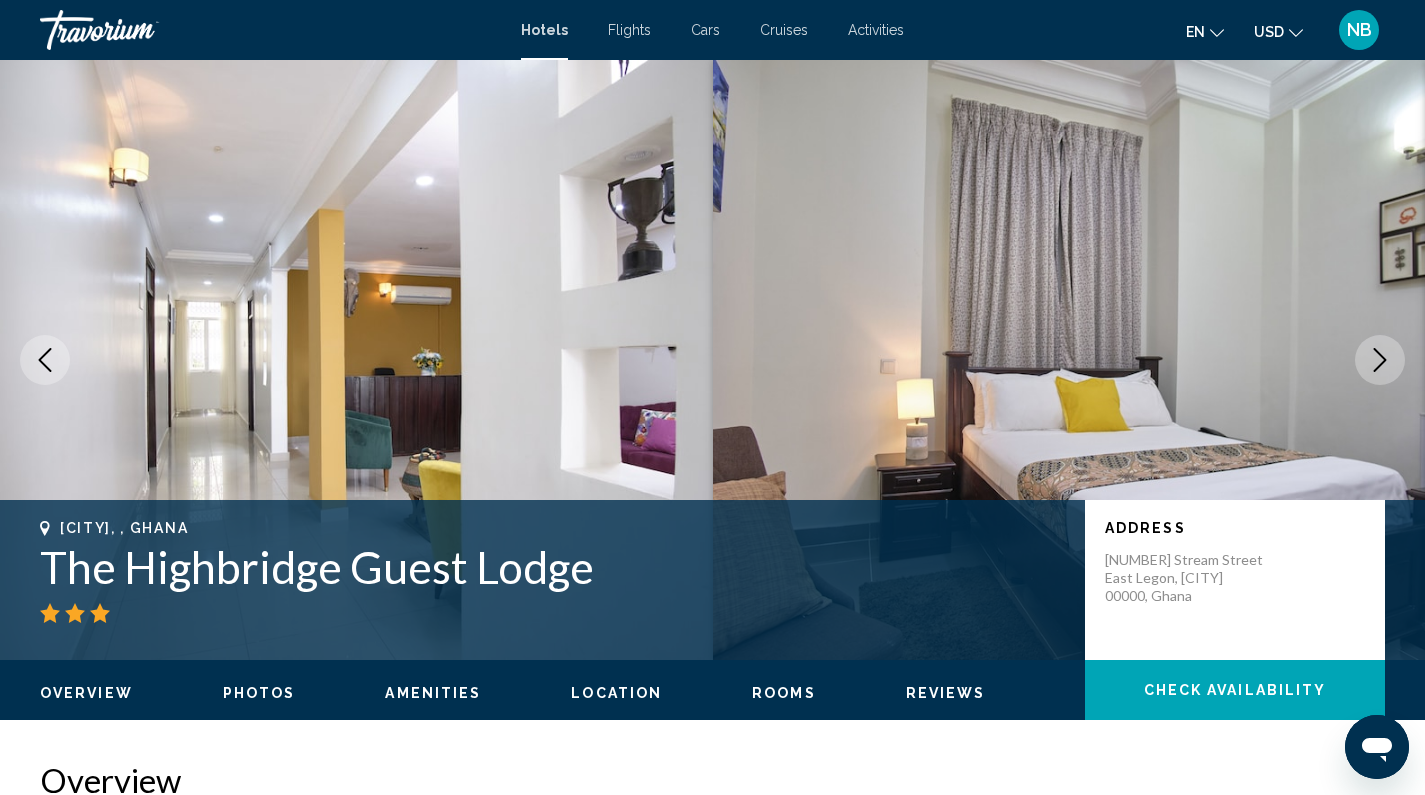 click 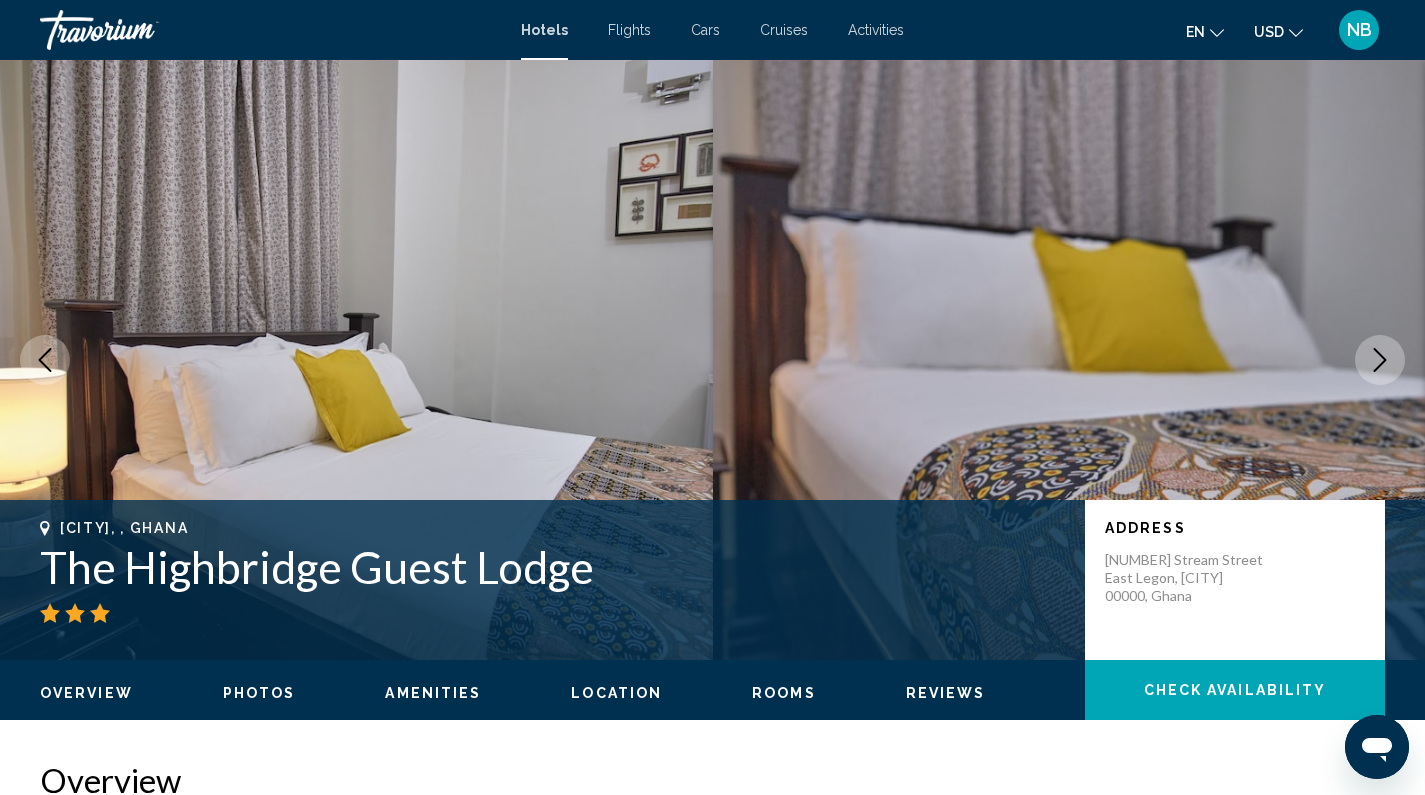 click 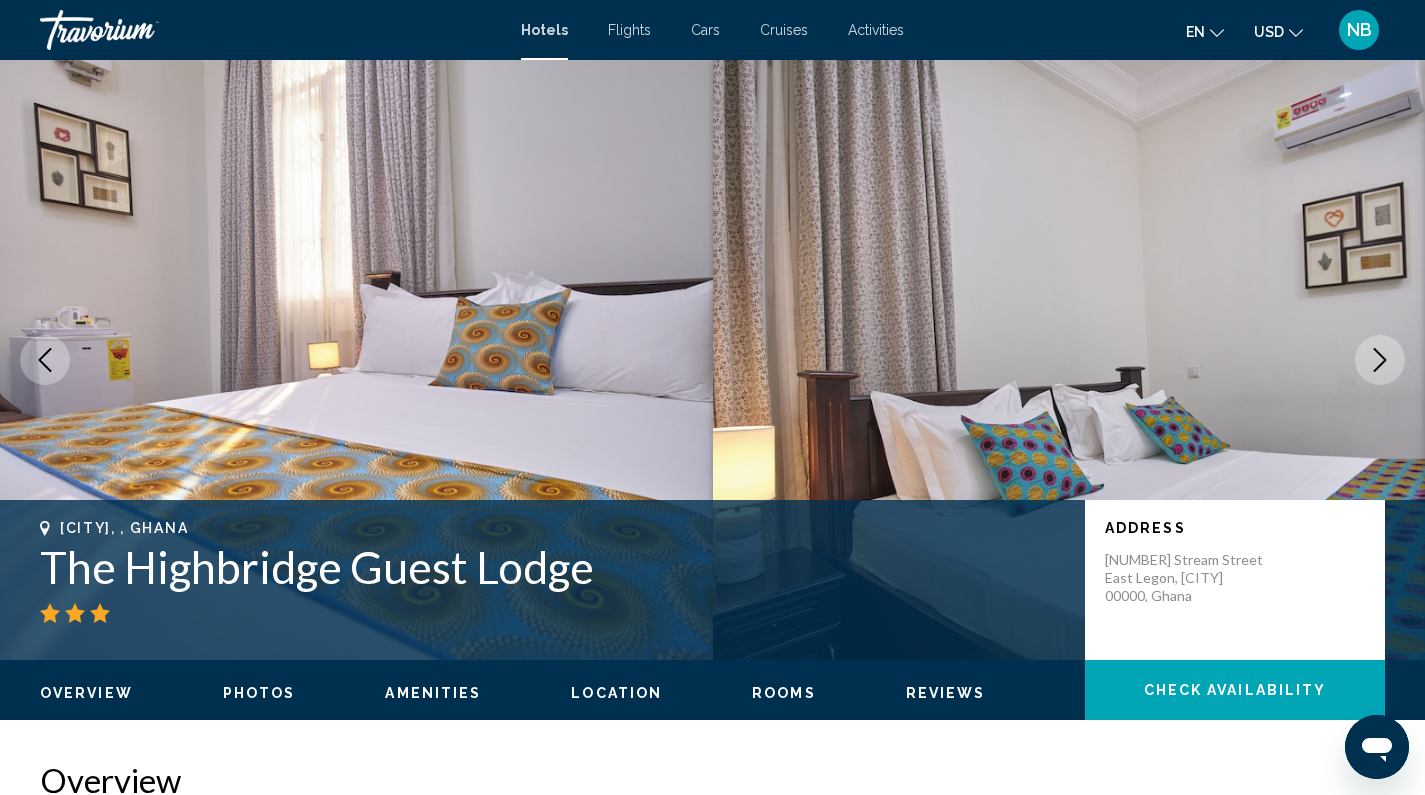 click 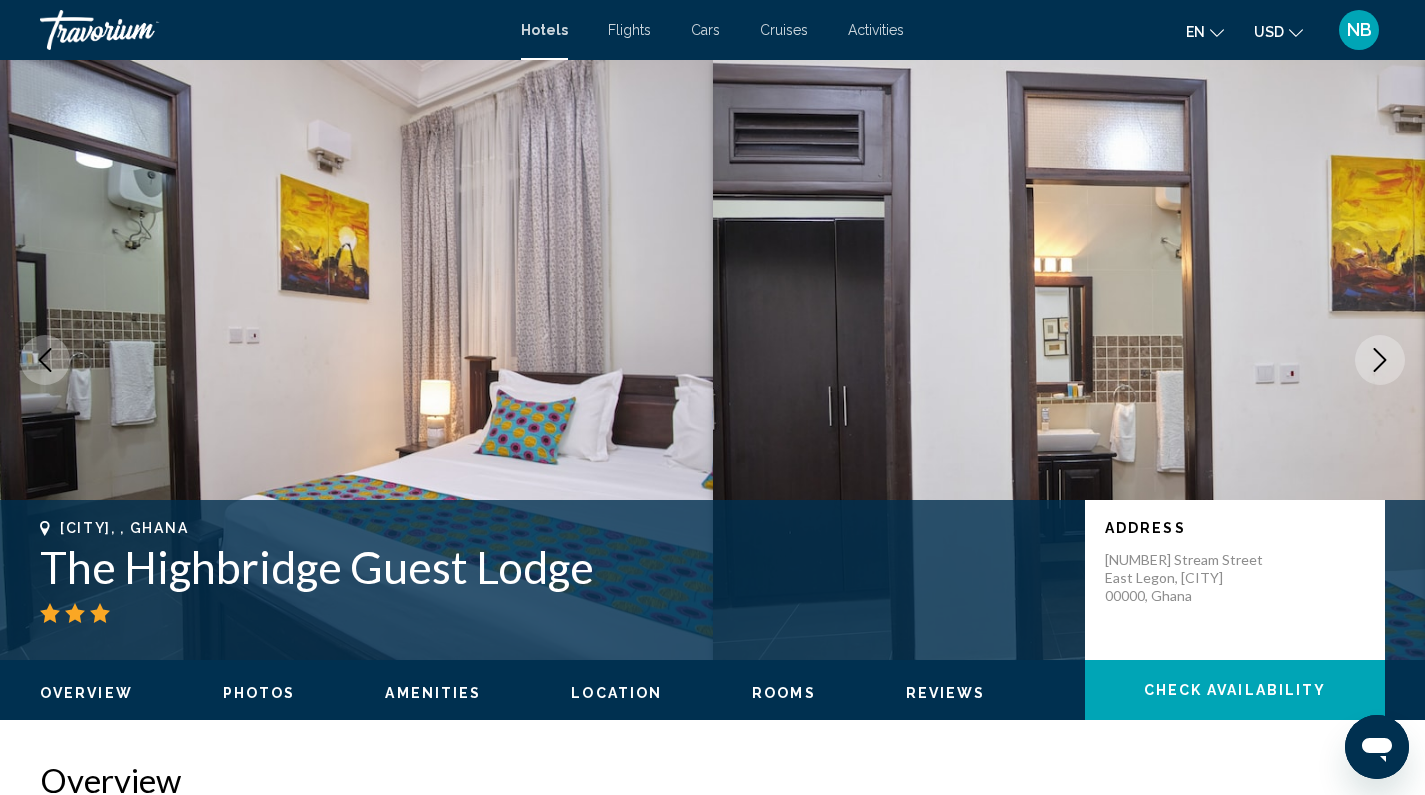 click 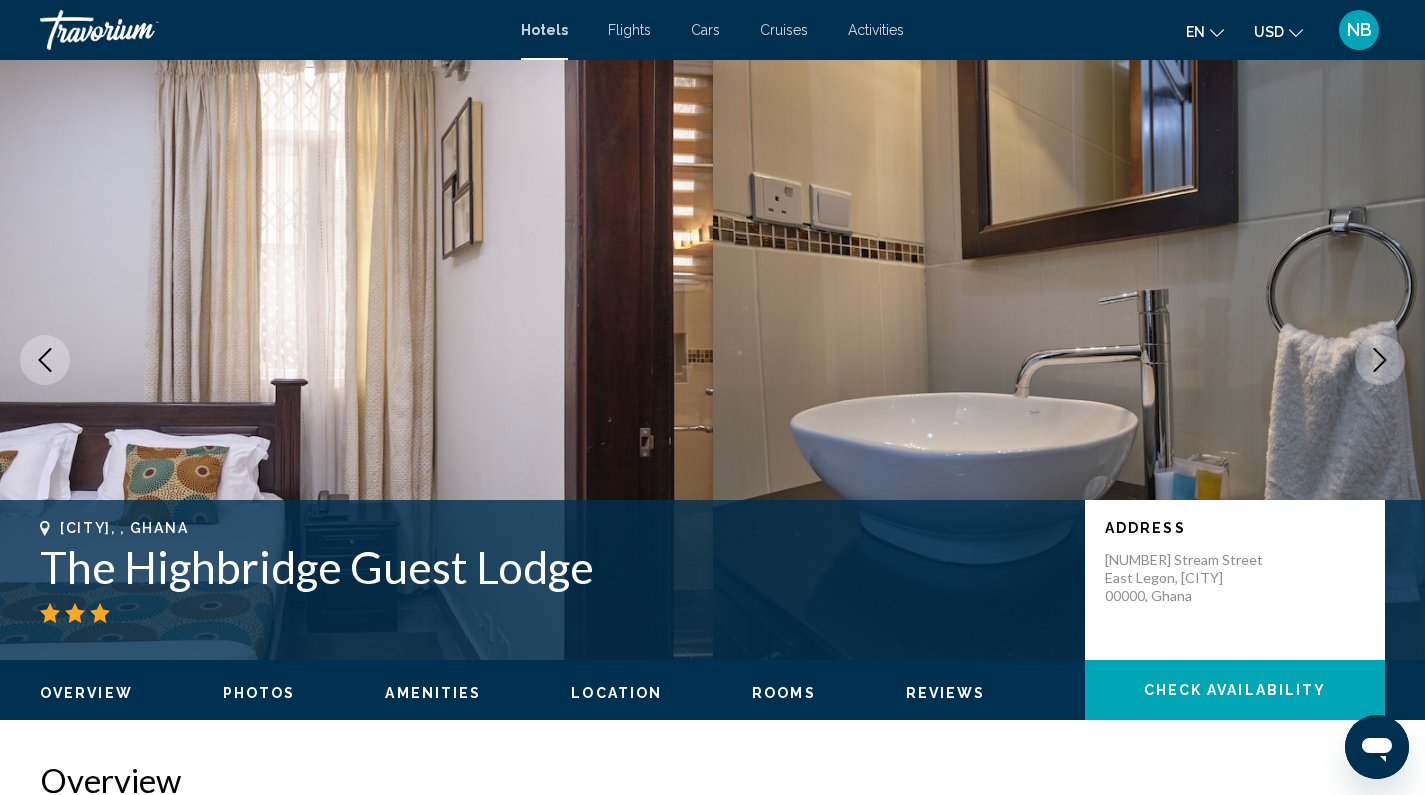 click 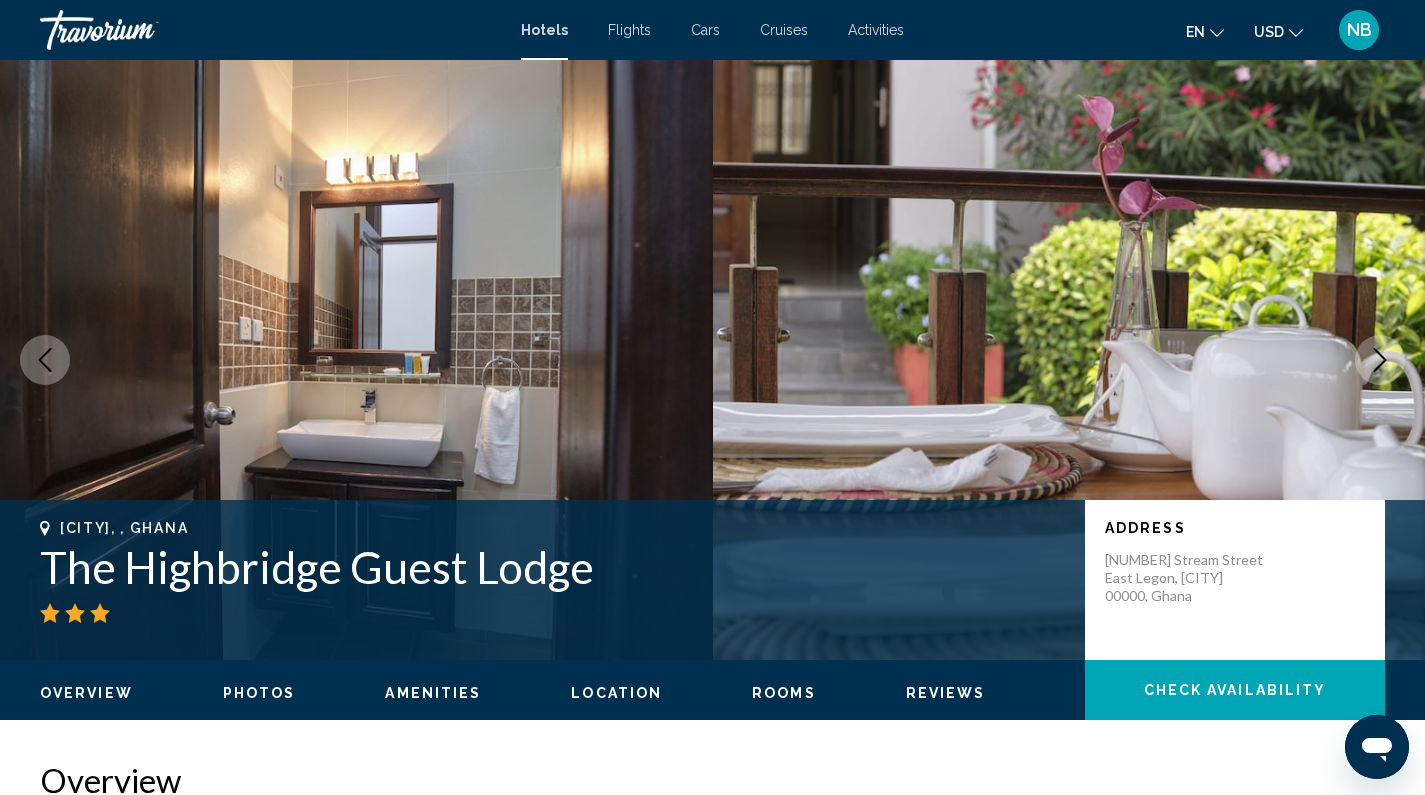 click 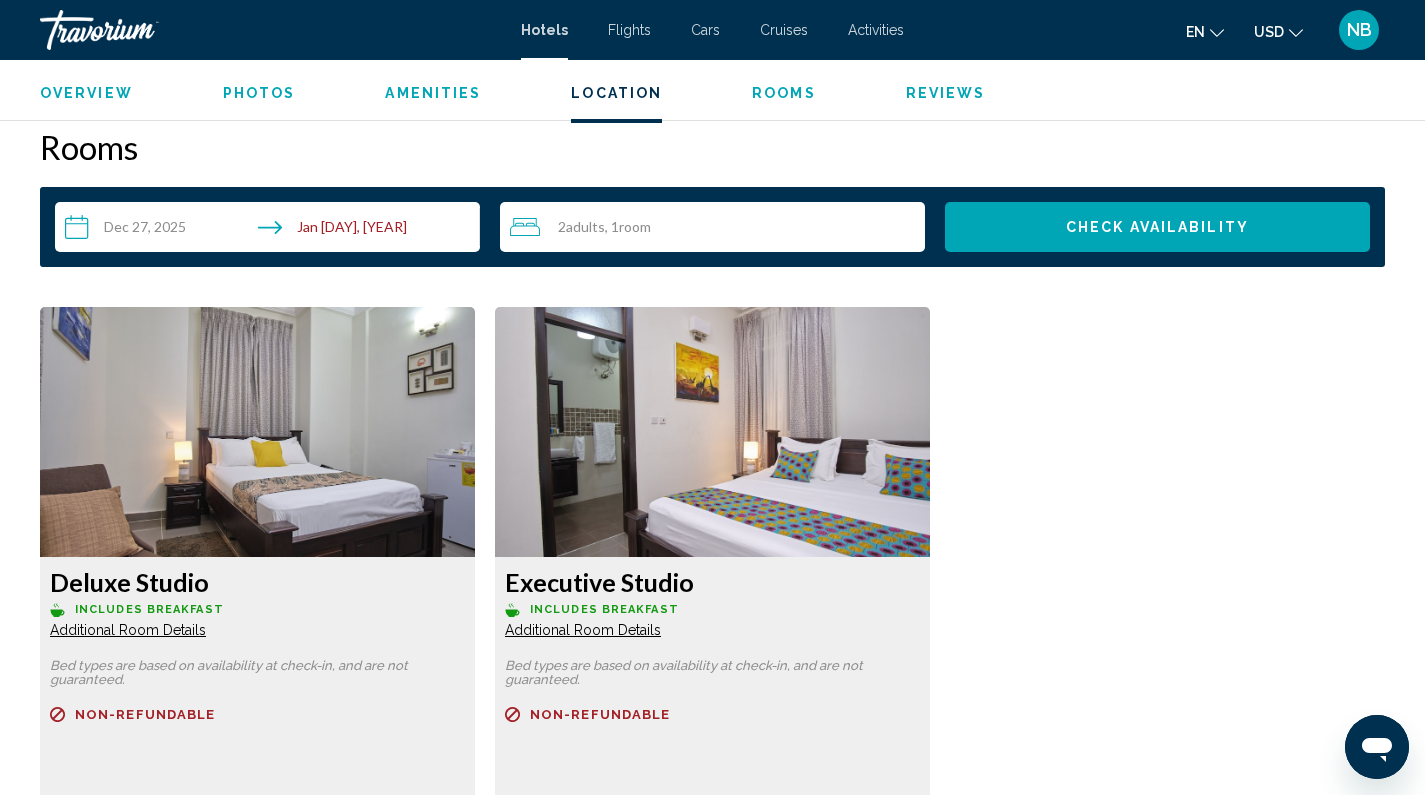 scroll, scrollTop: 2723, scrollLeft: 0, axis: vertical 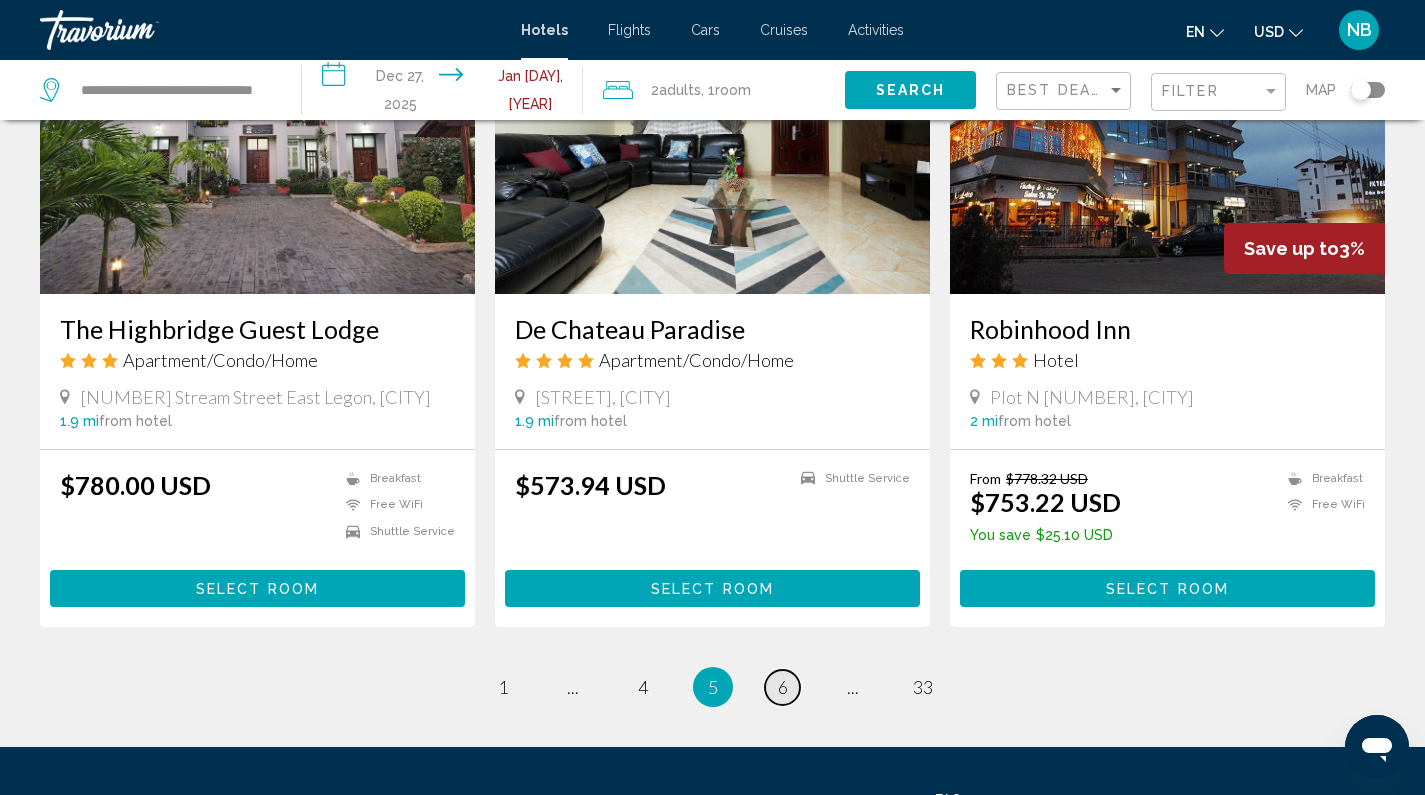 click on "6" at bounding box center (783, 687) 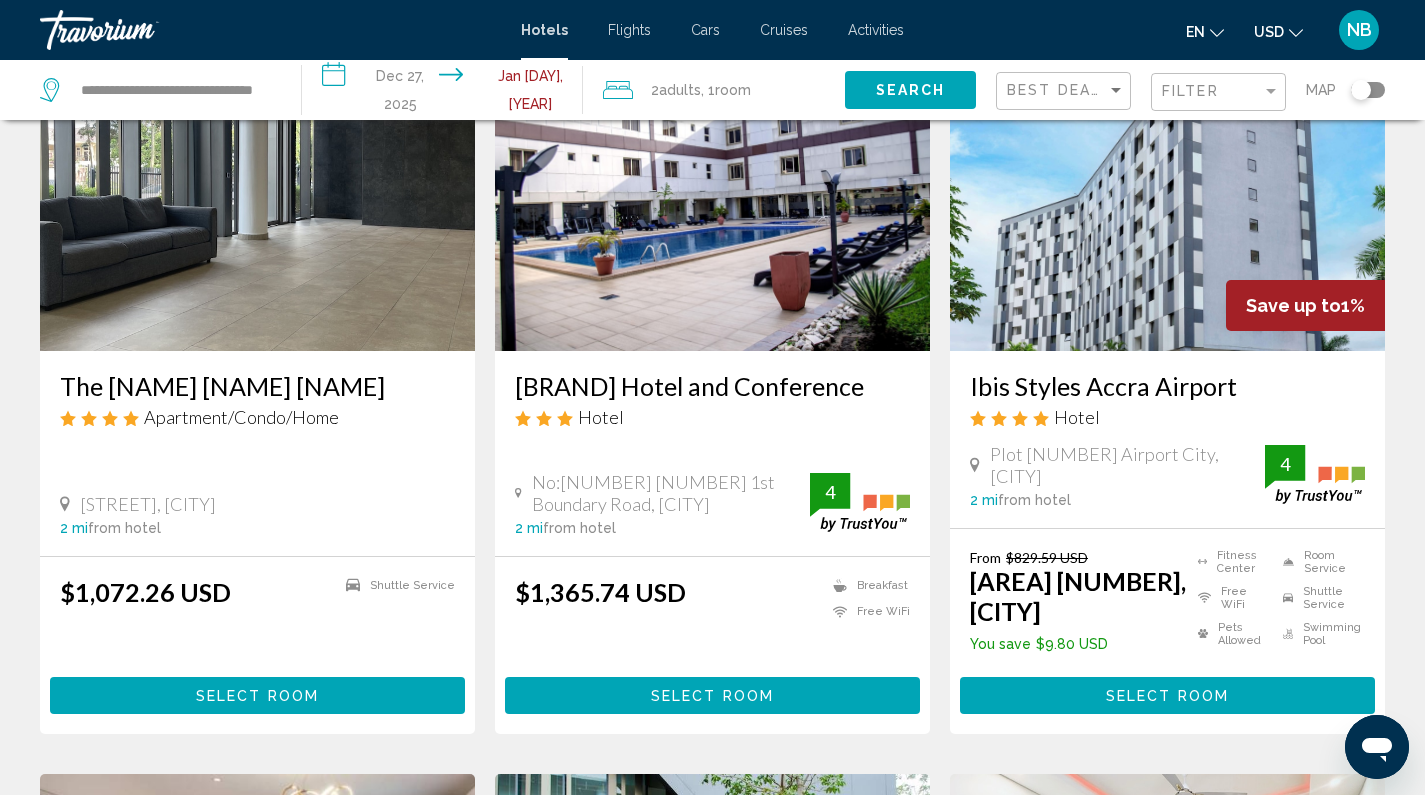 scroll, scrollTop: 74, scrollLeft: 0, axis: vertical 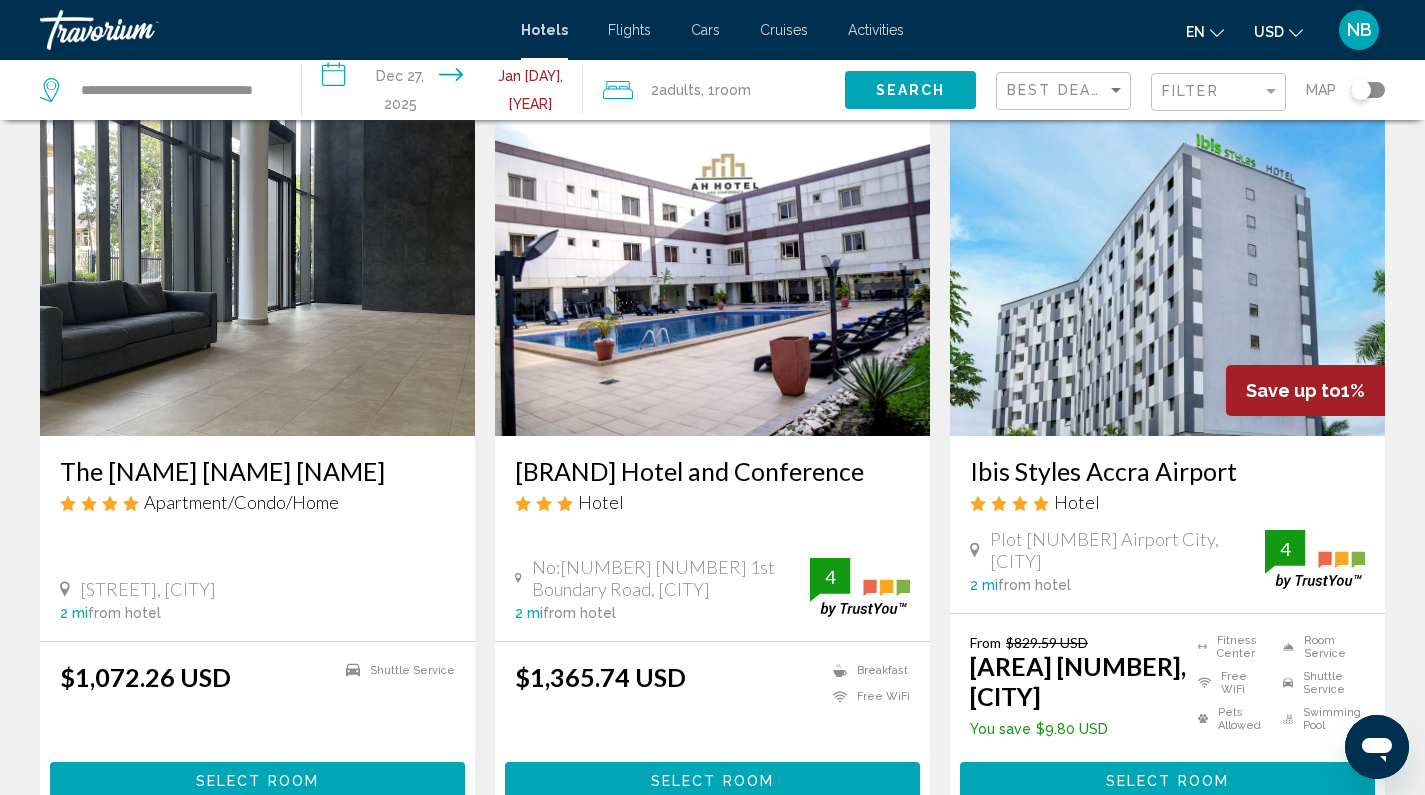 click at bounding box center (1167, 276) 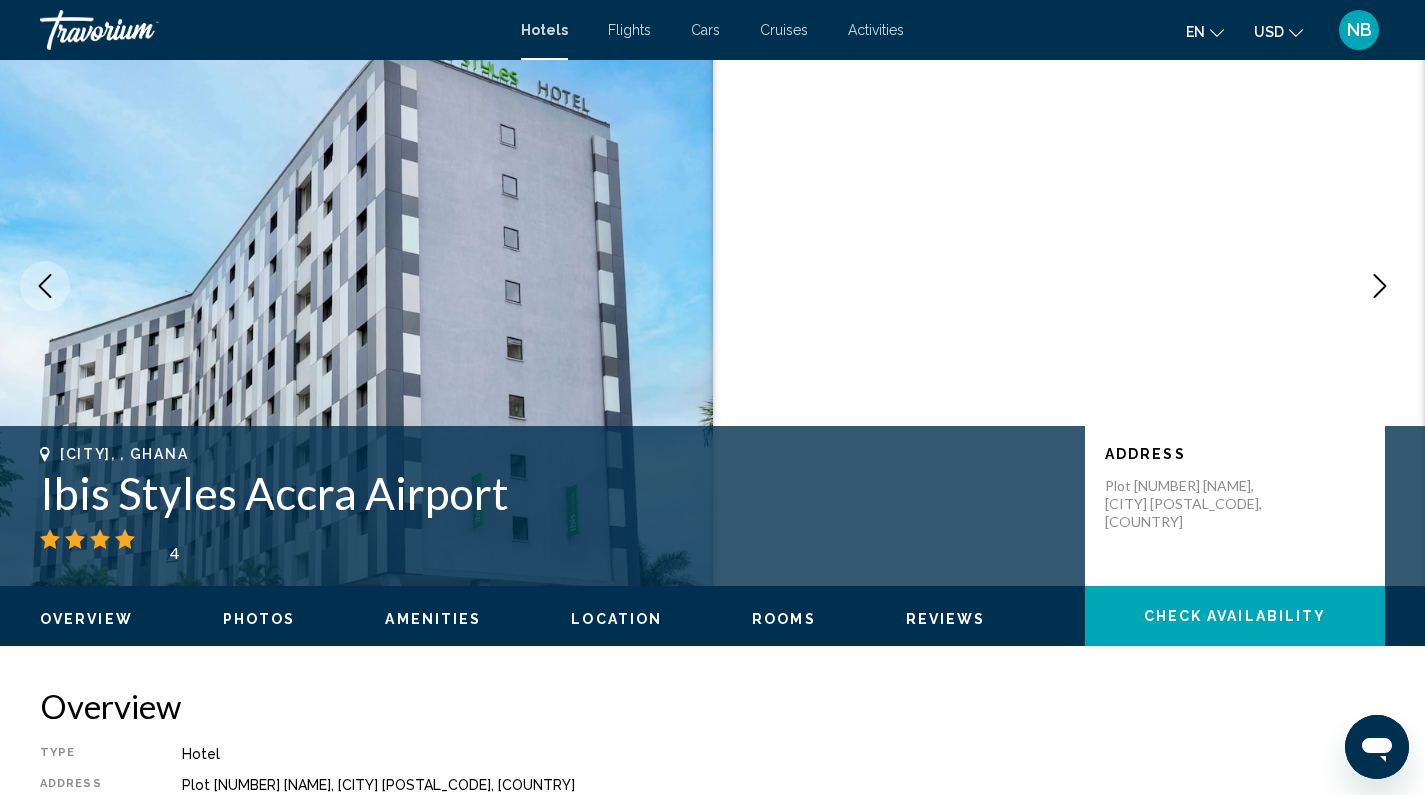scroll, scrollTop: 0, scrollLeft: 0, axis: both 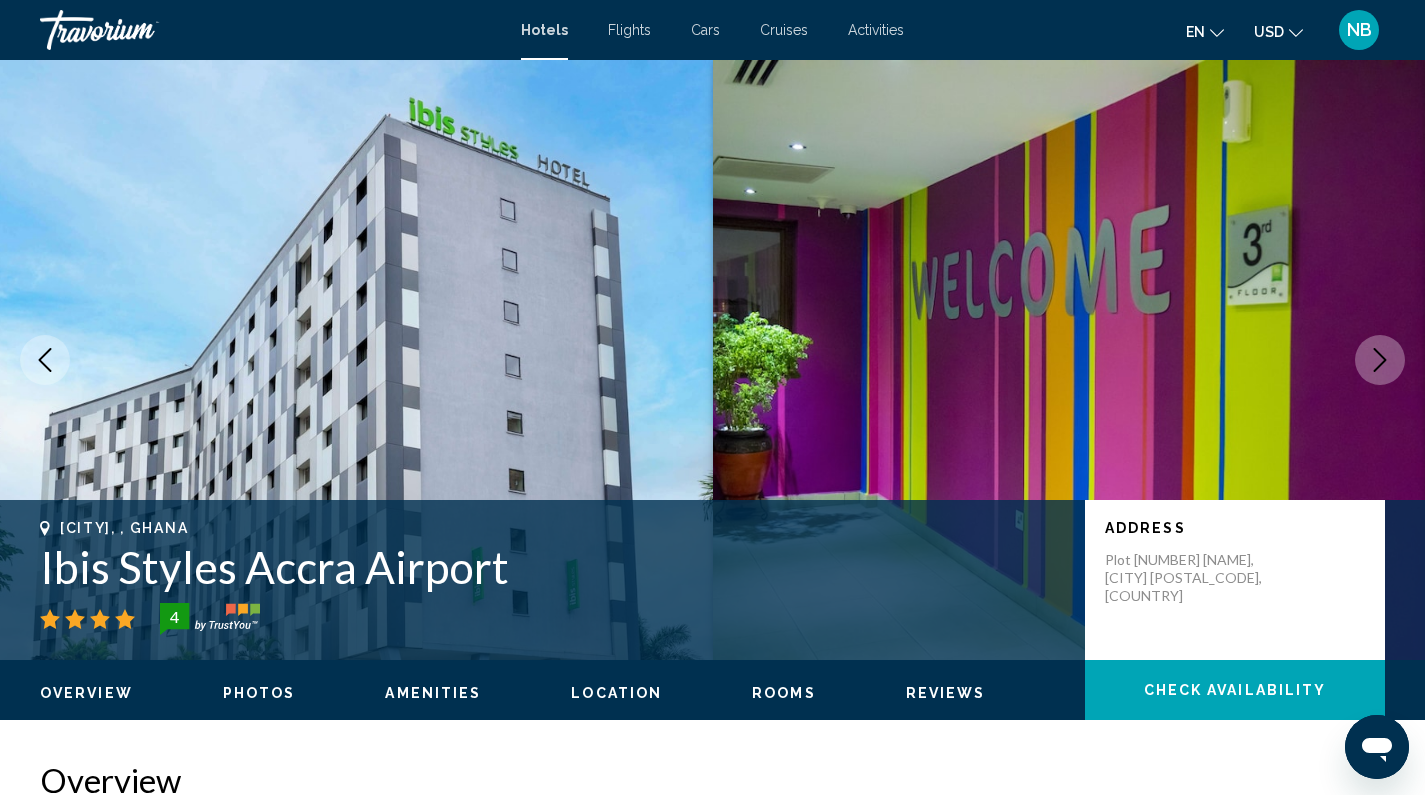 click 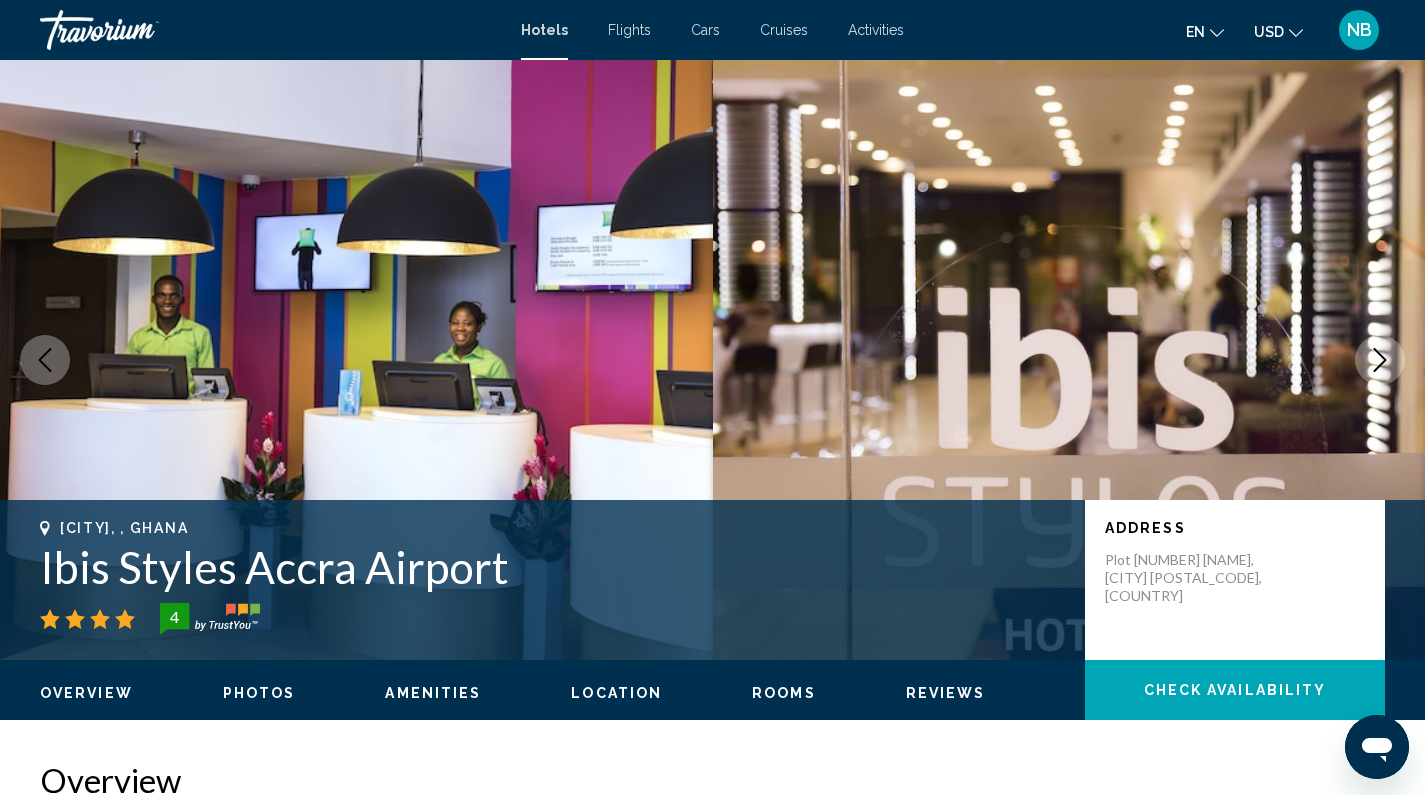 click 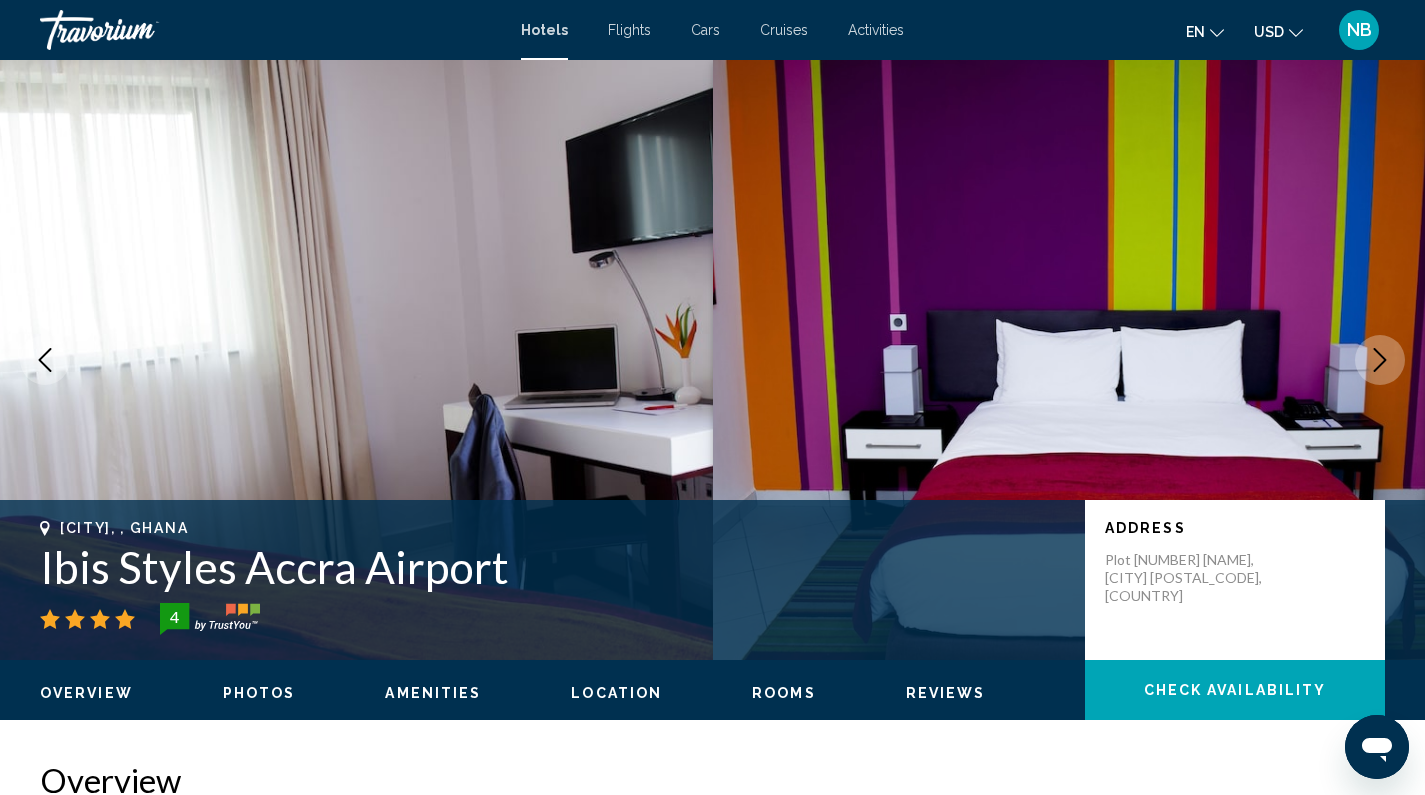 click 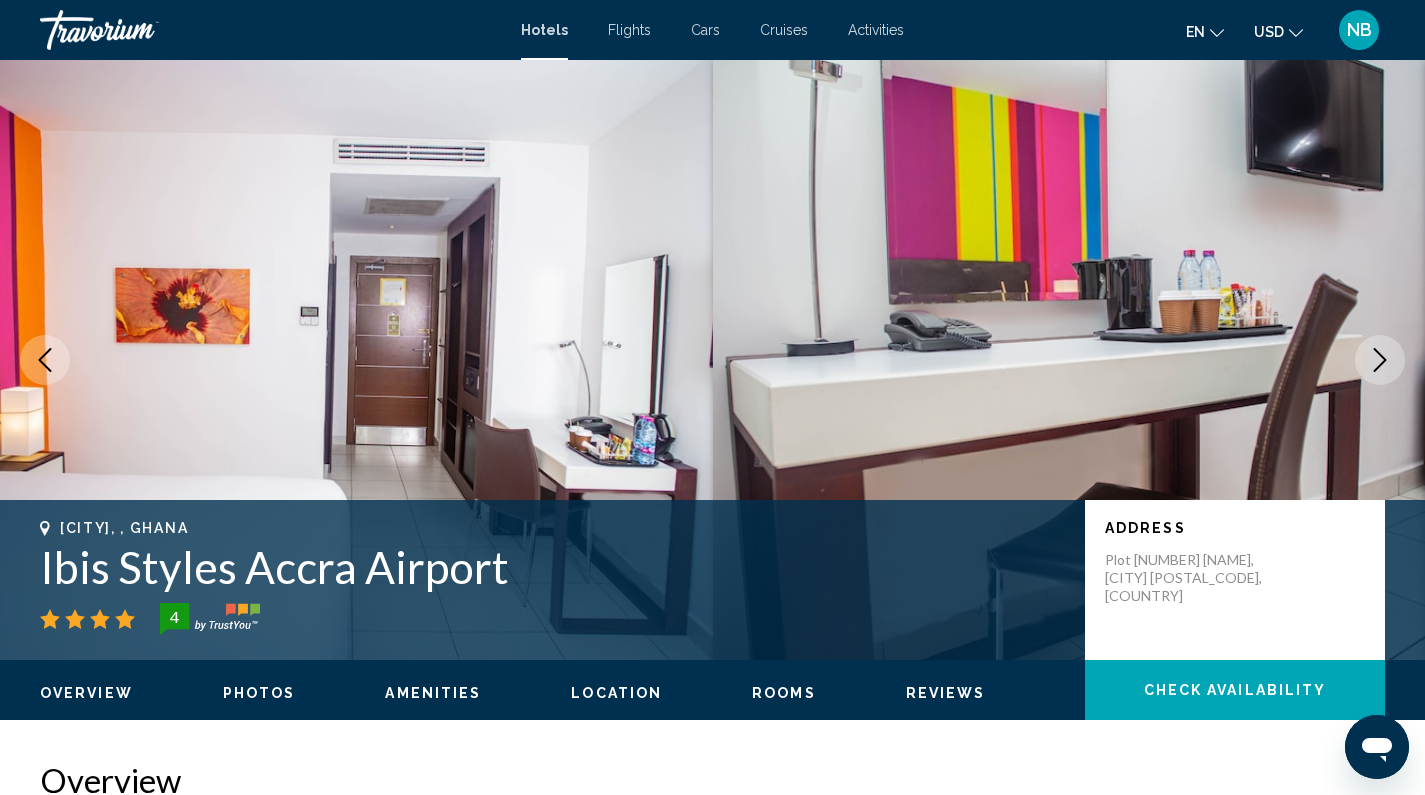 click 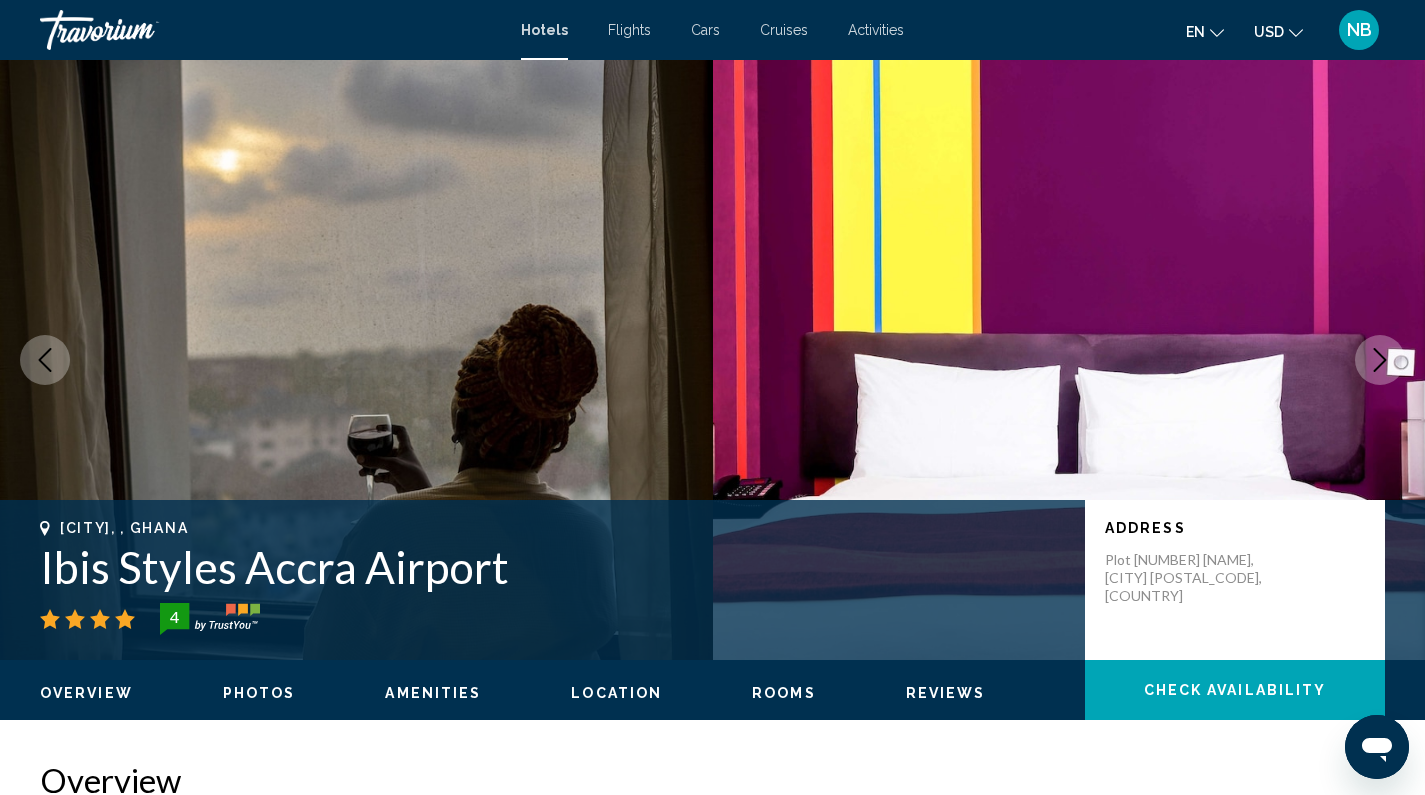 click 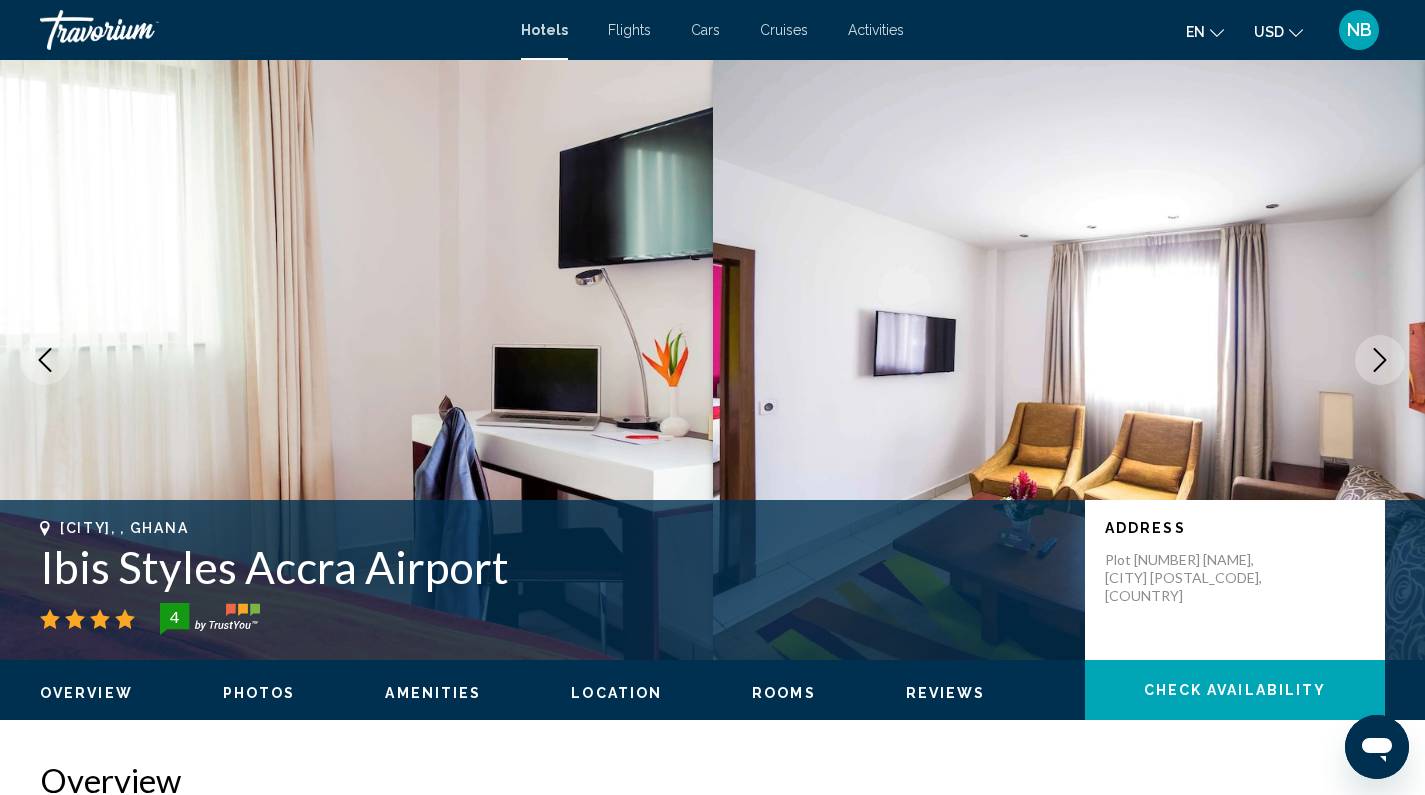 click 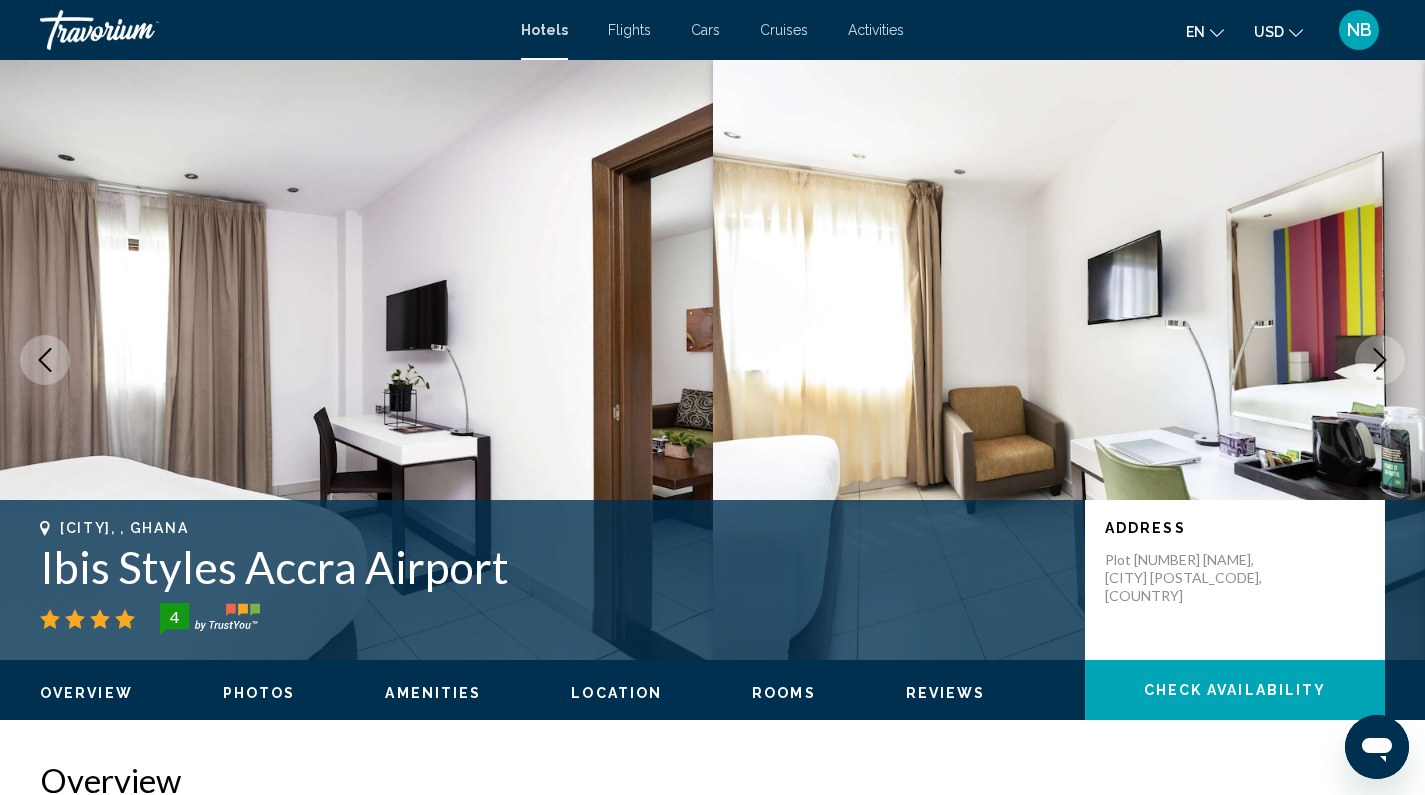 click 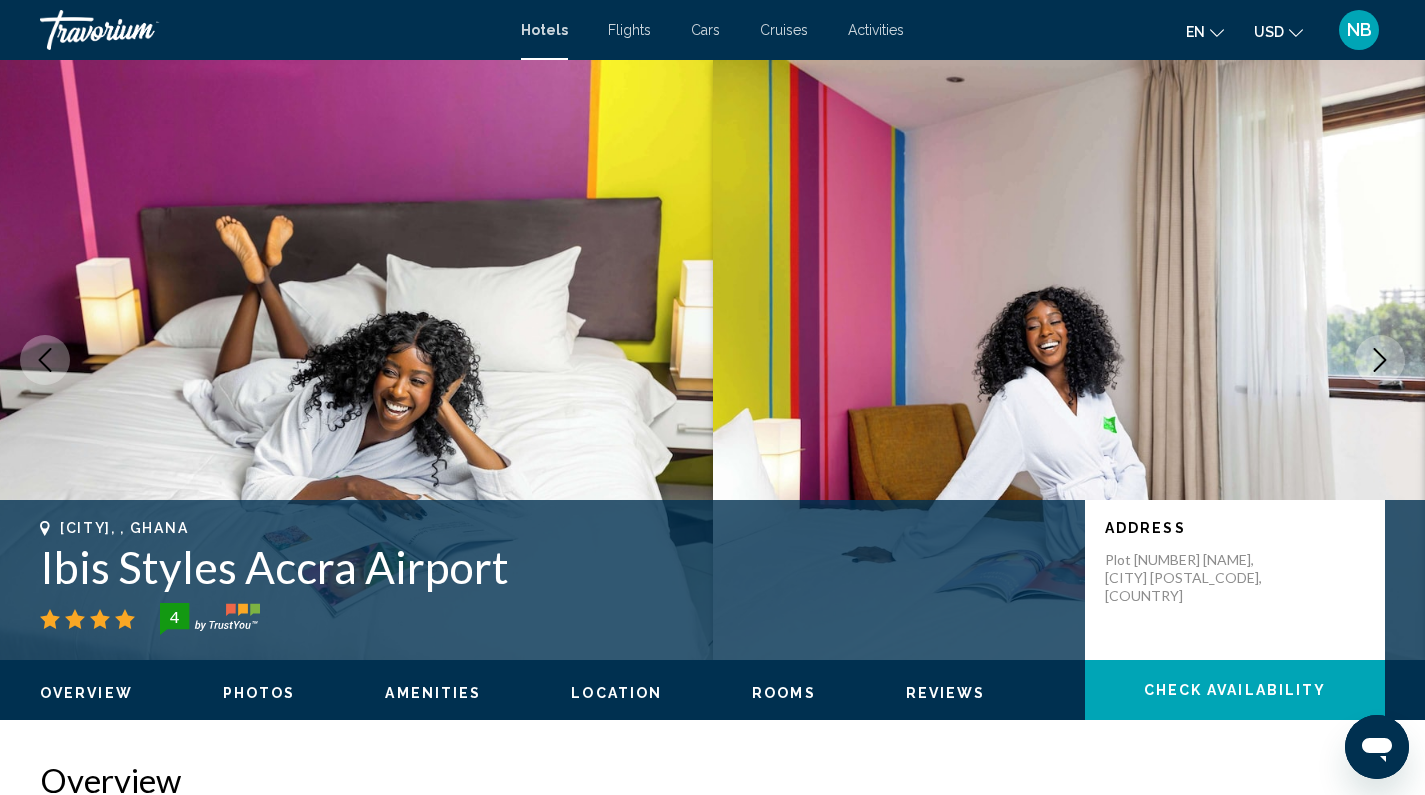 click 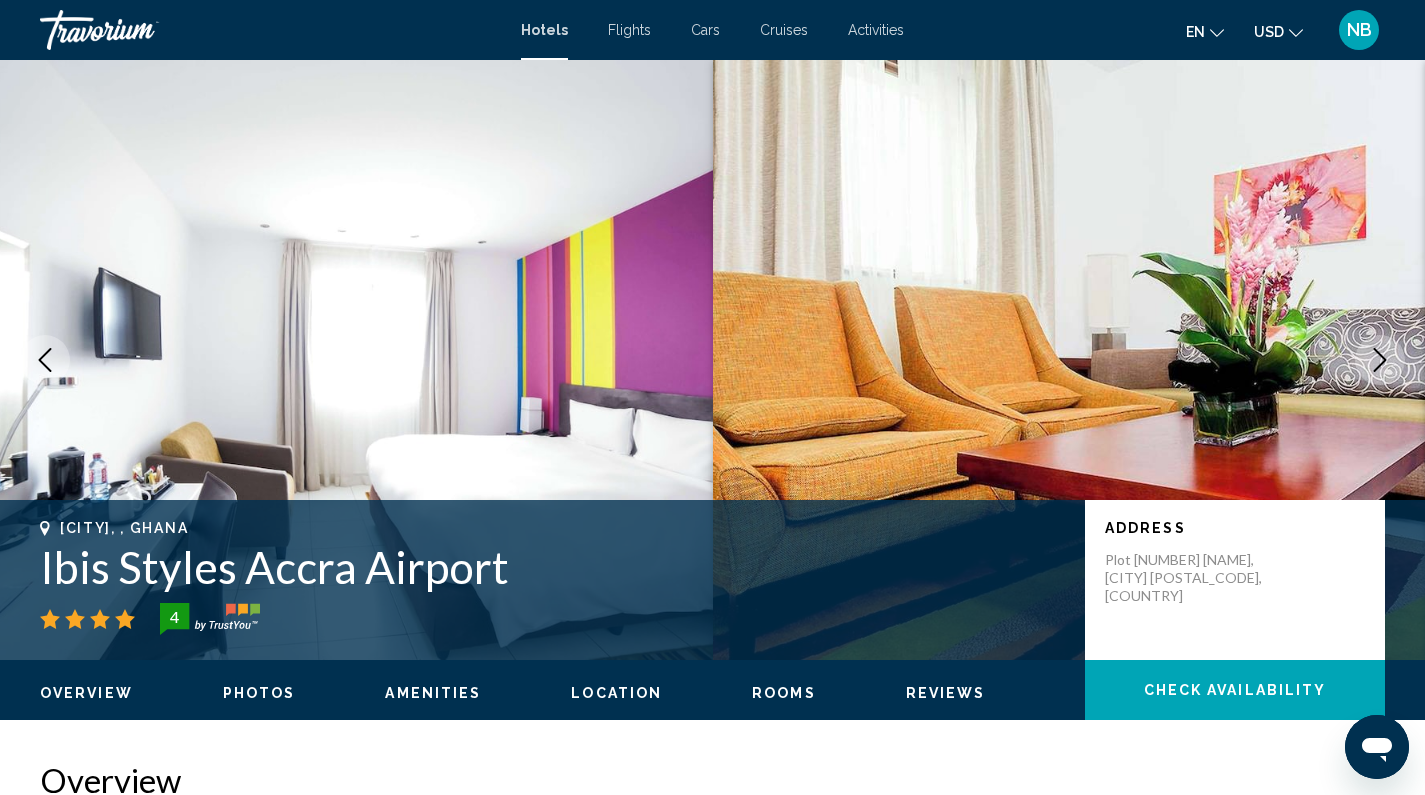 click 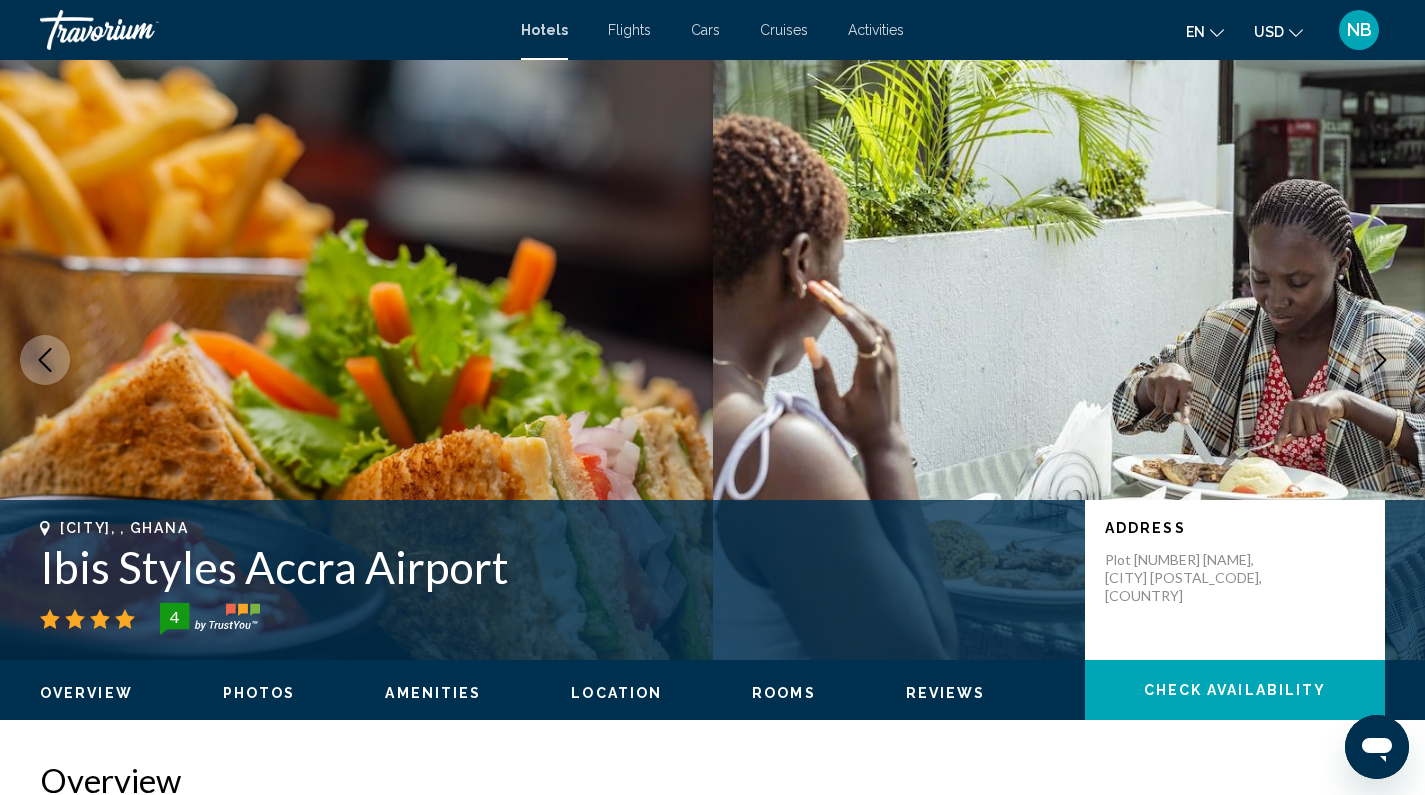 click 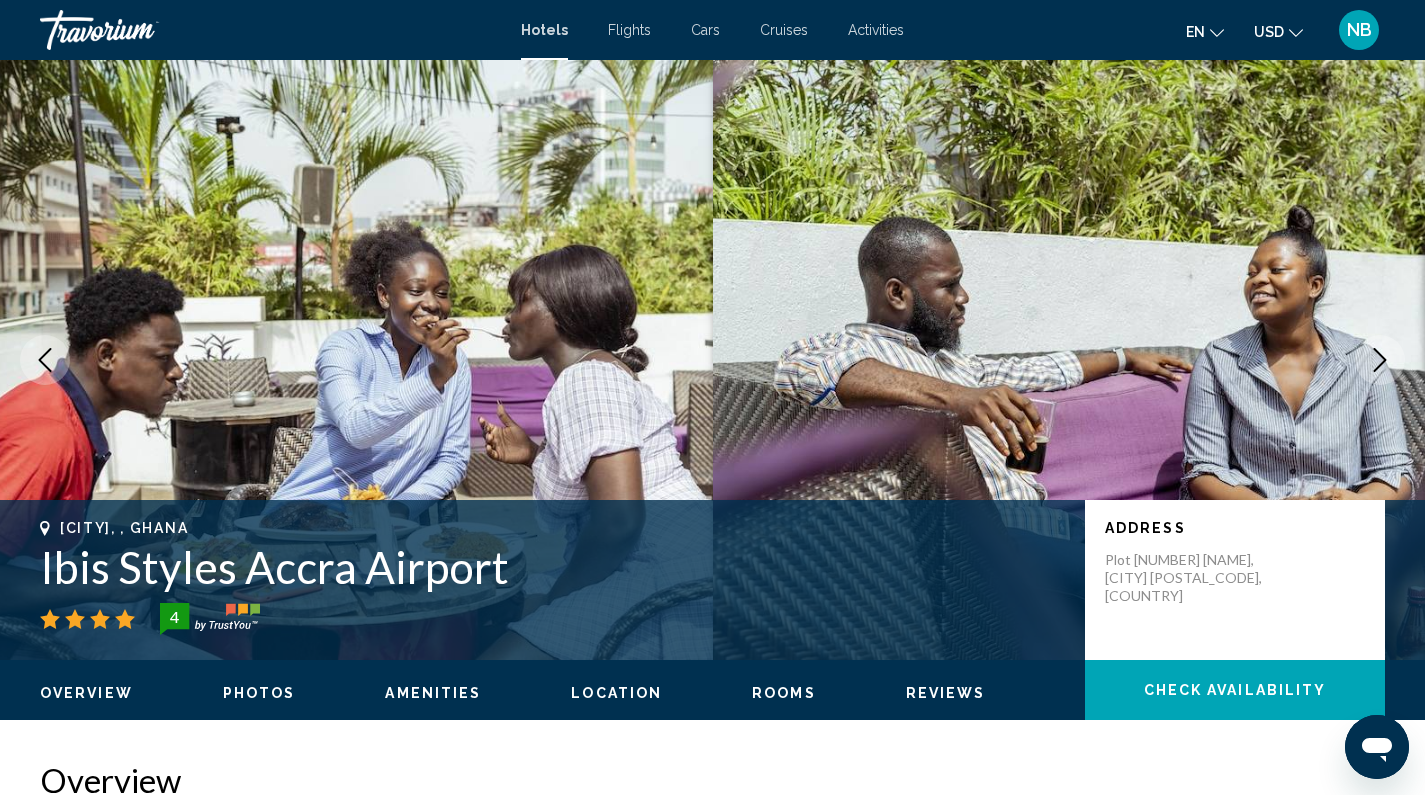 click 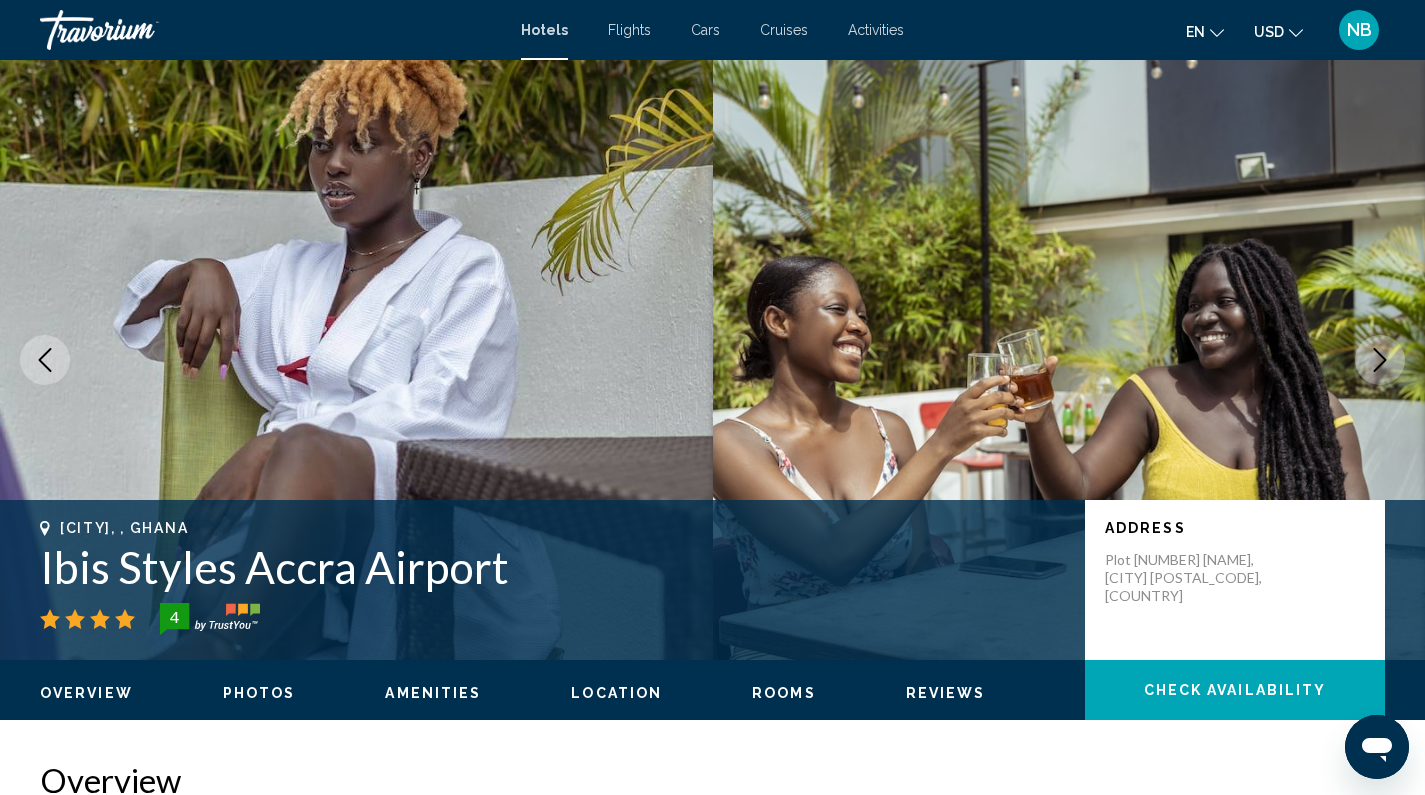 click 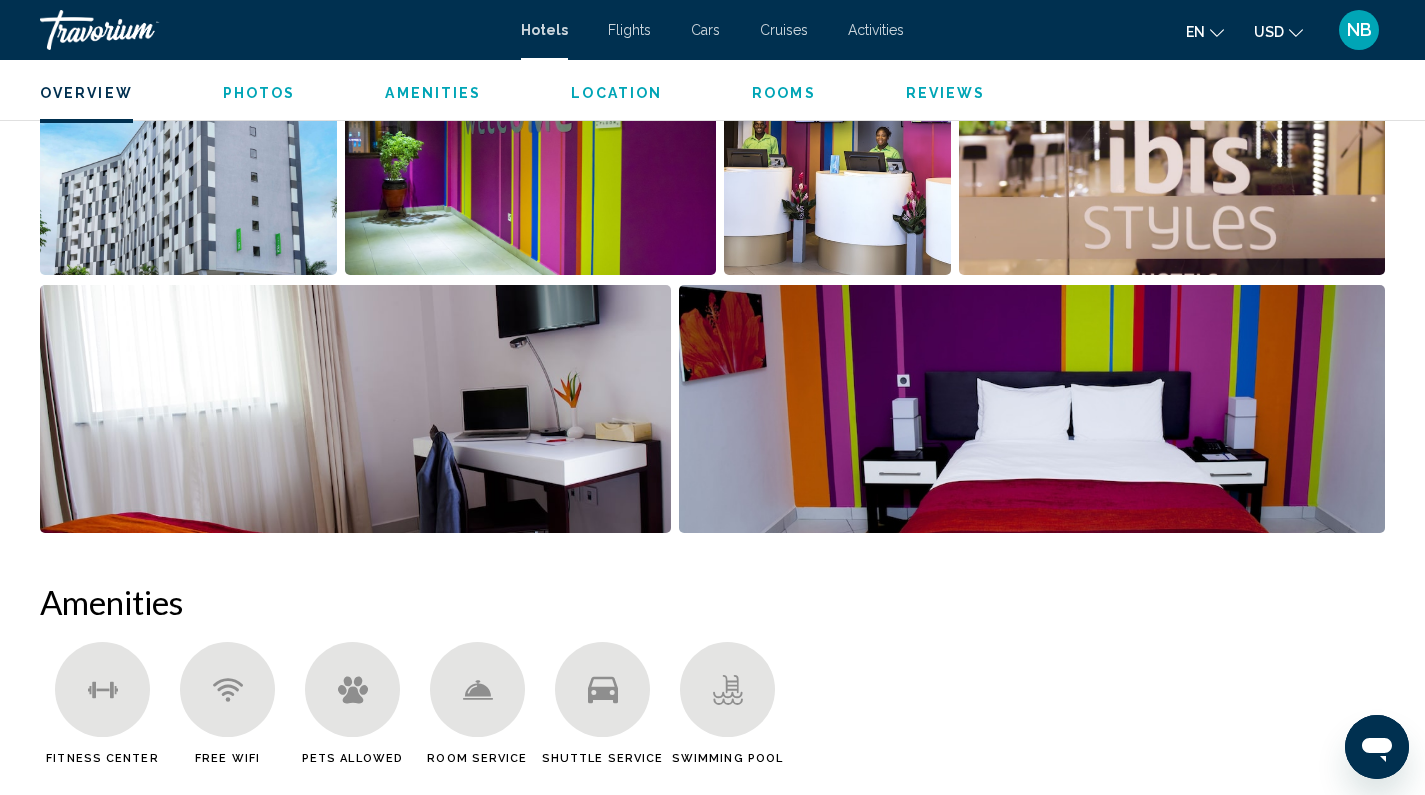 scroll, scrollTop: 766, scrollLeft: 0, axis: vertical 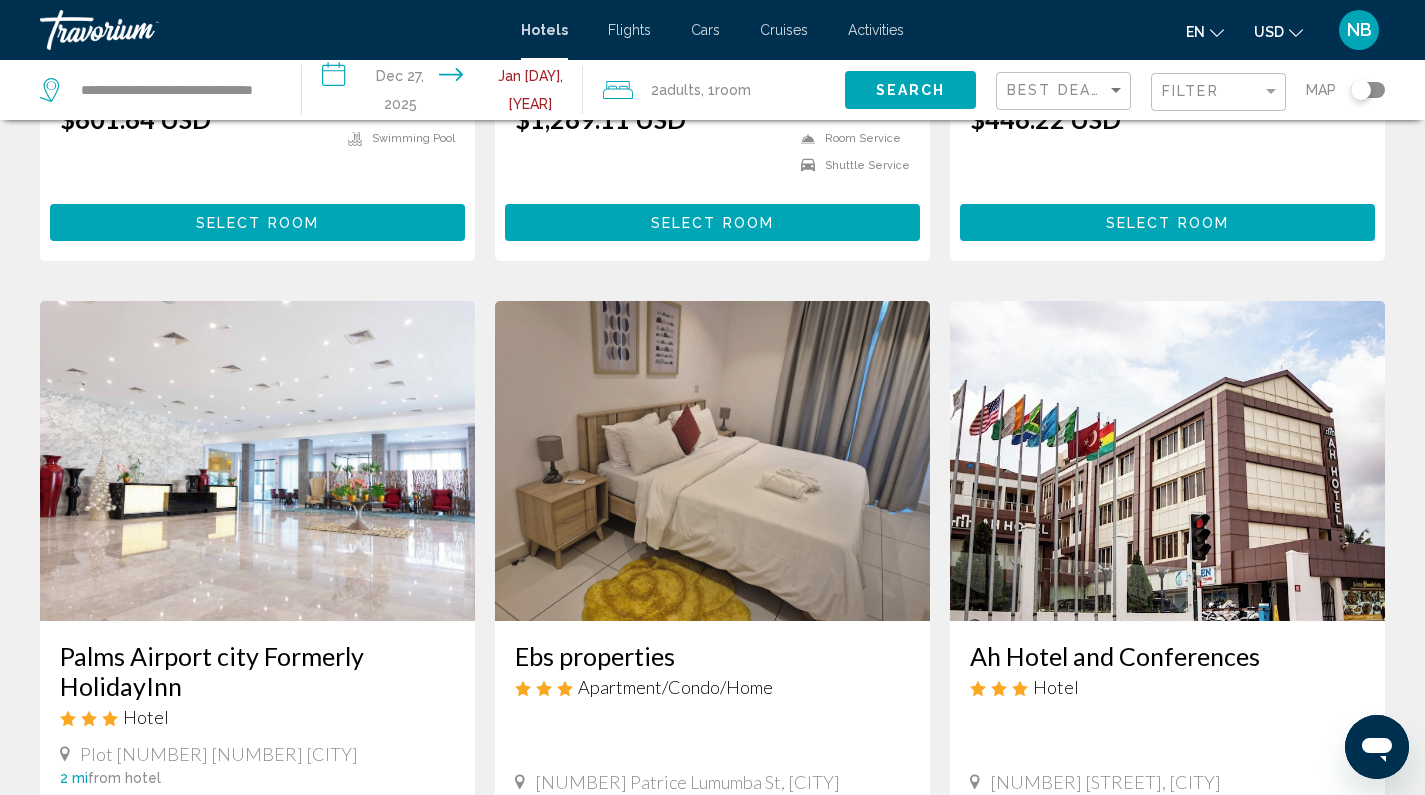 click at bounding box center [257, 461] 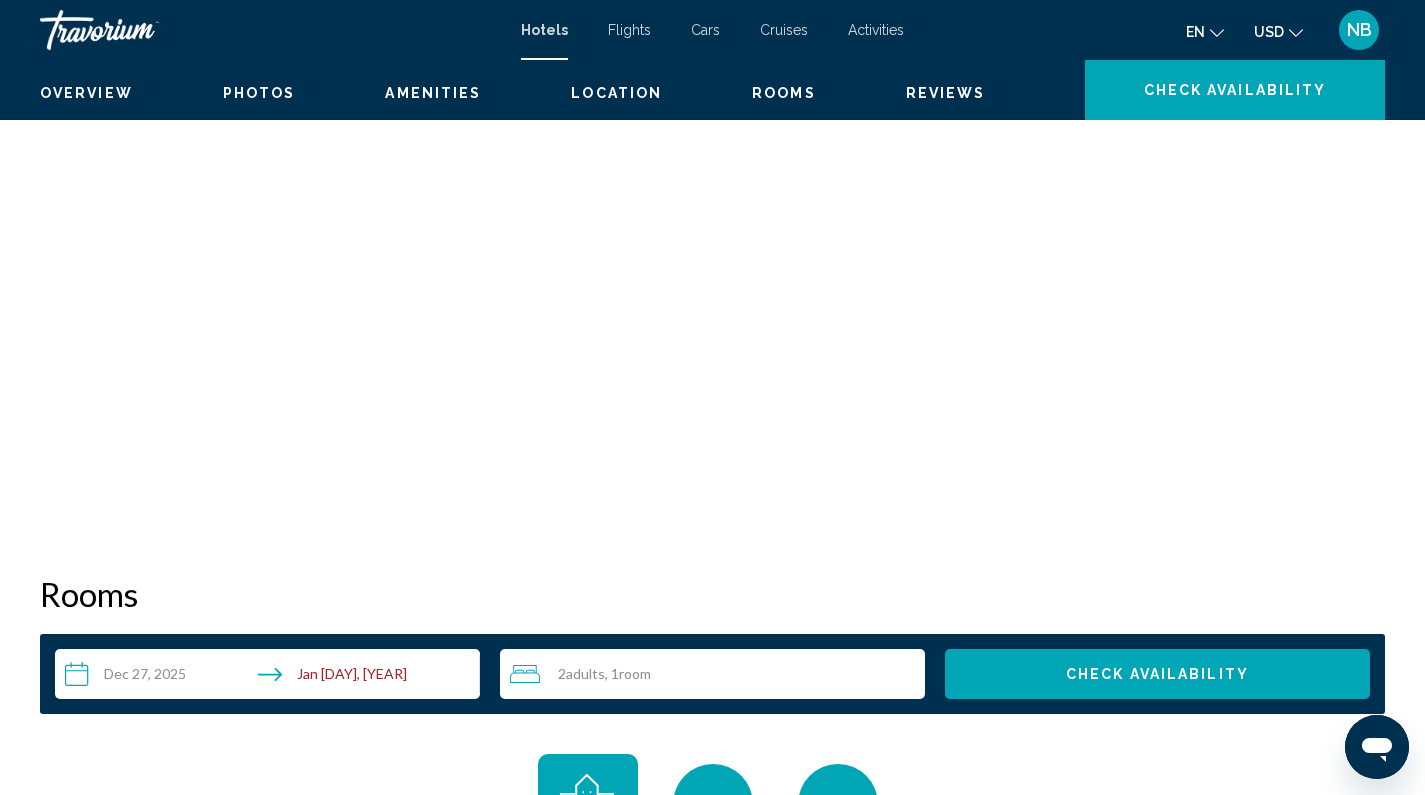 scroll, scrollTop: 0, scrollLeft: 0, axis: both 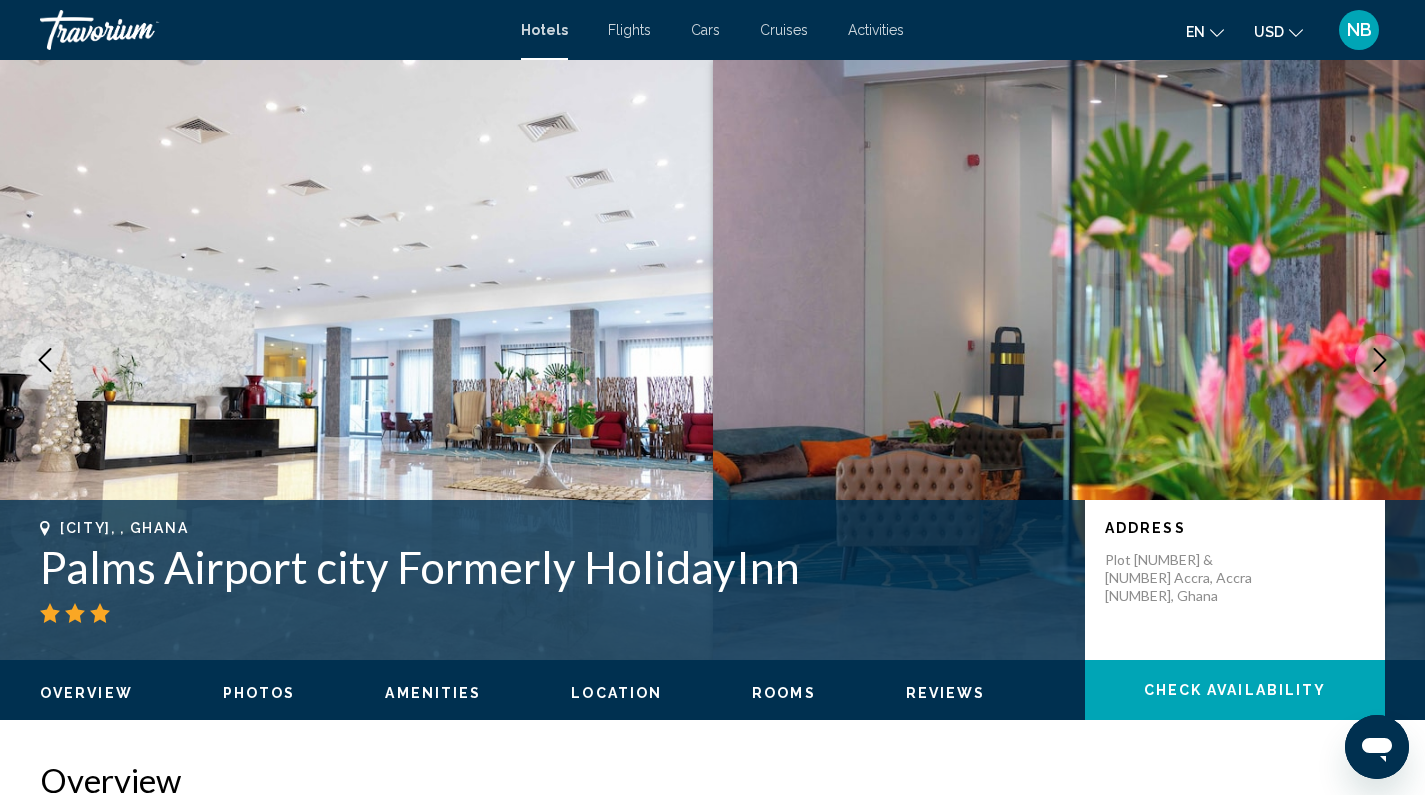 click 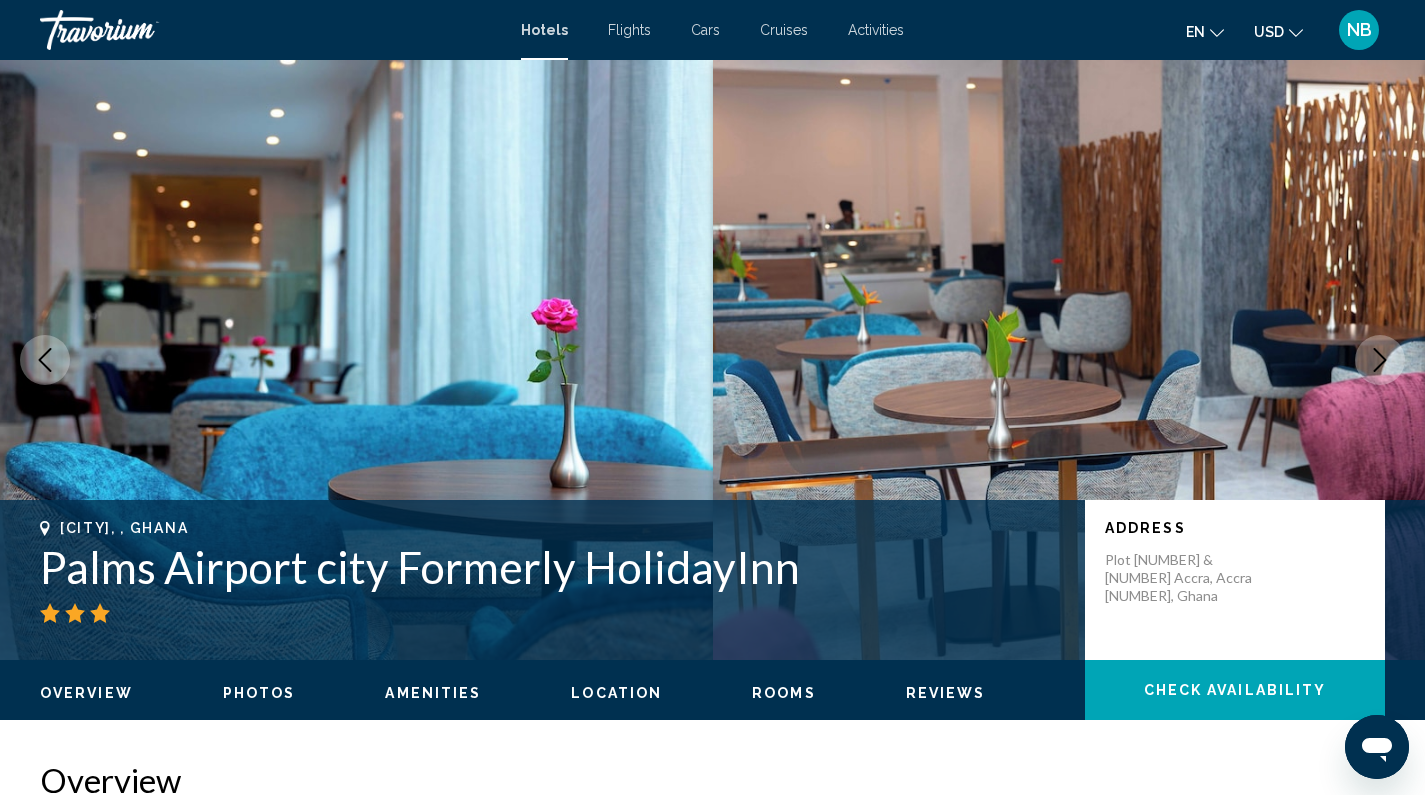 click 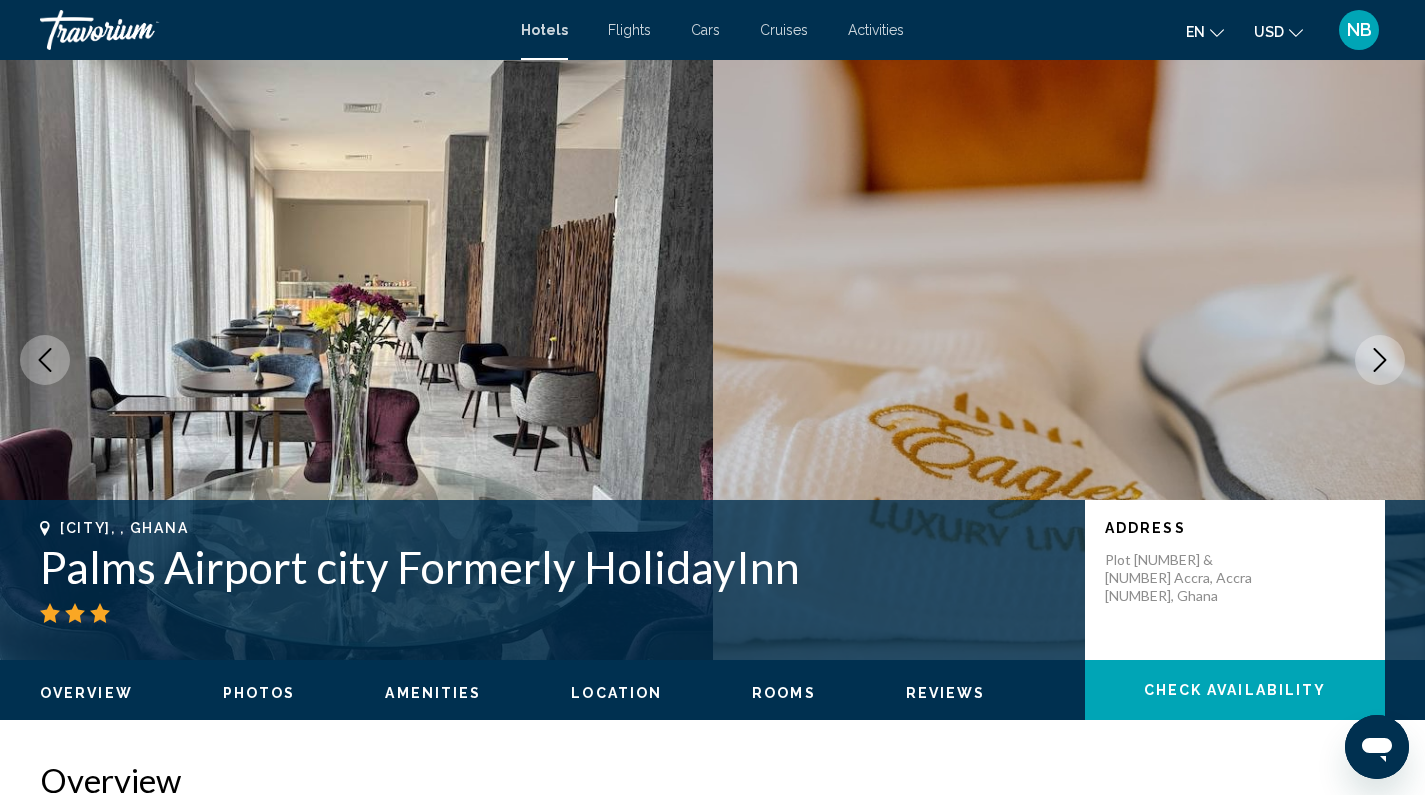 click 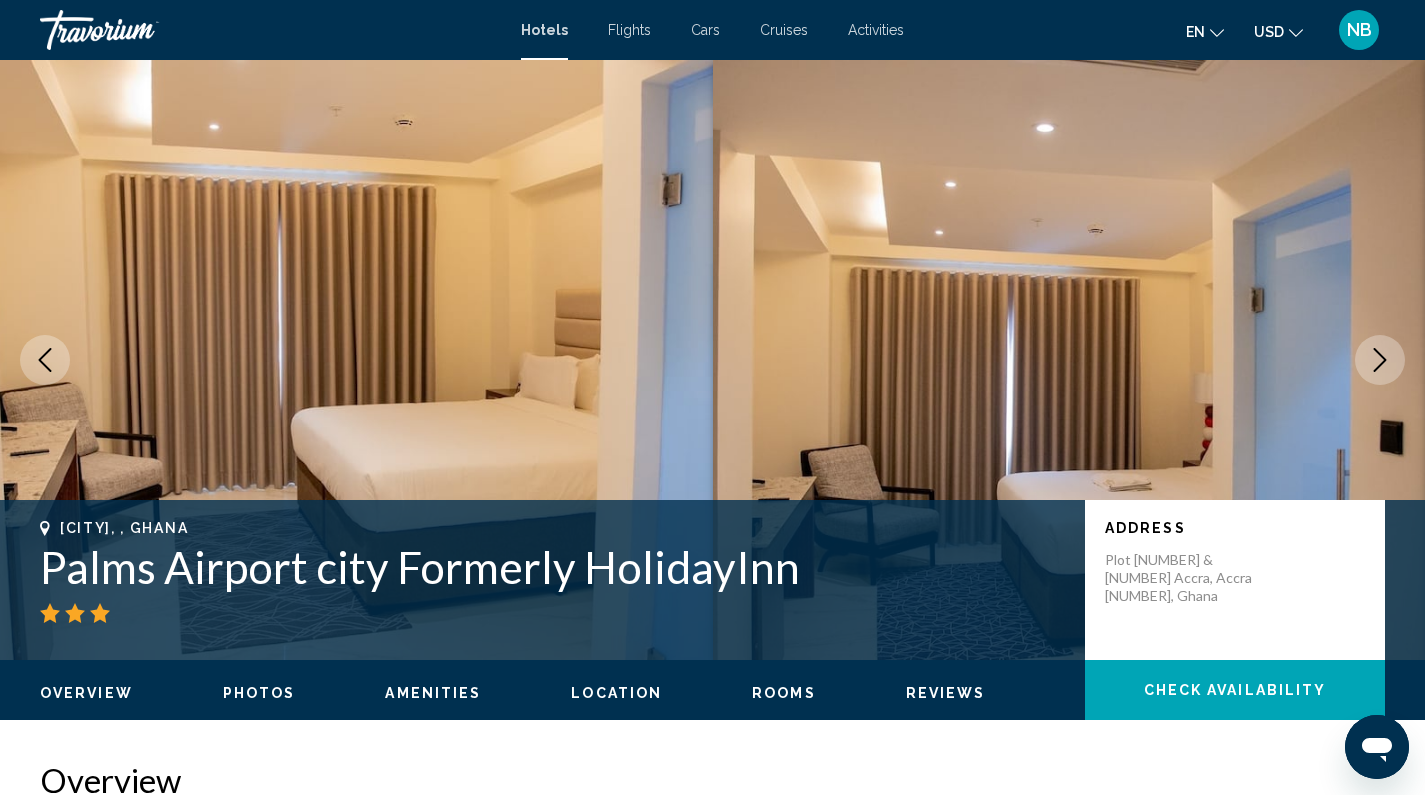 click 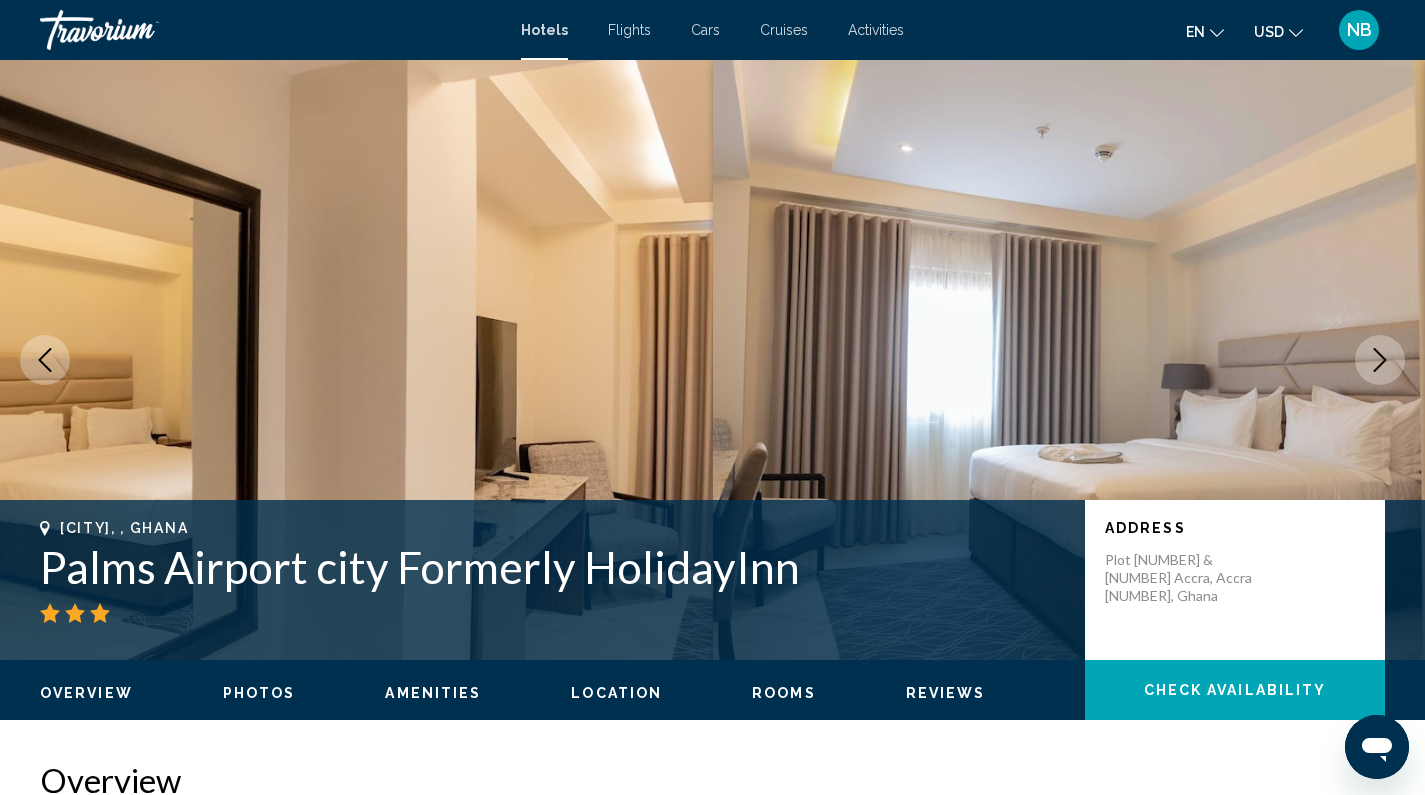 click 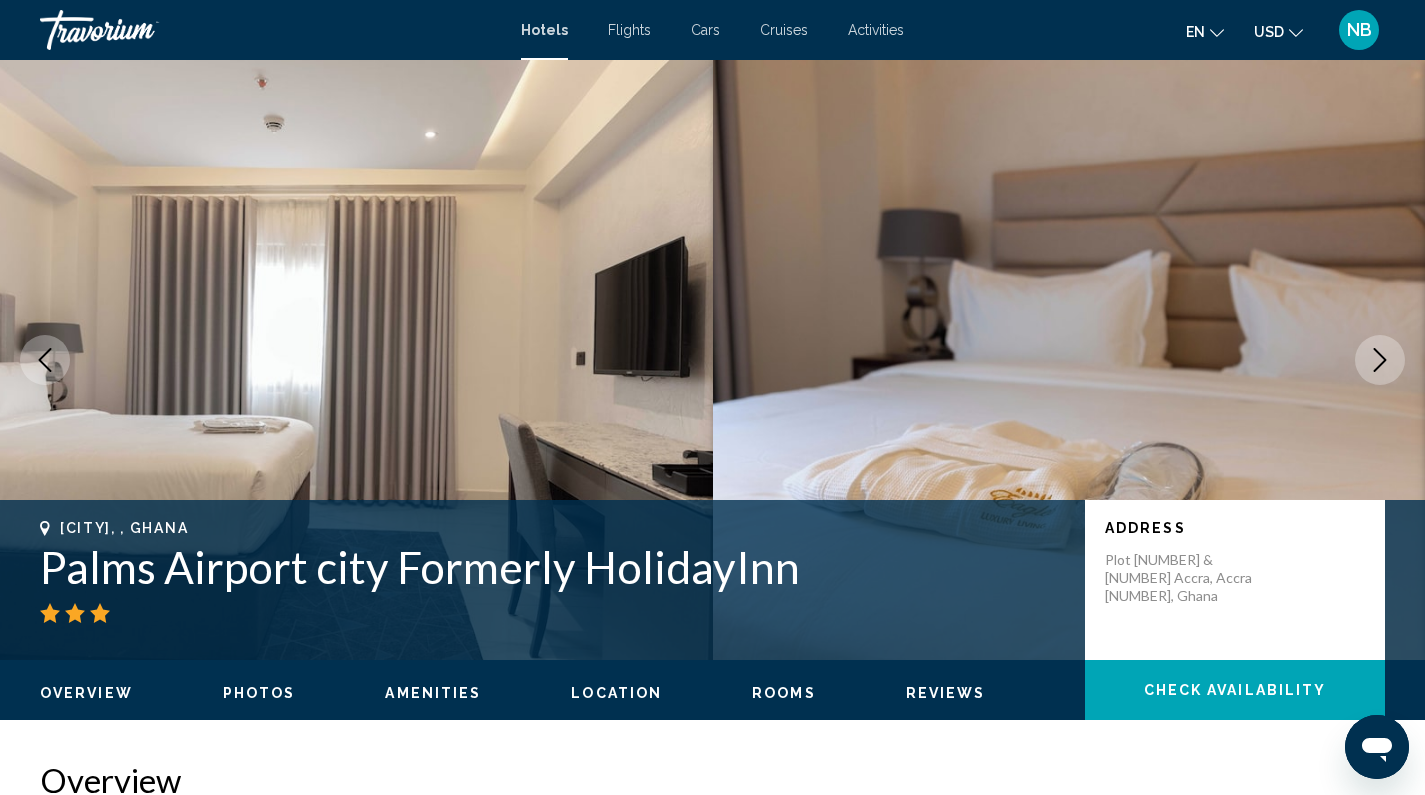 click 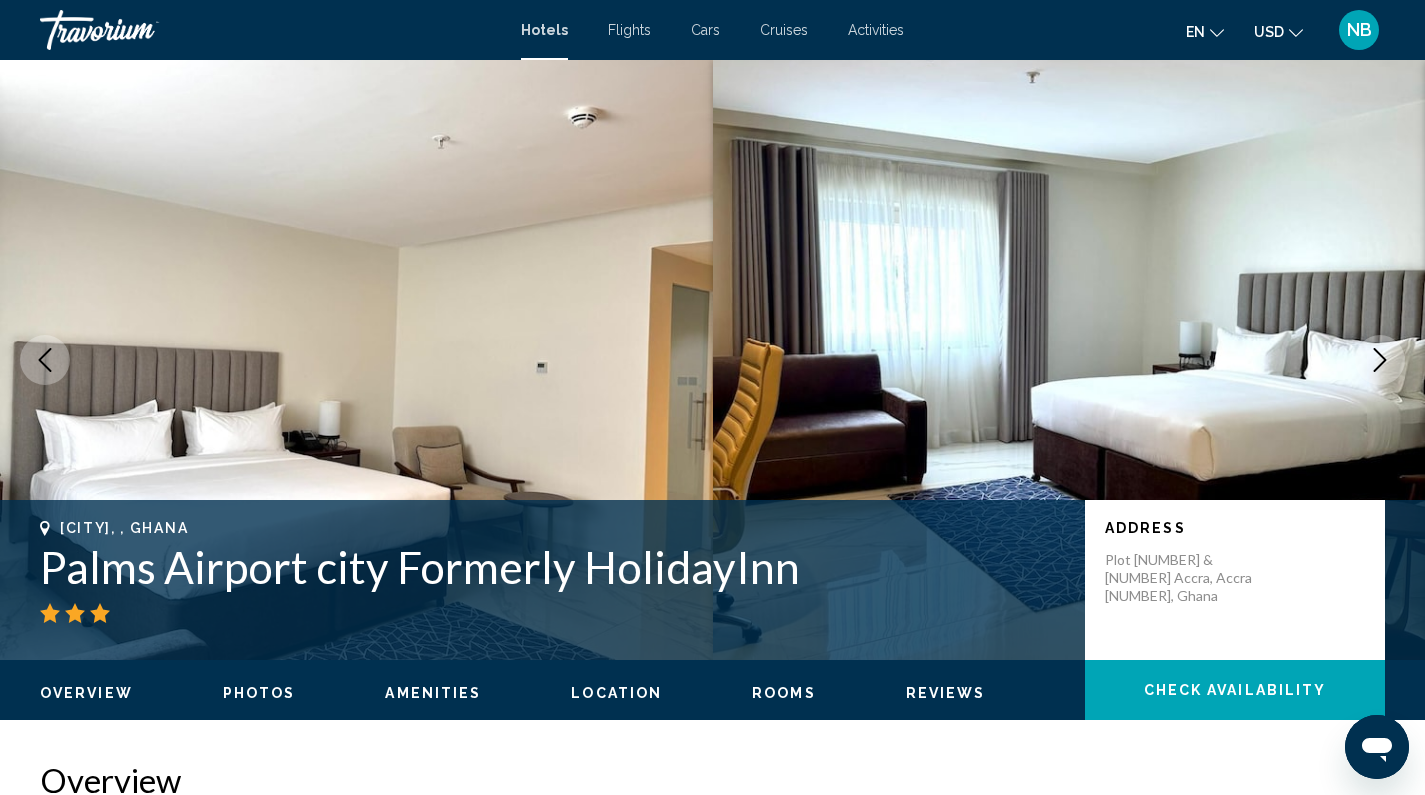click 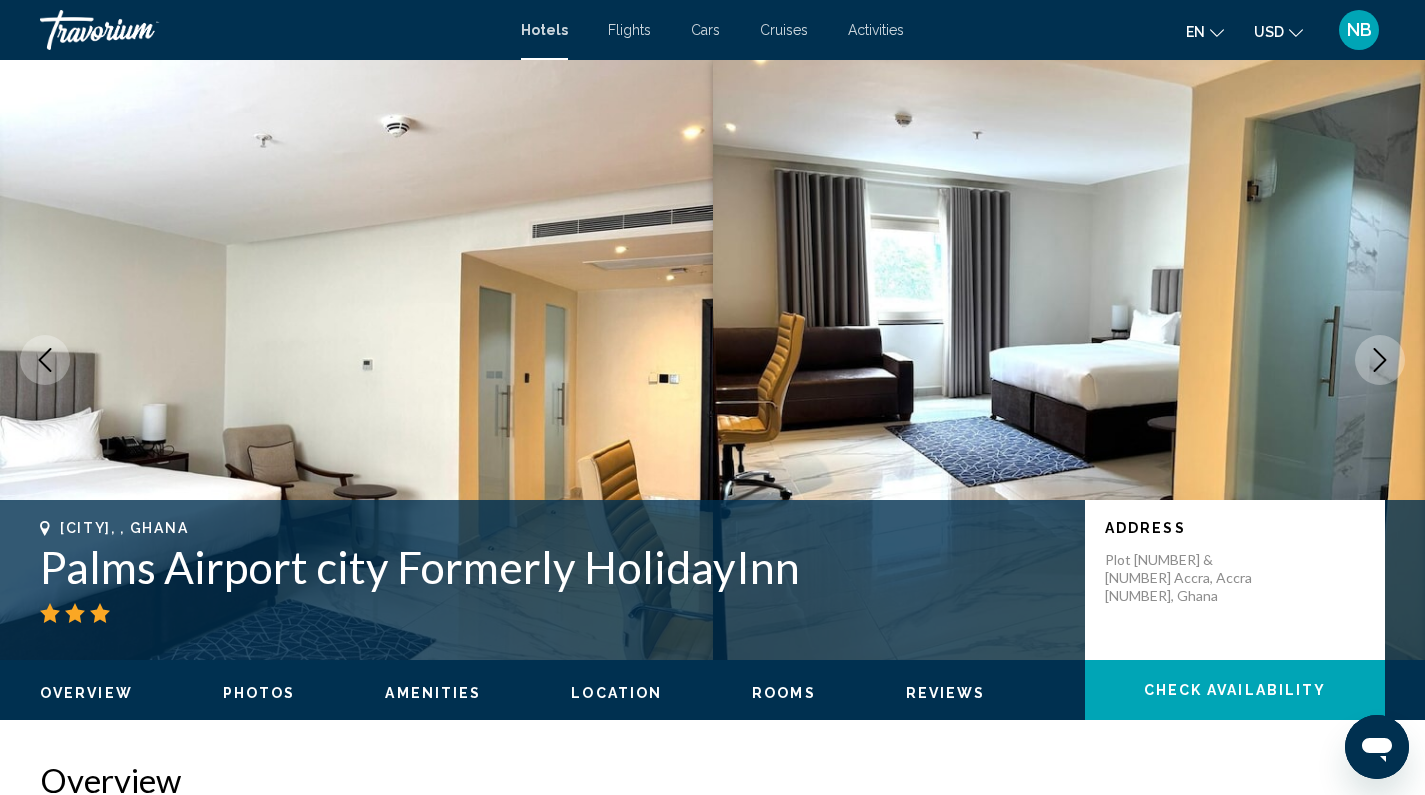 click 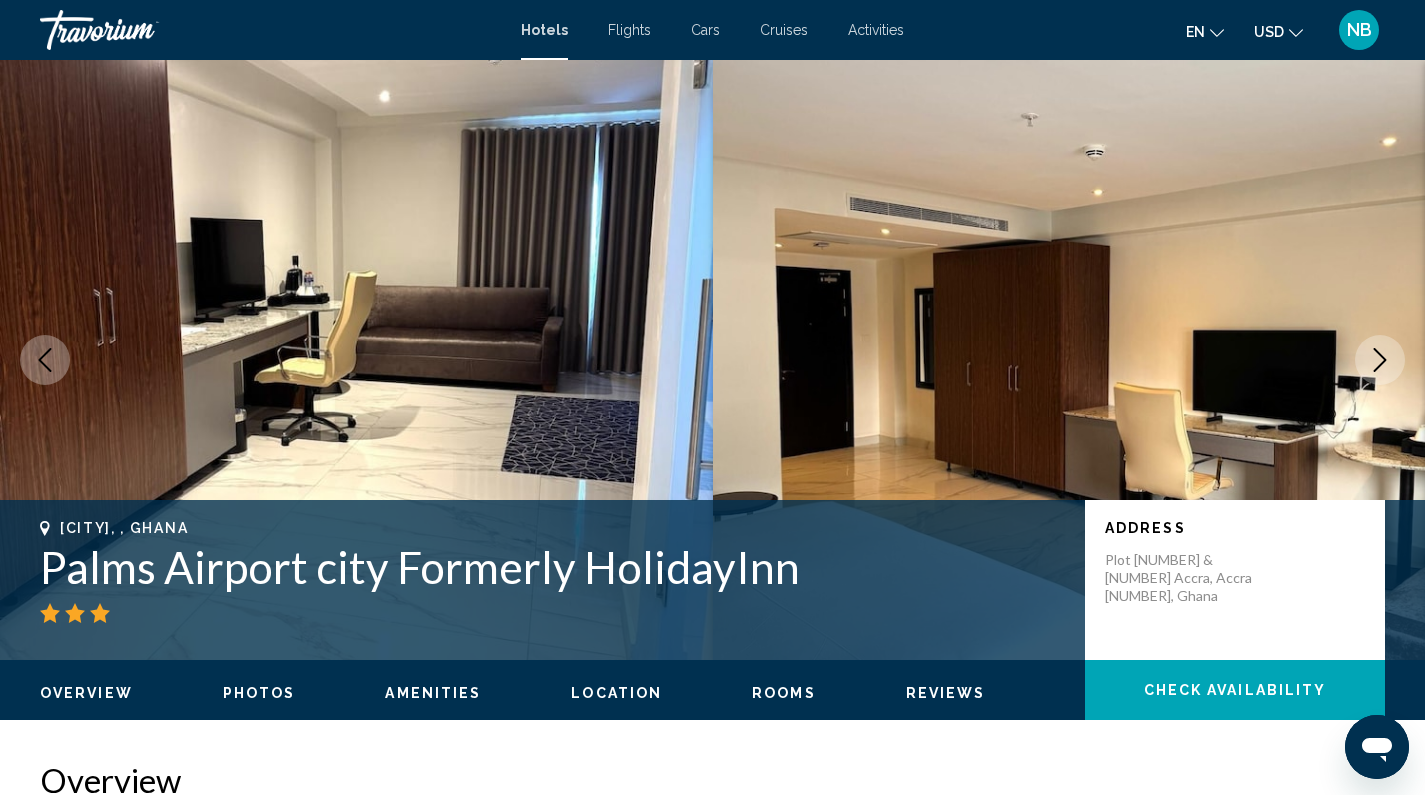 click 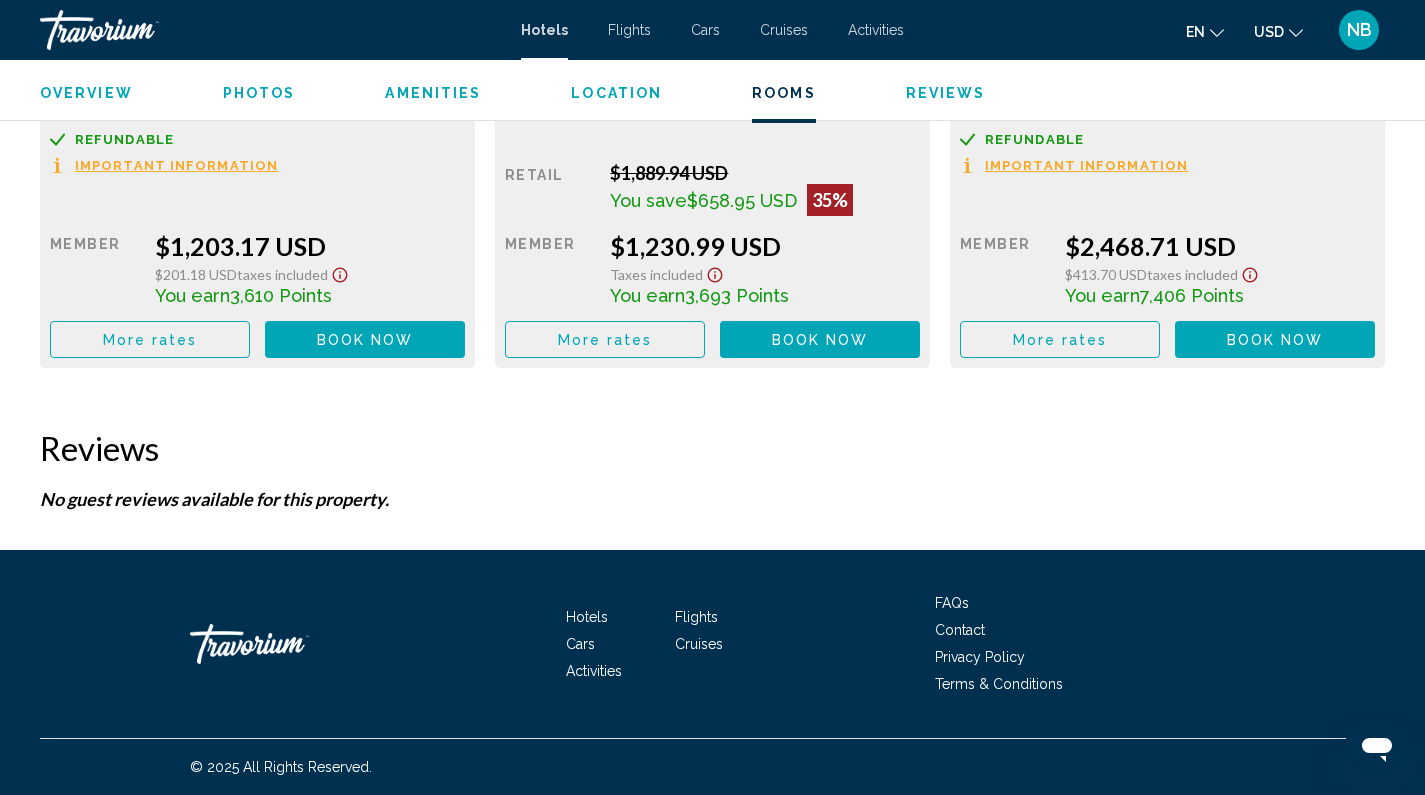scroll, scrollTop: 2792, scrollLeft: 0, axis: vertical 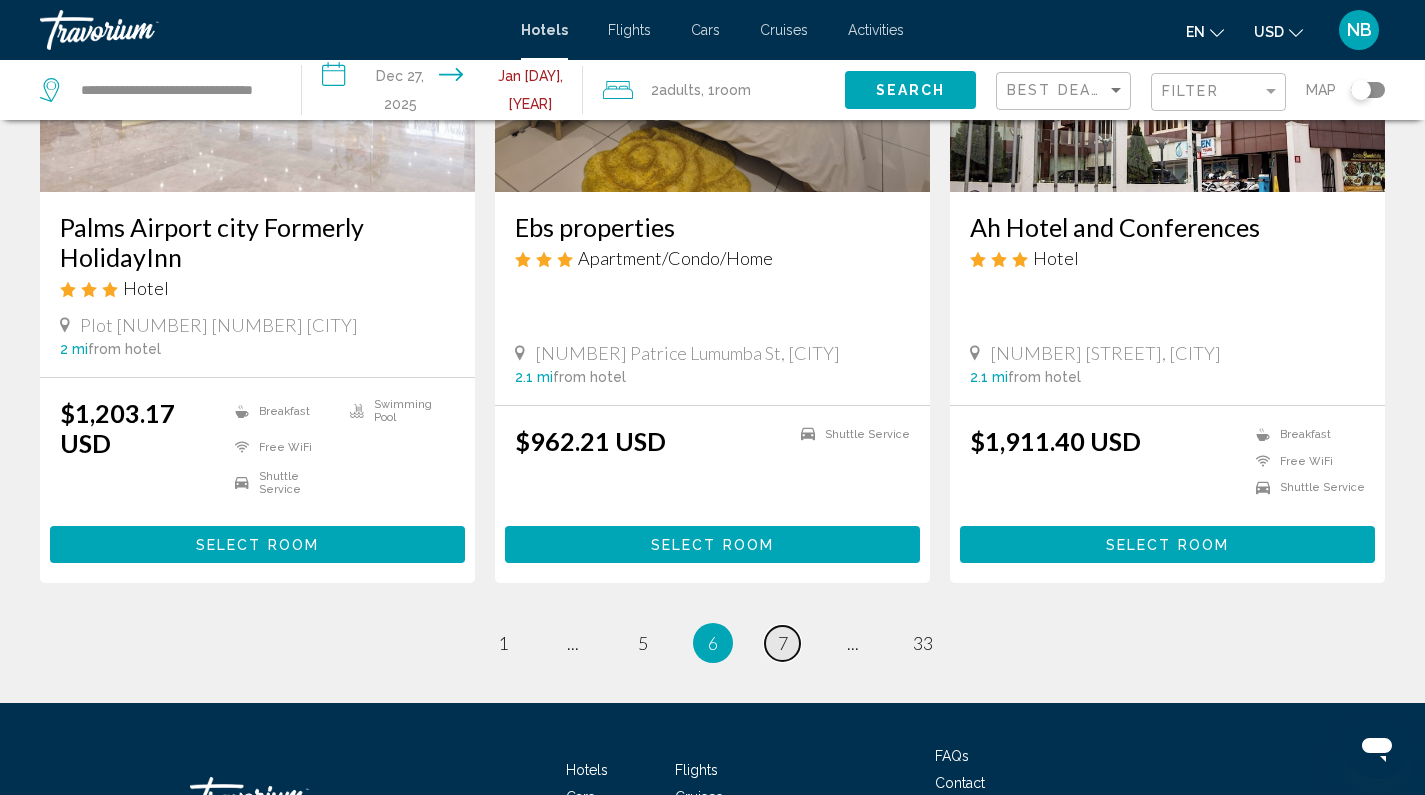 click on "7" at bounding box center (783, 643) 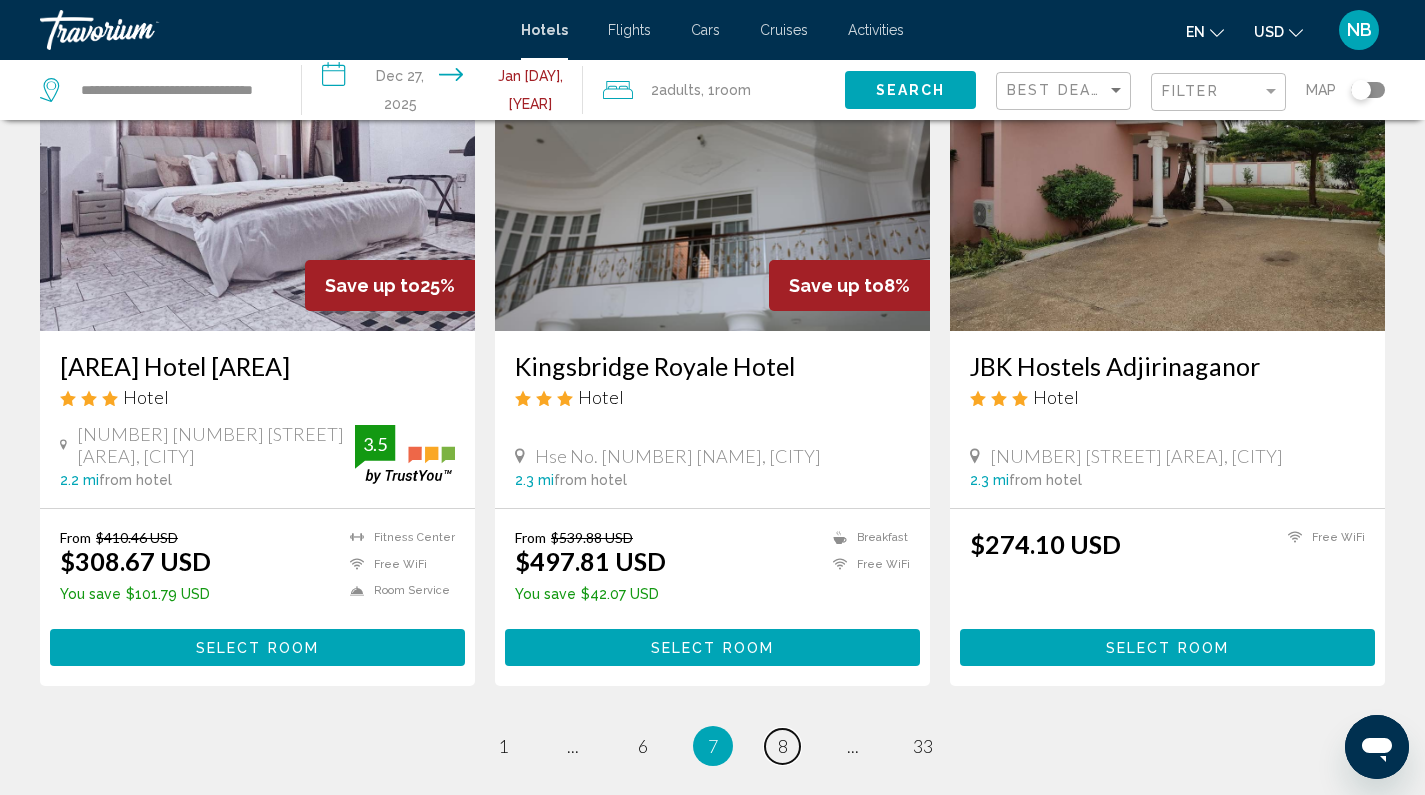 scroll, scrollTop: 2545, scrollLeft: 0, axis: vertical 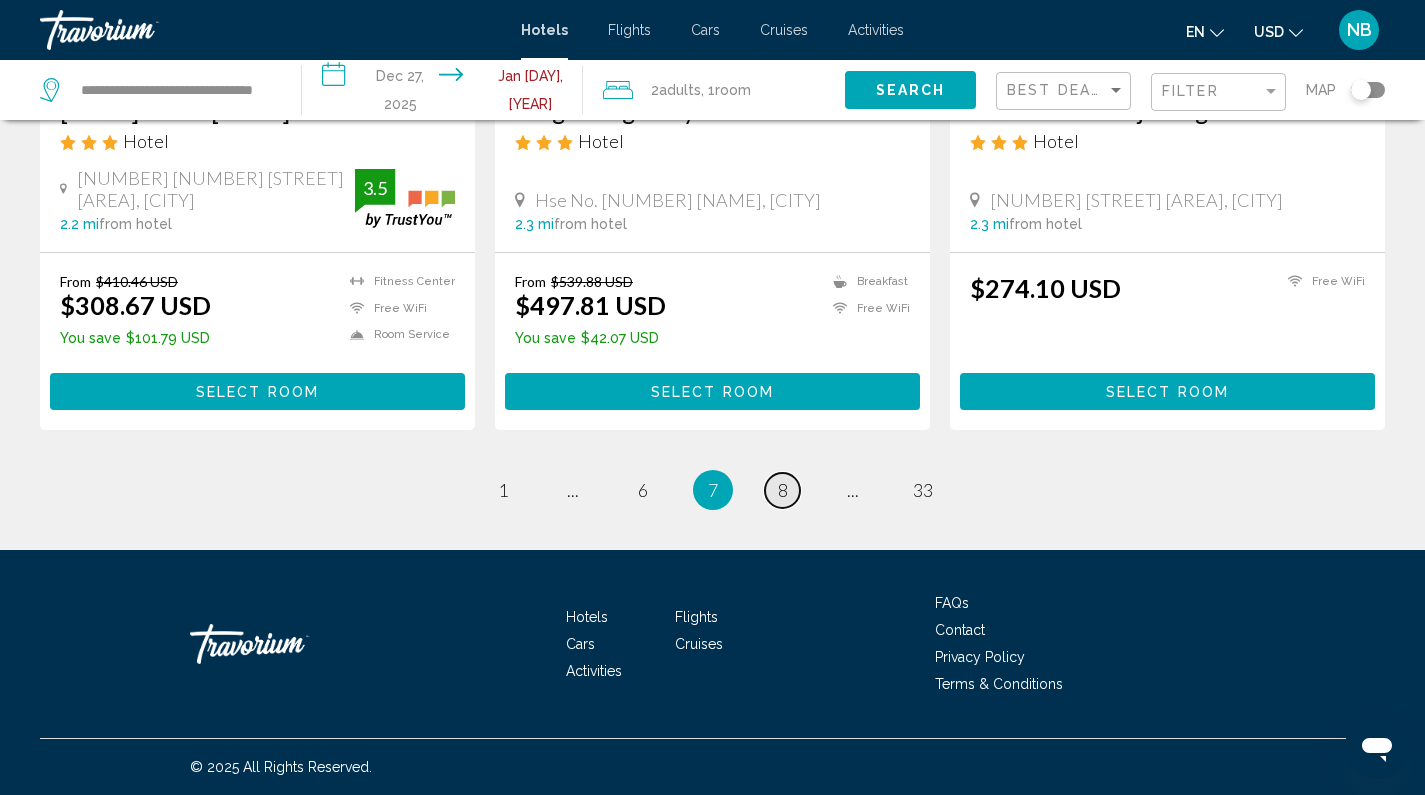 click on "8" at bounding box center (783, 490) 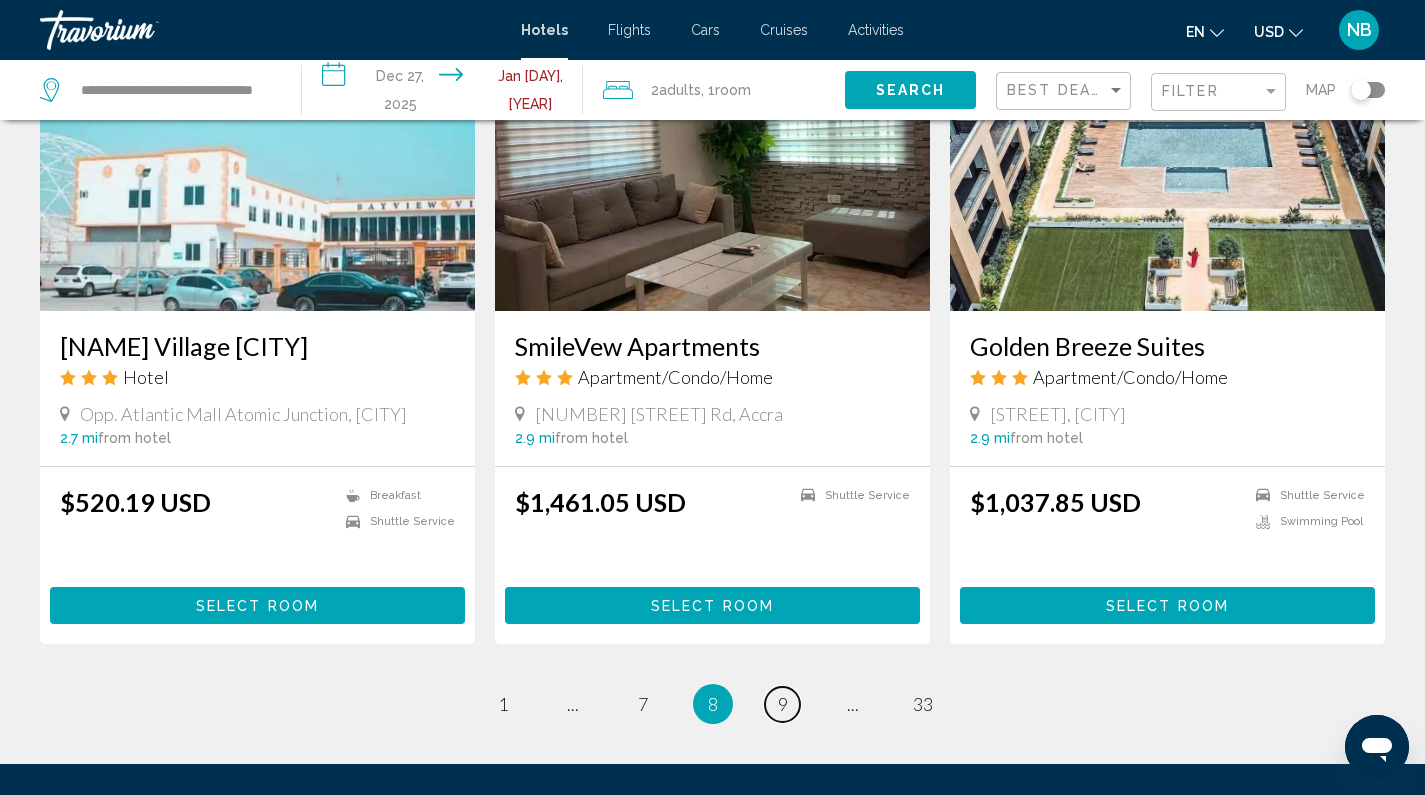 scroll, scrollTop: 2442, scrollLeft: 0, axis: vertical 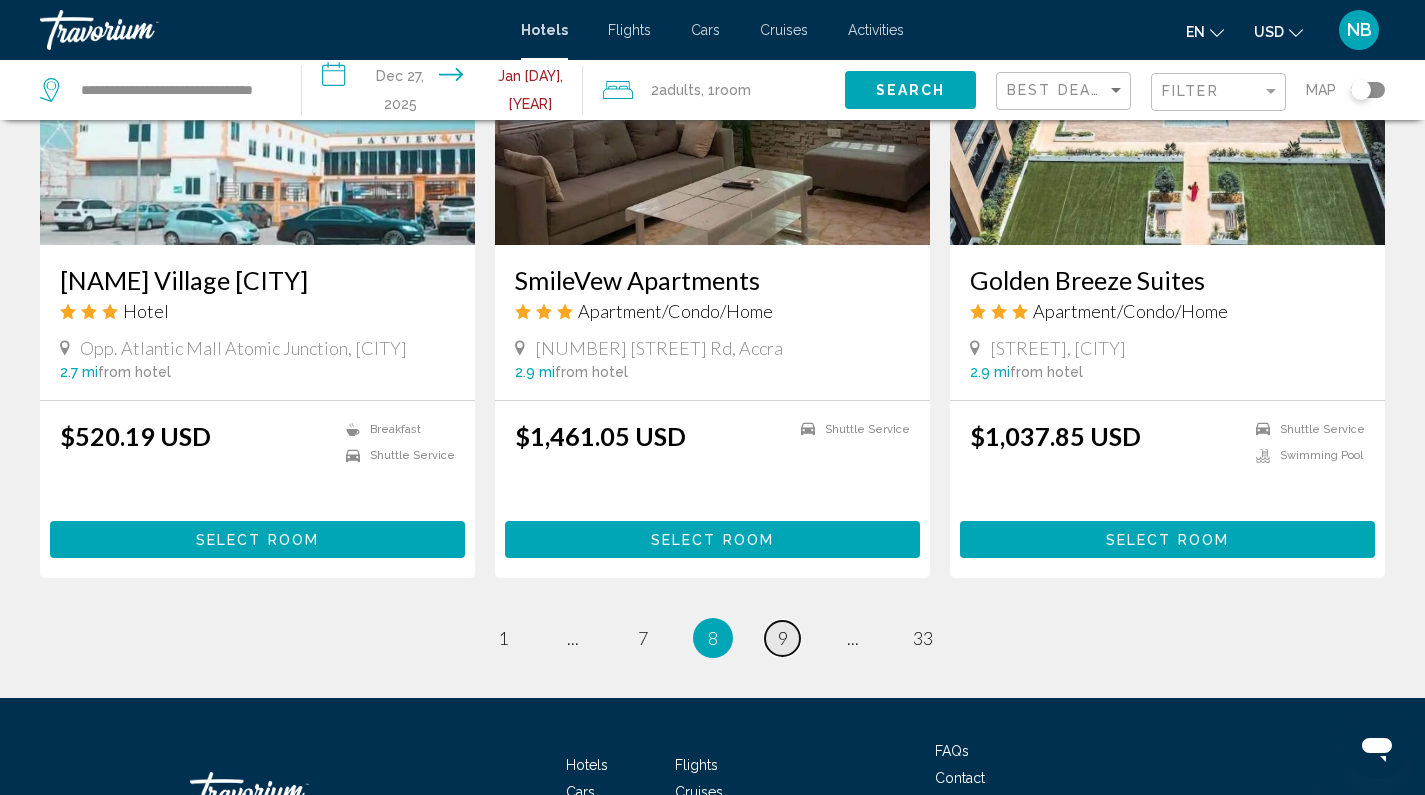 click on "9" at bounding box center (783, 638) 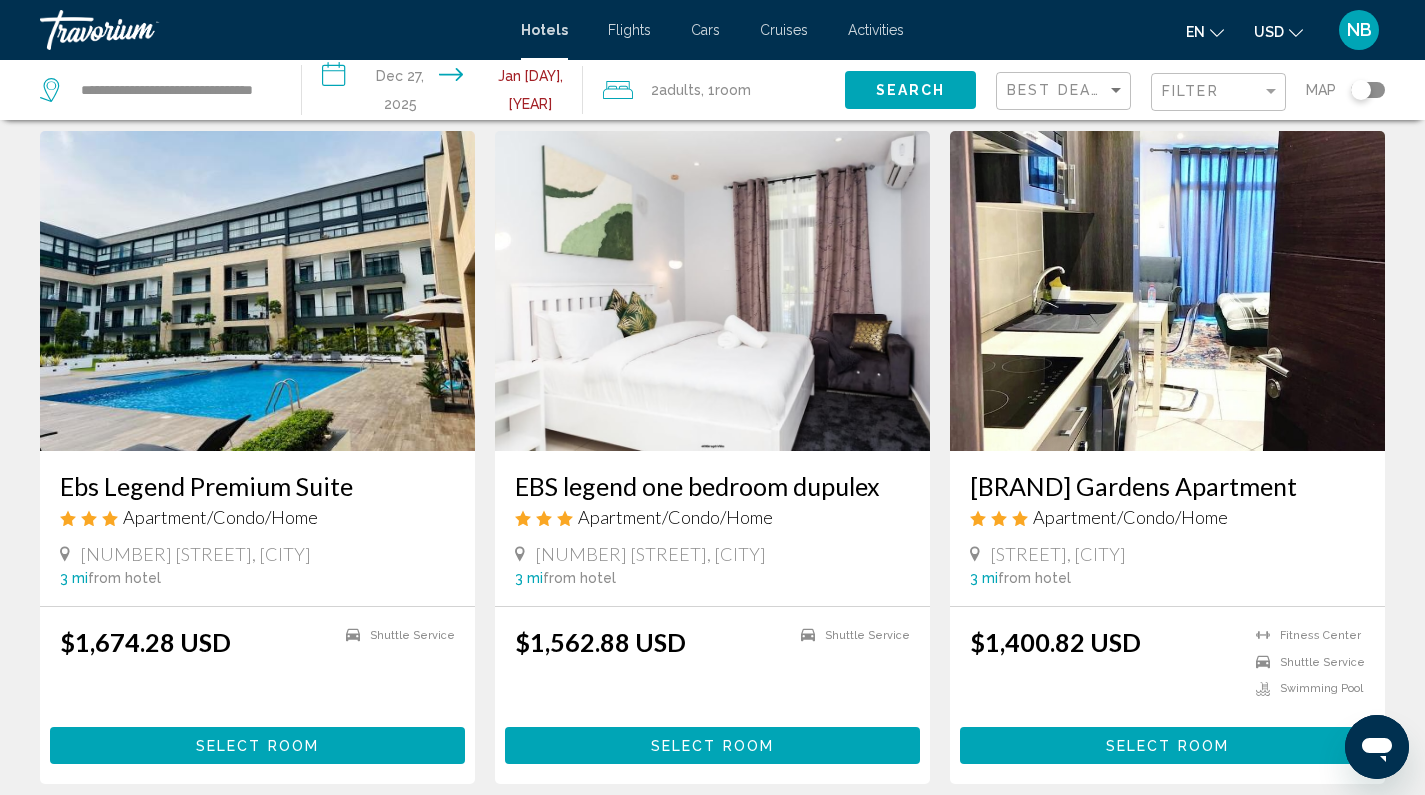 scroll, scrollTop: 2244, scrollLeft: 0, axis: vertical 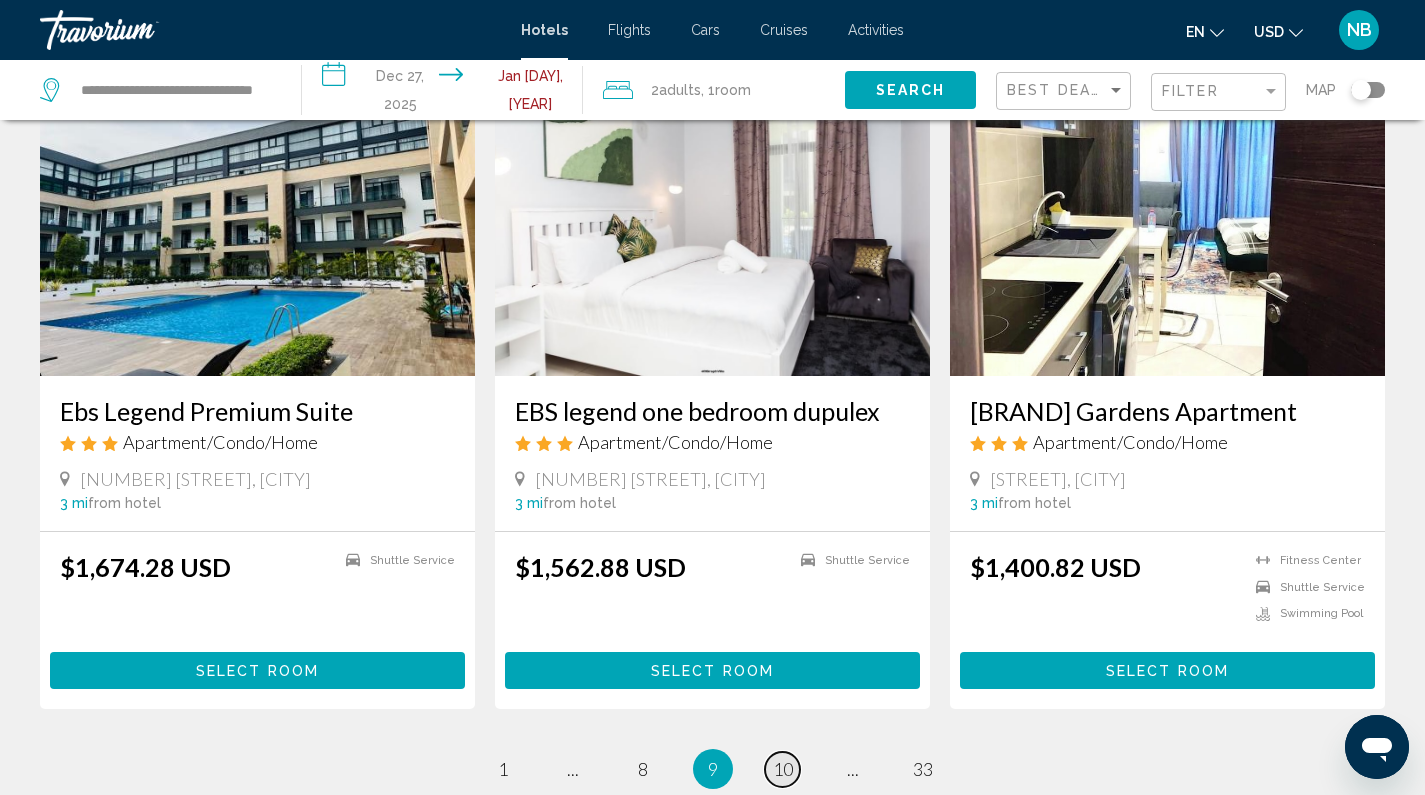 click on "10" at bounding box center [783, 769] 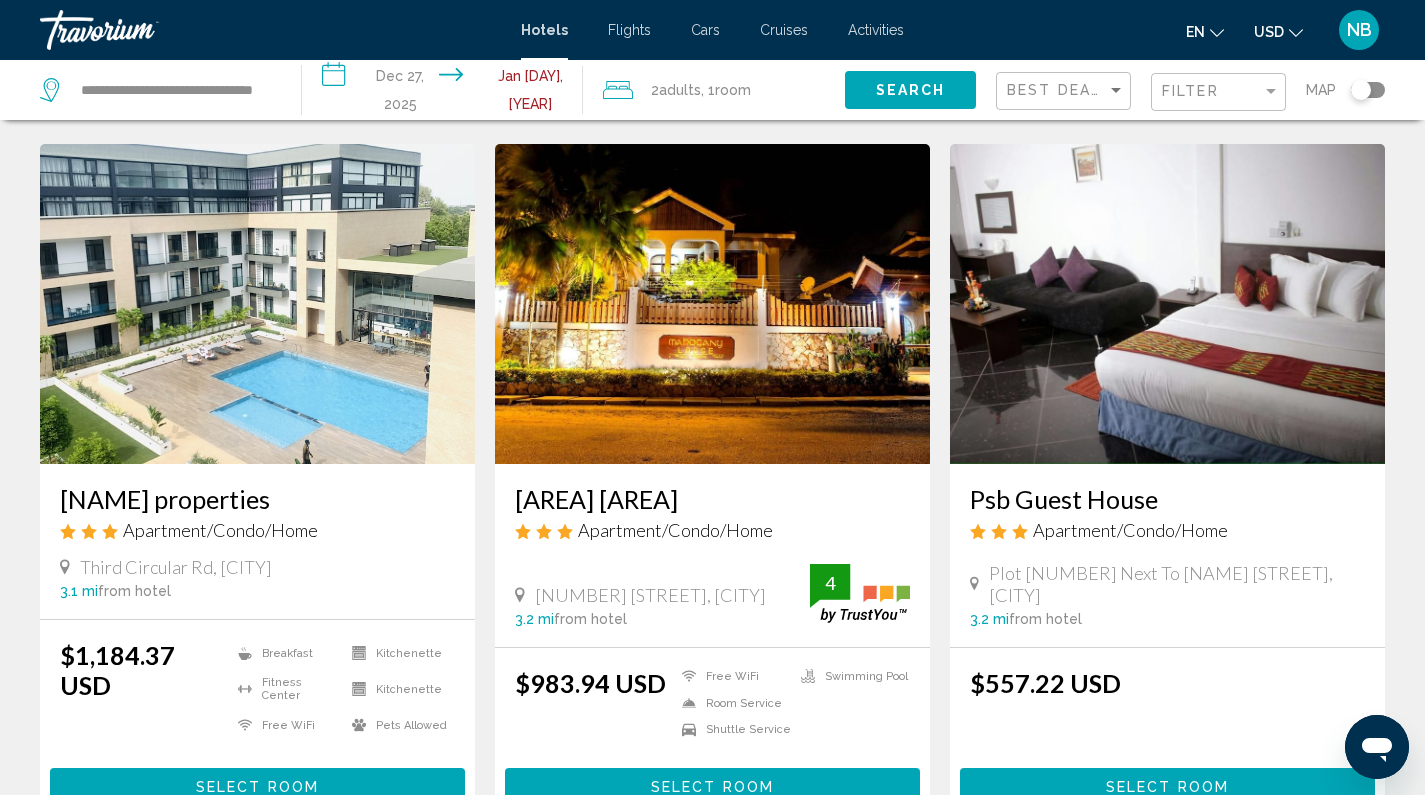 scroll, scrollTop: 2452, scrollLeft: 0, axis: vertical 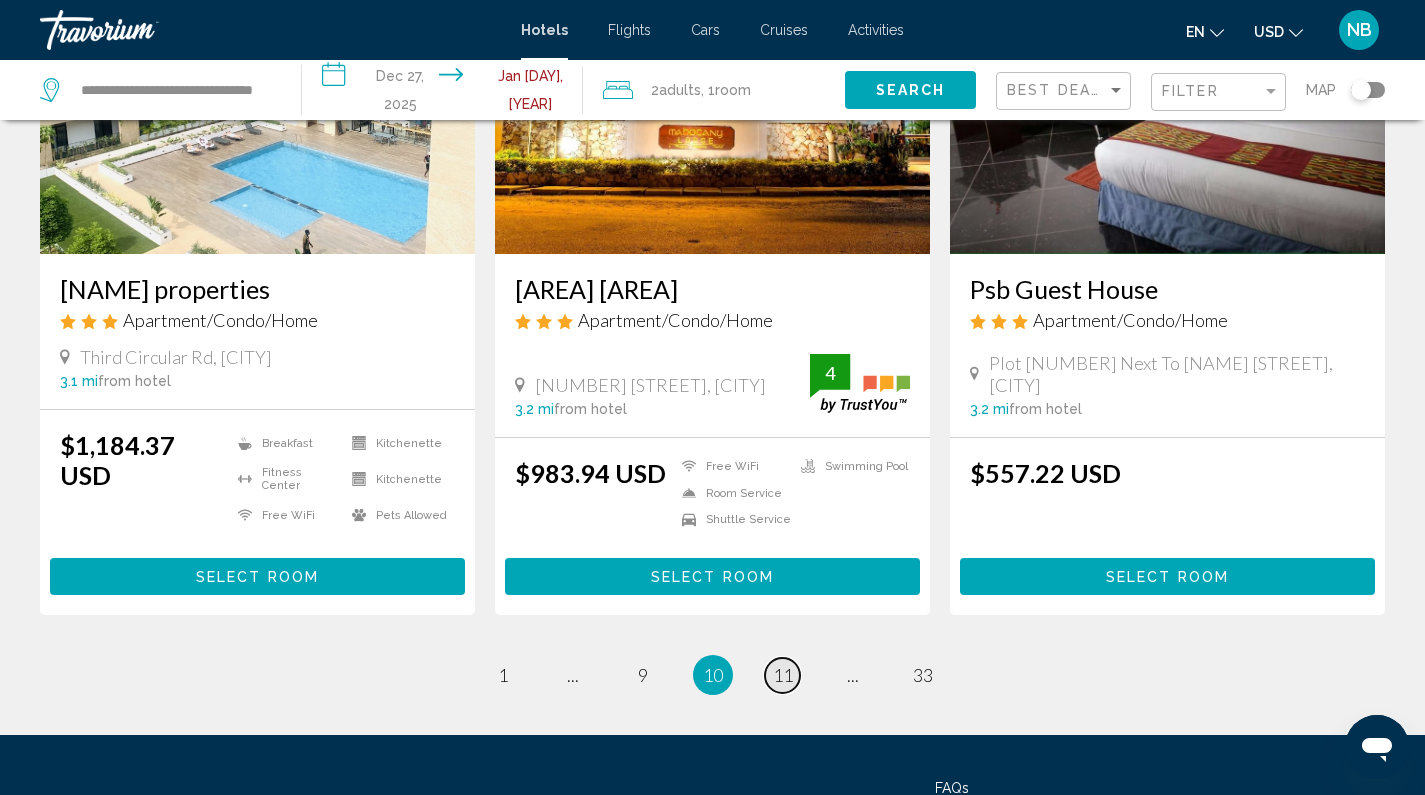 click on "11" at bounding box center [783, 675] 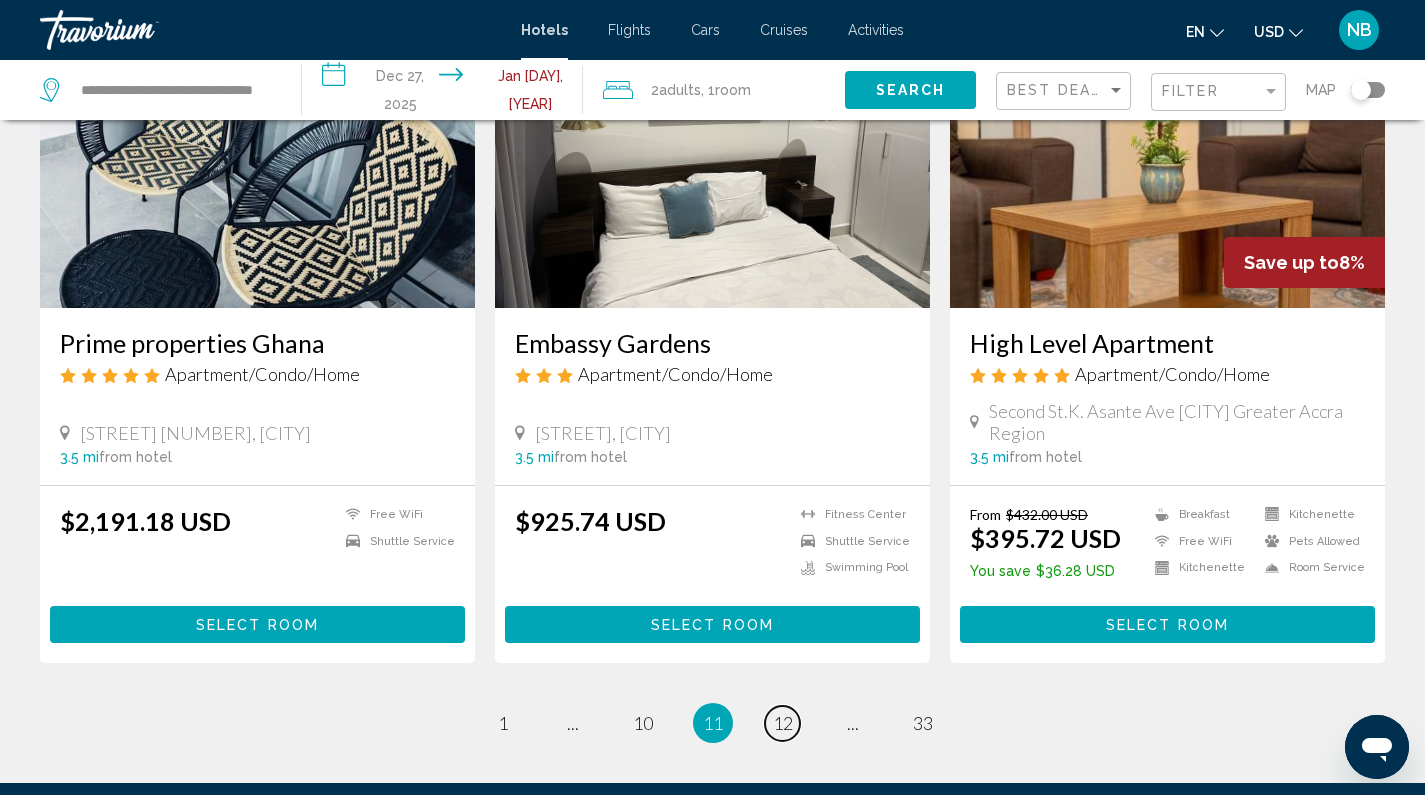 scroll, scrollTop: 2516, scrollLeft: 0, axis: vertical 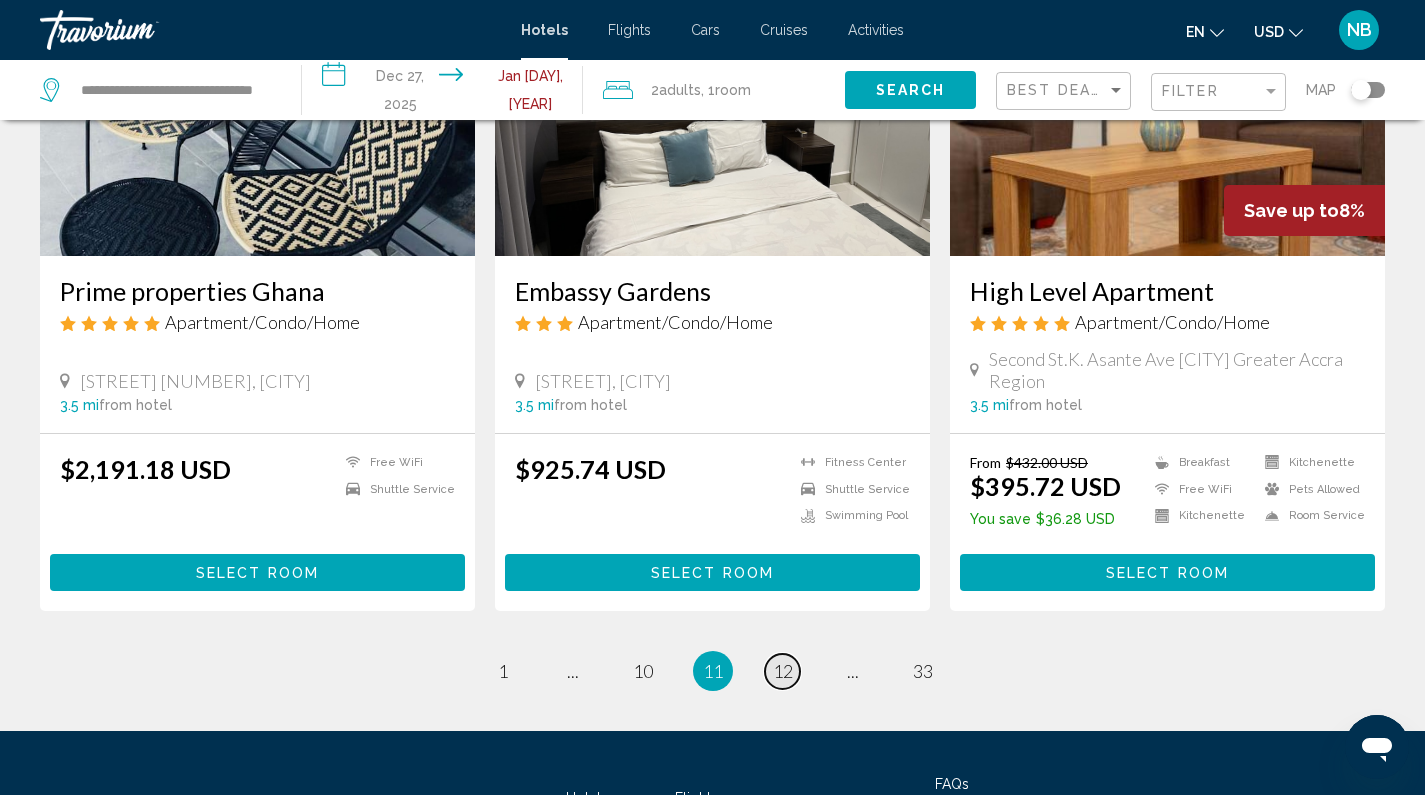 click on "12" at bounding box center [783, 671] 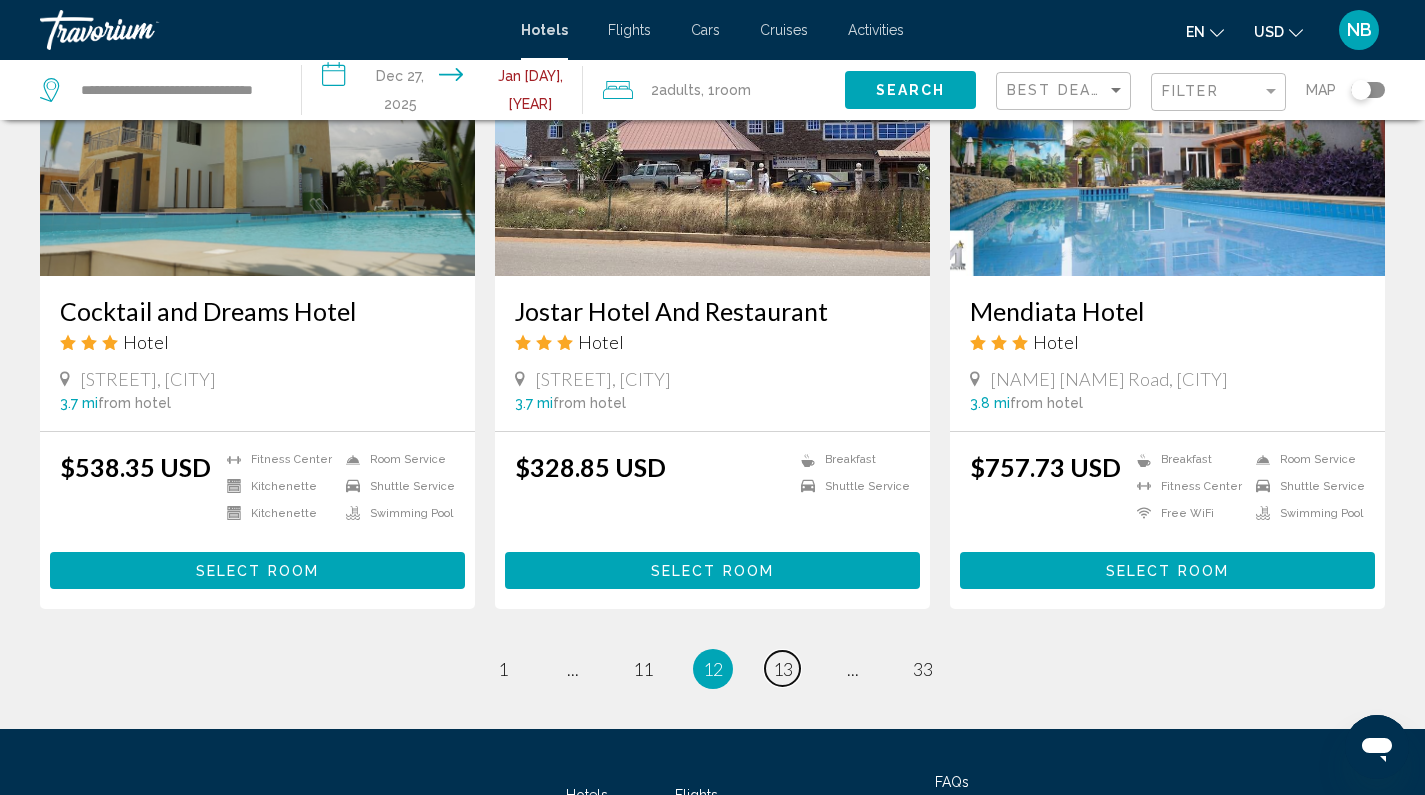 scroll, scrollTop: 2593, scrollLeft: 0, axis: vertical 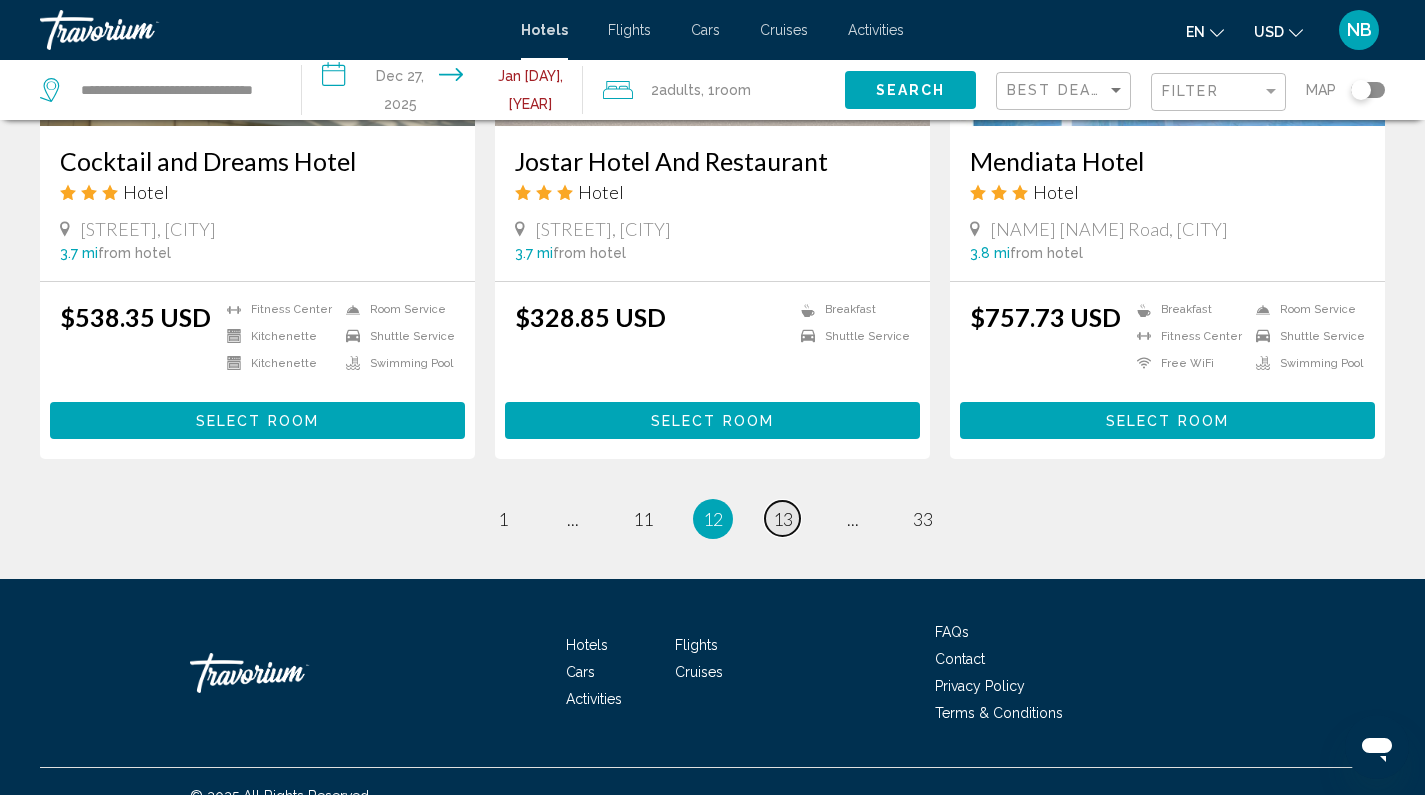 click on "13" at bounding box center (783, 519) 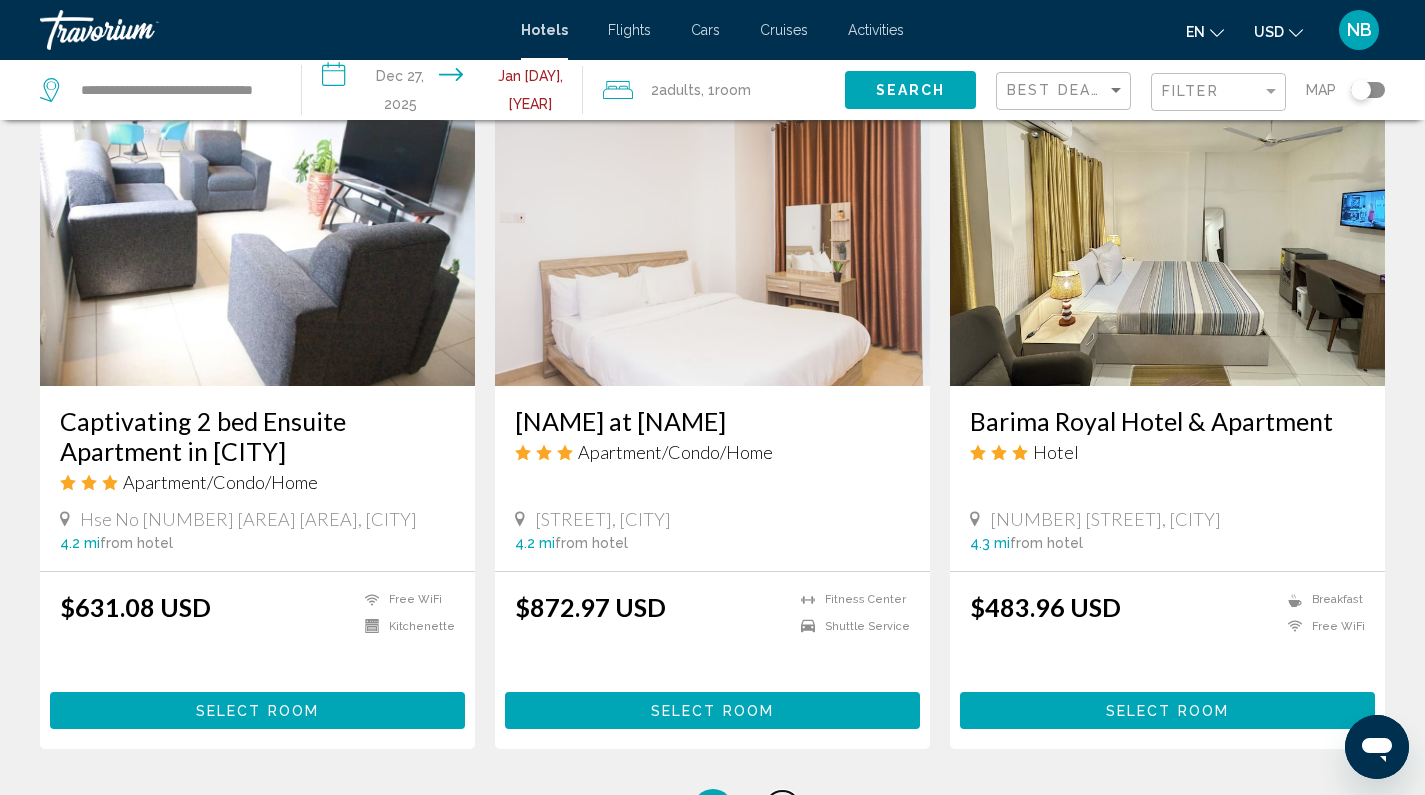 scroll, scrollTop: 2631, scrollLeft: 0, axis: vertical 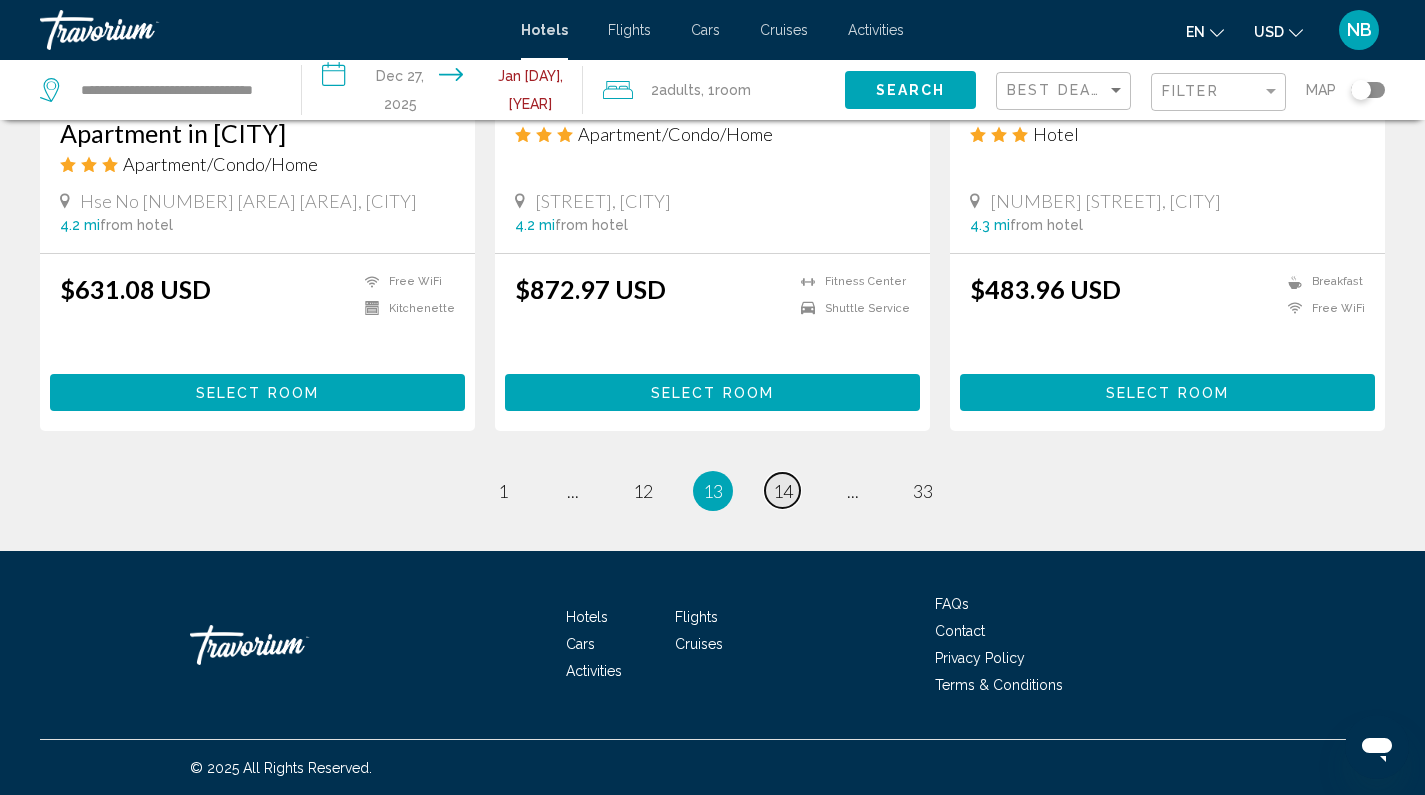 click on "14" at bounding box center (783, 491) 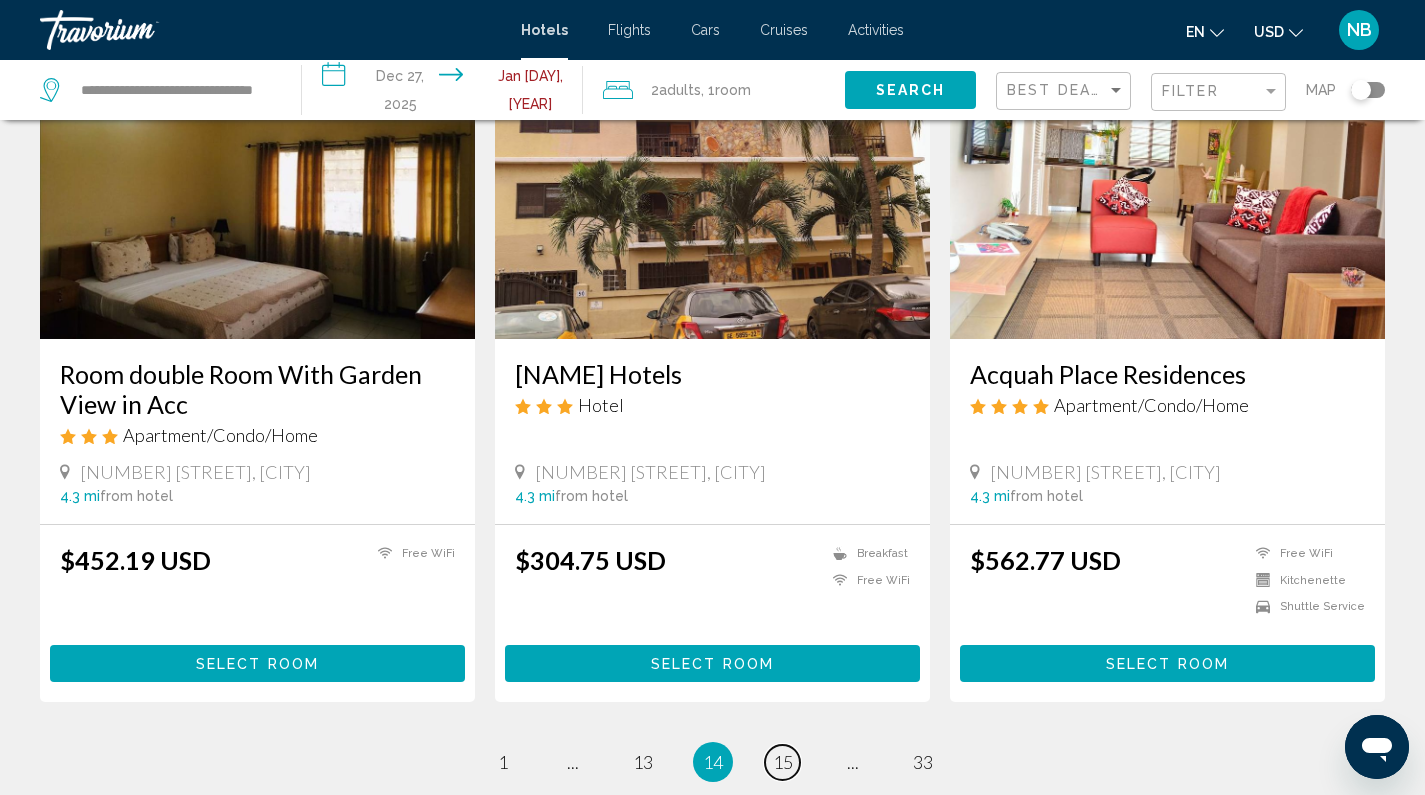 scroll, scrollTop: 2215, scrollLeft: 0, axis: vertical 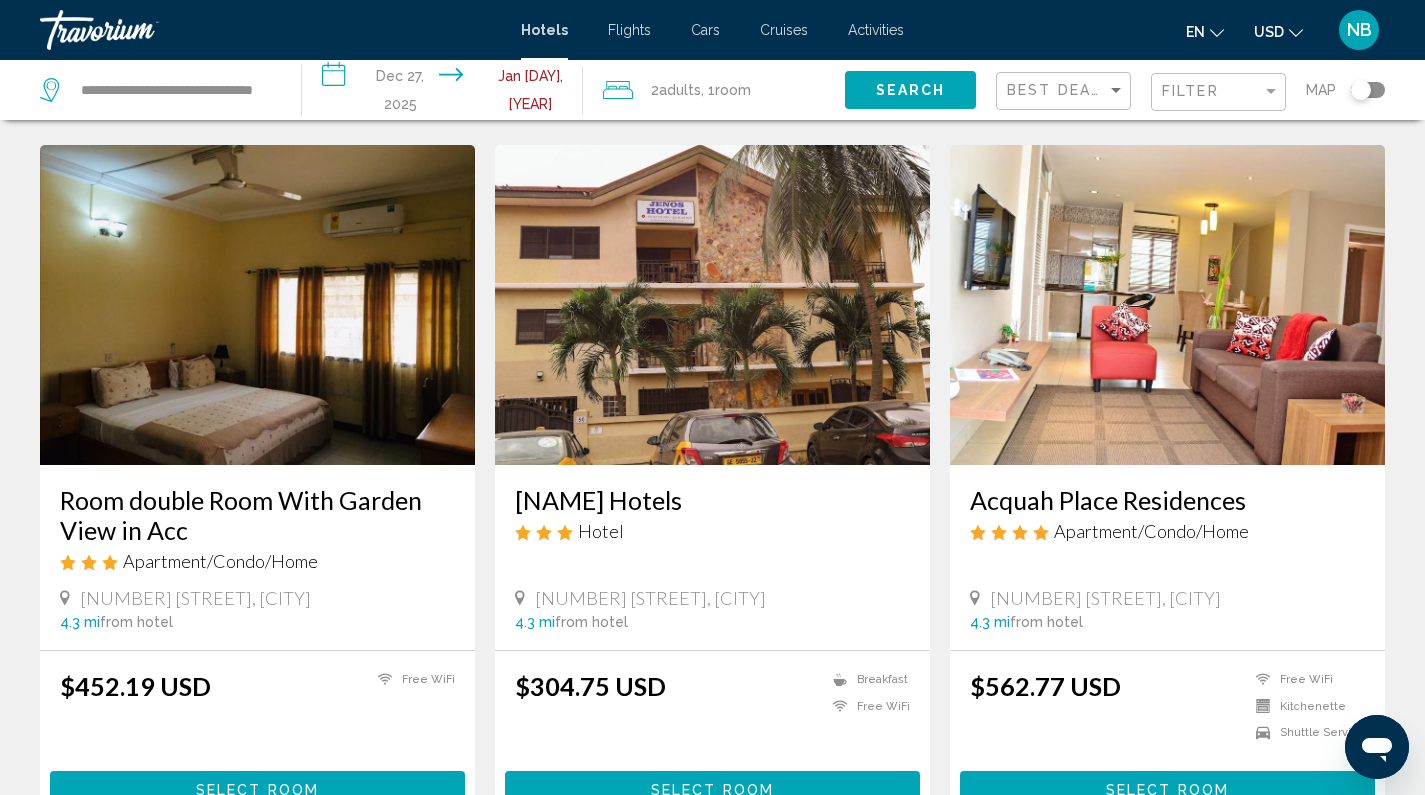 click at bounding box center [1167, 305] 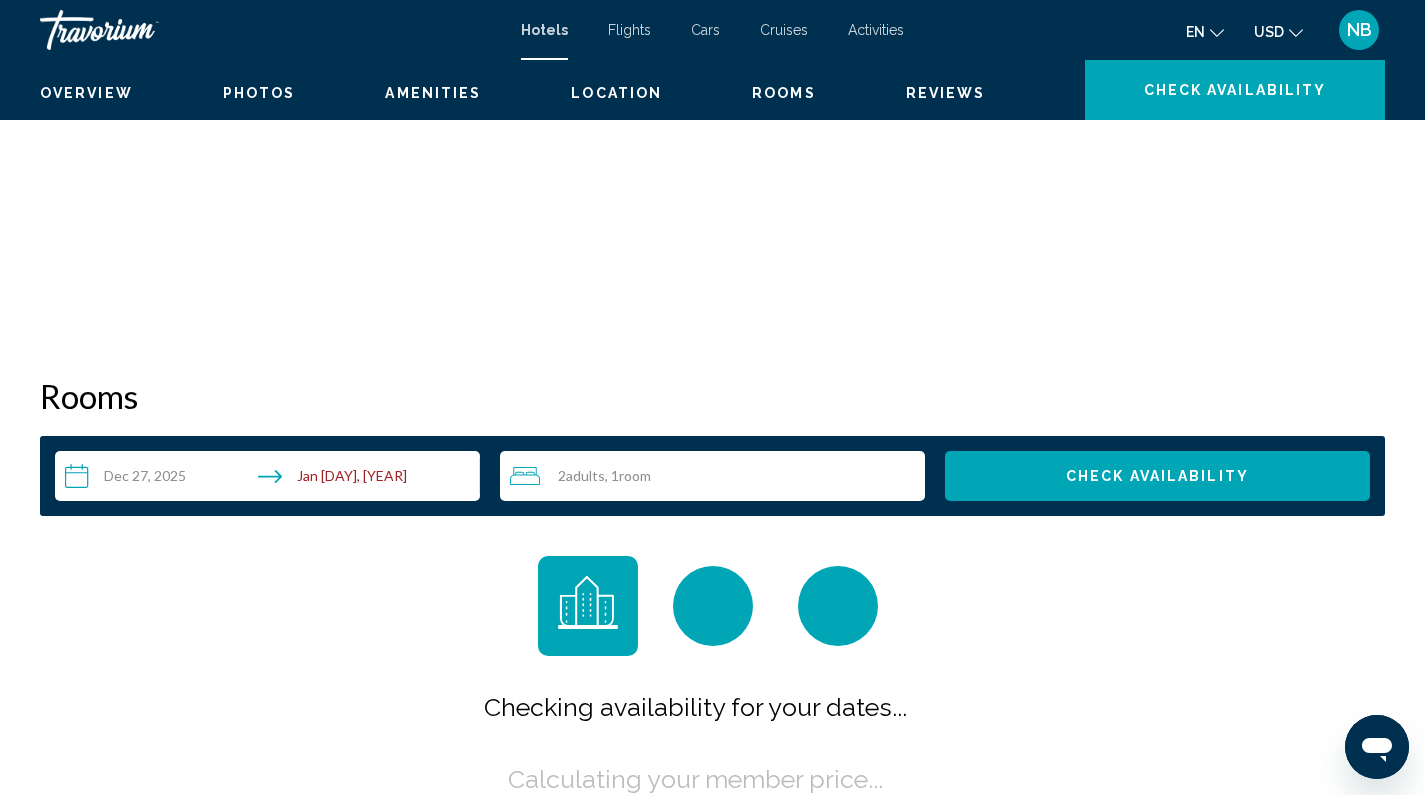 scroll, scrollTop: 0, scrollLeft: 0, axis: both 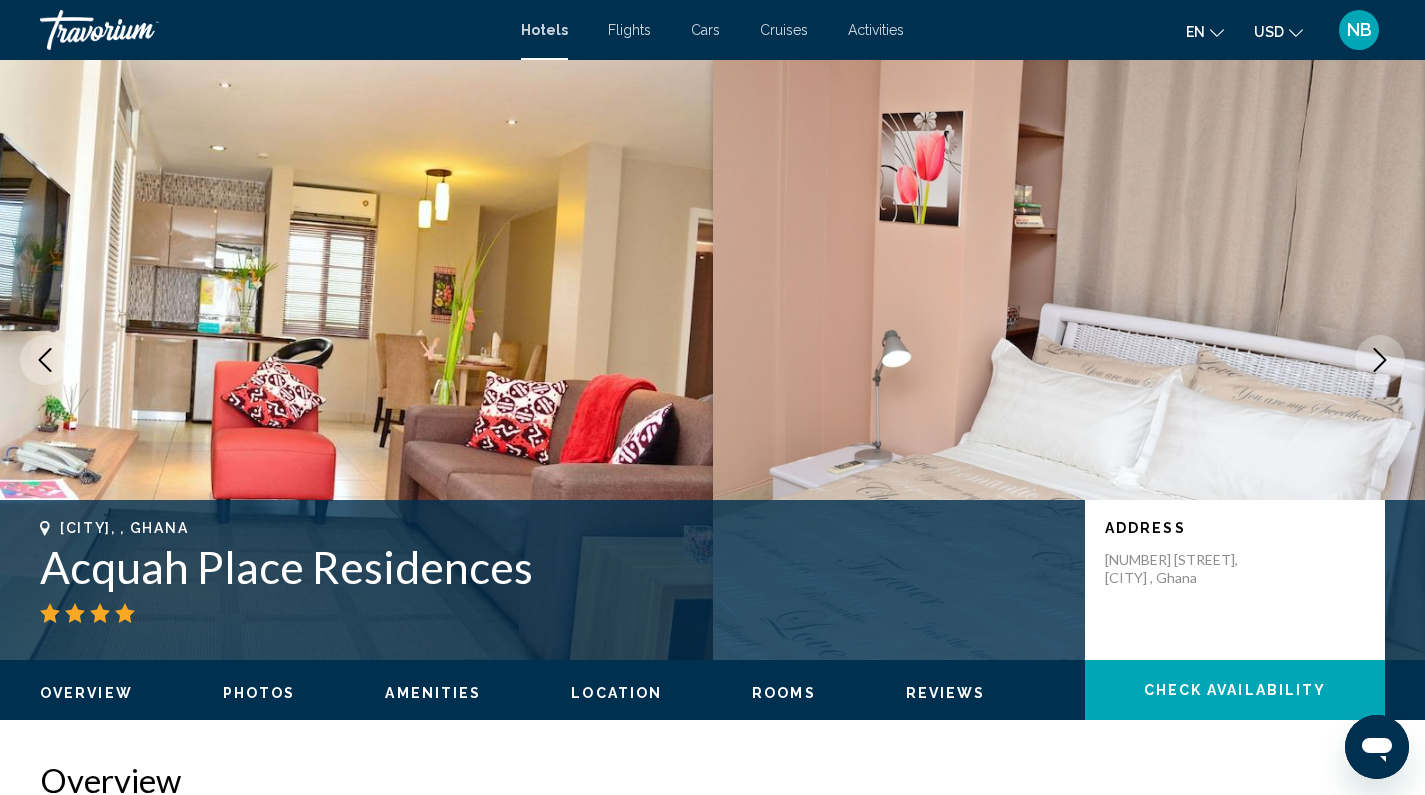 click 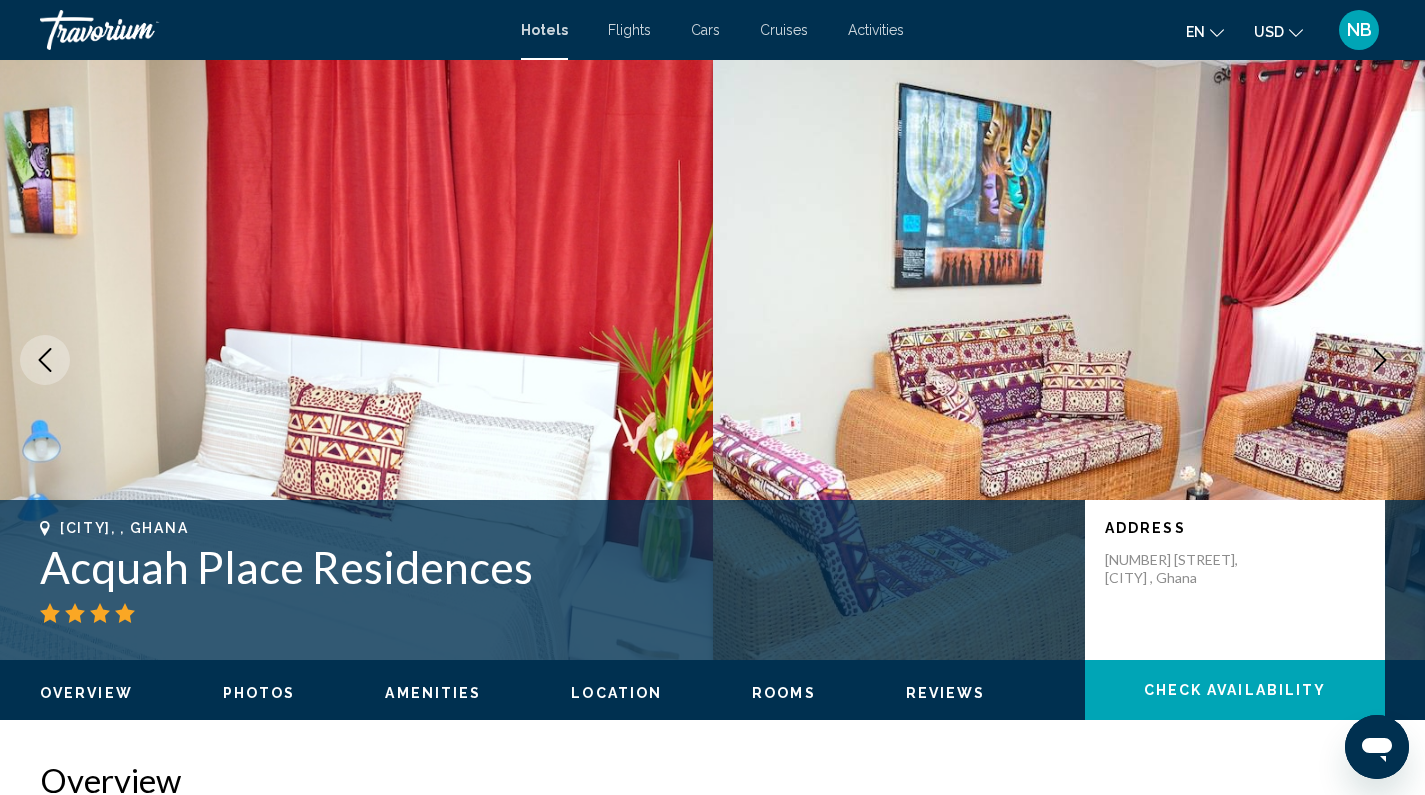 click 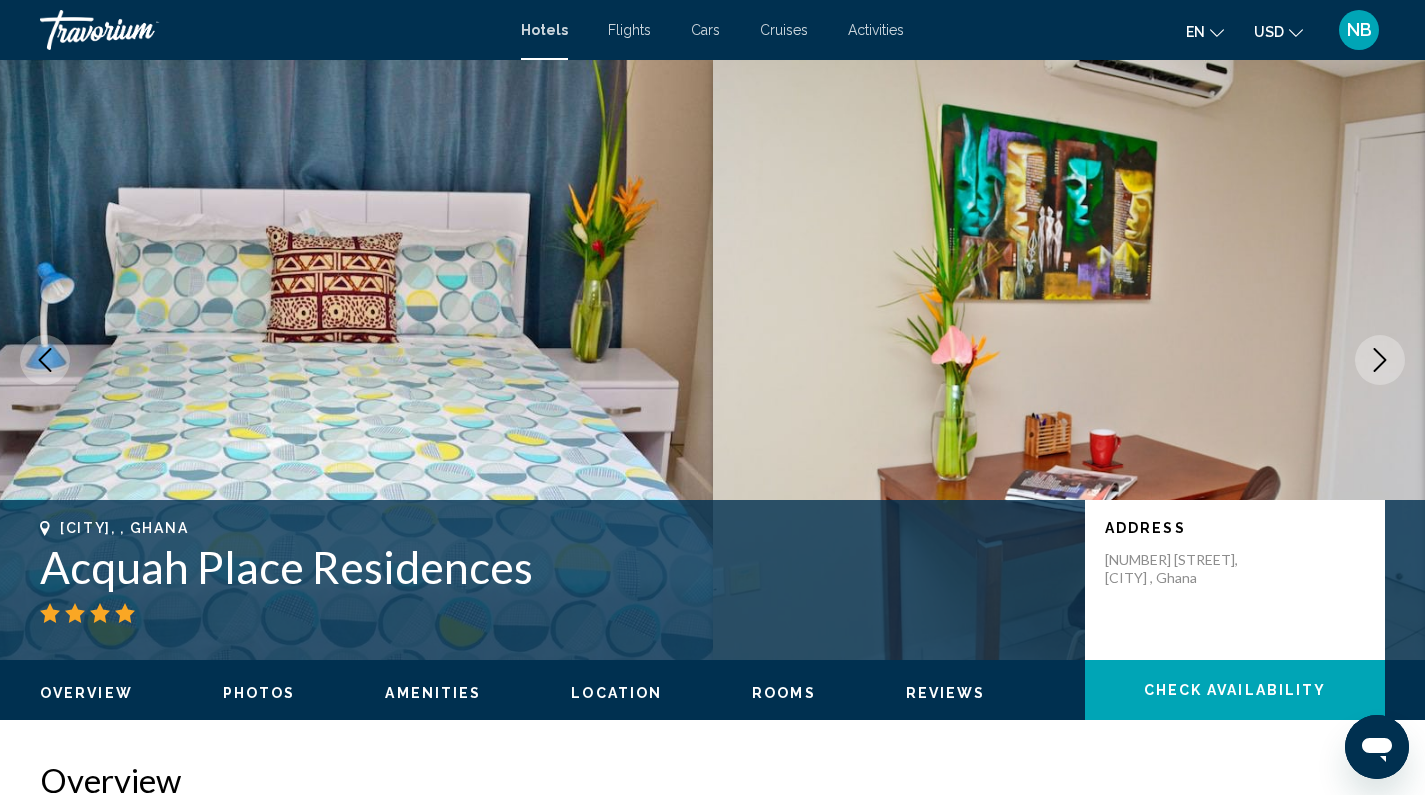 click 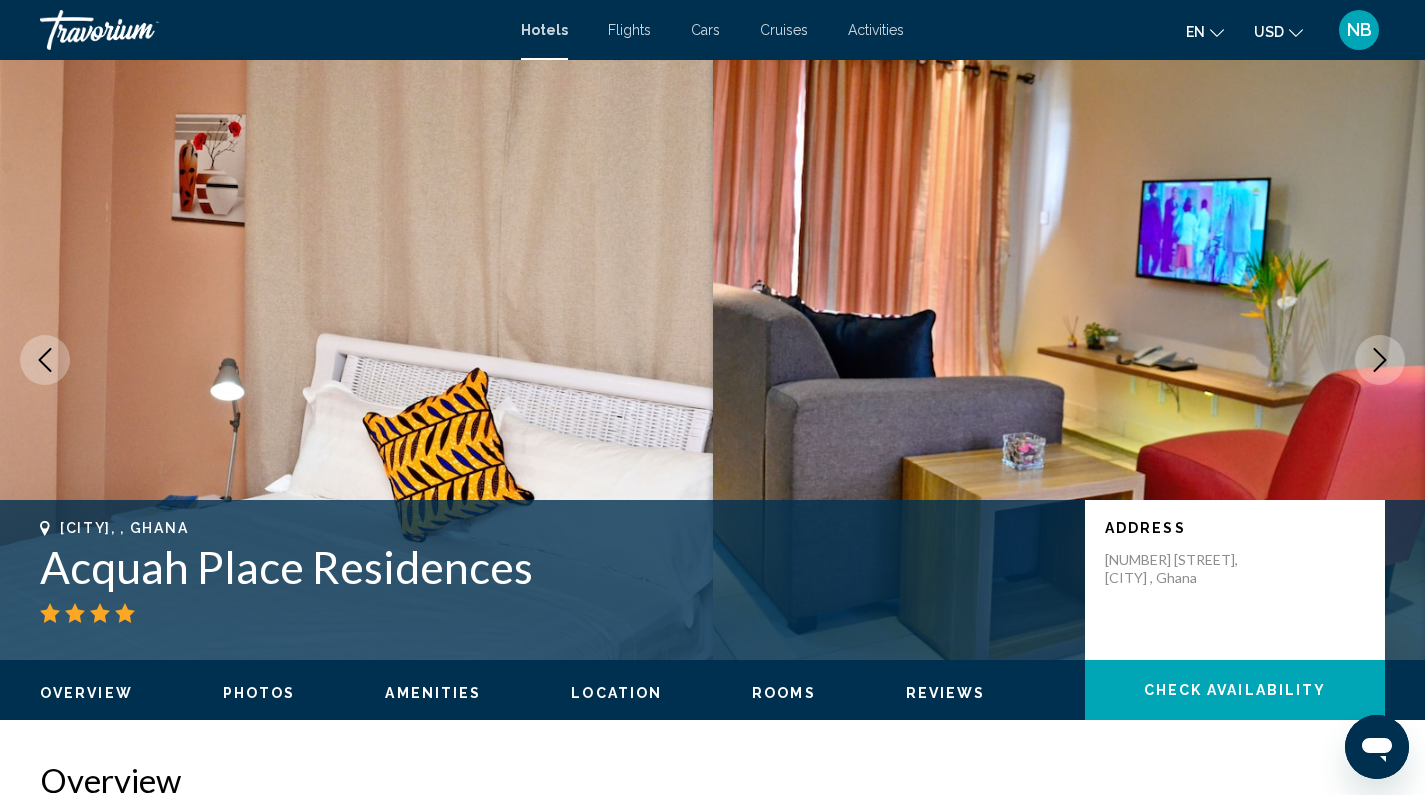 click 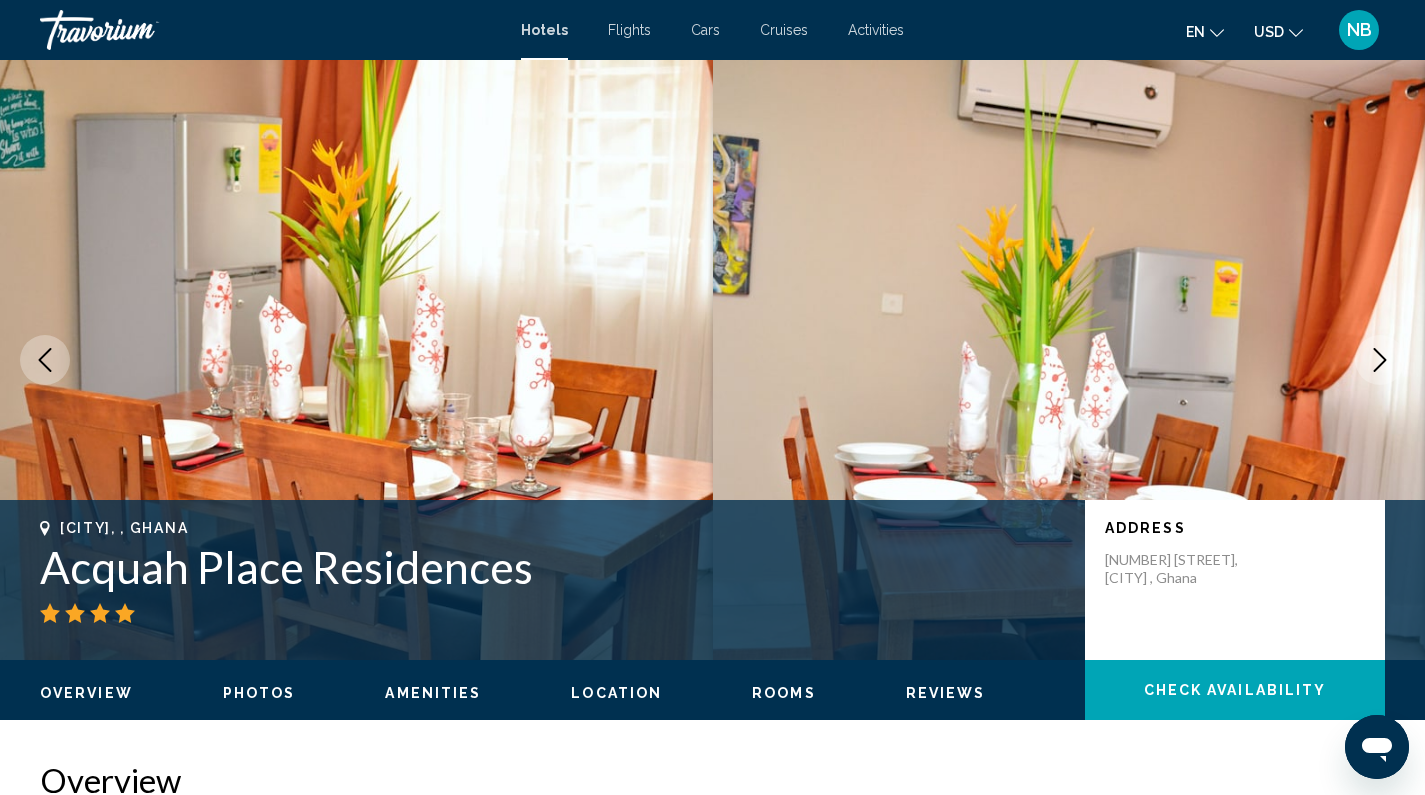 click 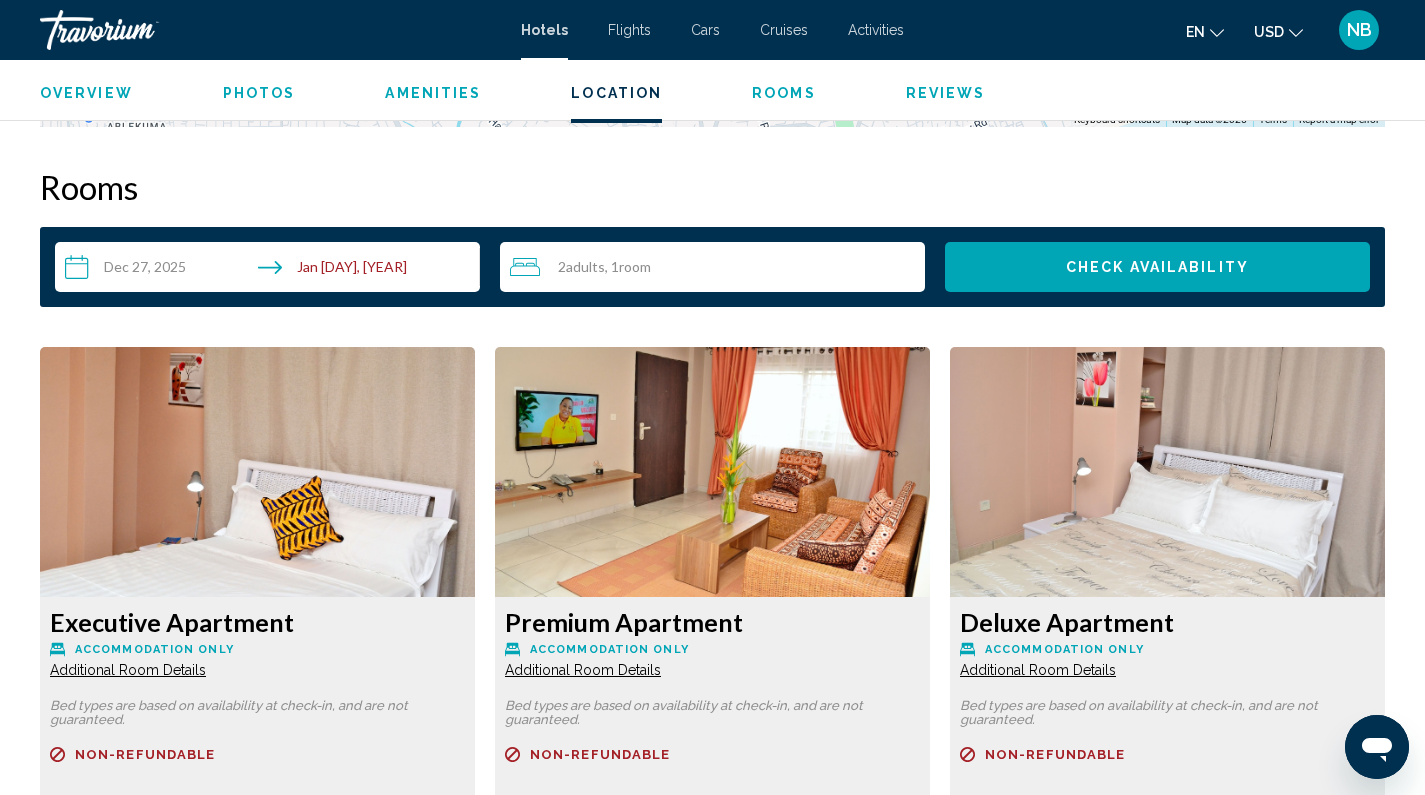 scroll, scrollTop: 2241, scrollLeft: 0, axis: vertical 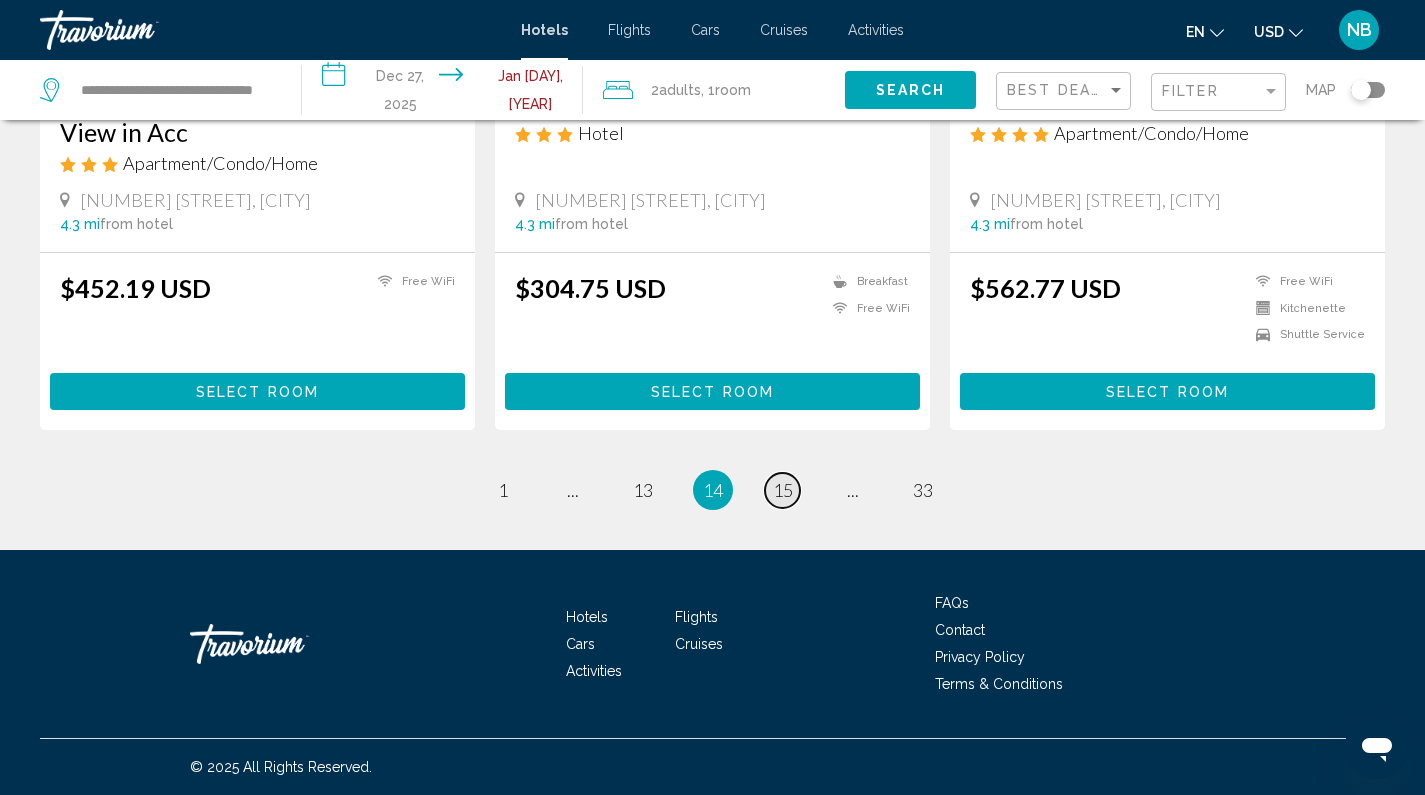 click on "15" at bounding box center [783, 490] 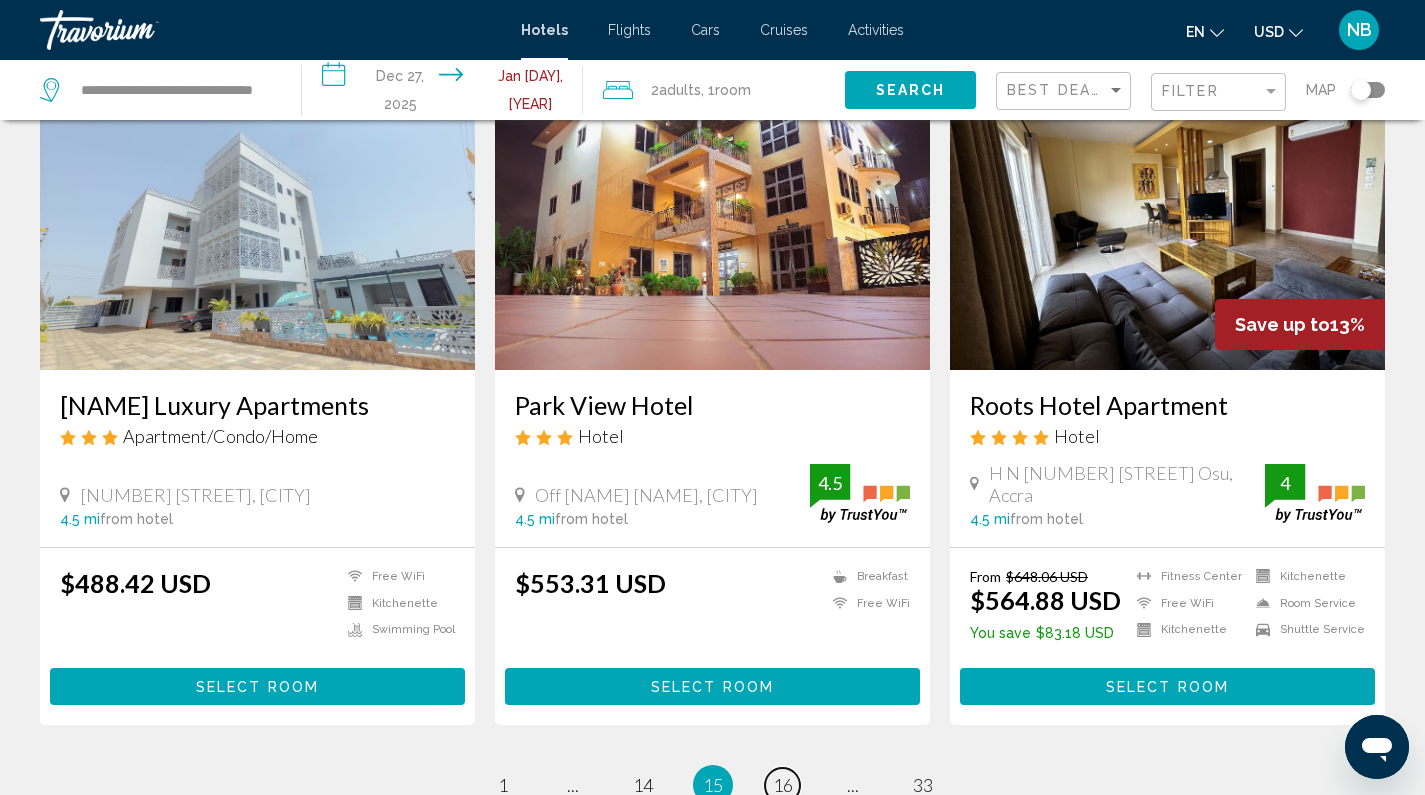 scroll, scrollTop: 2579, scrollLeft: 0, axis: vertical 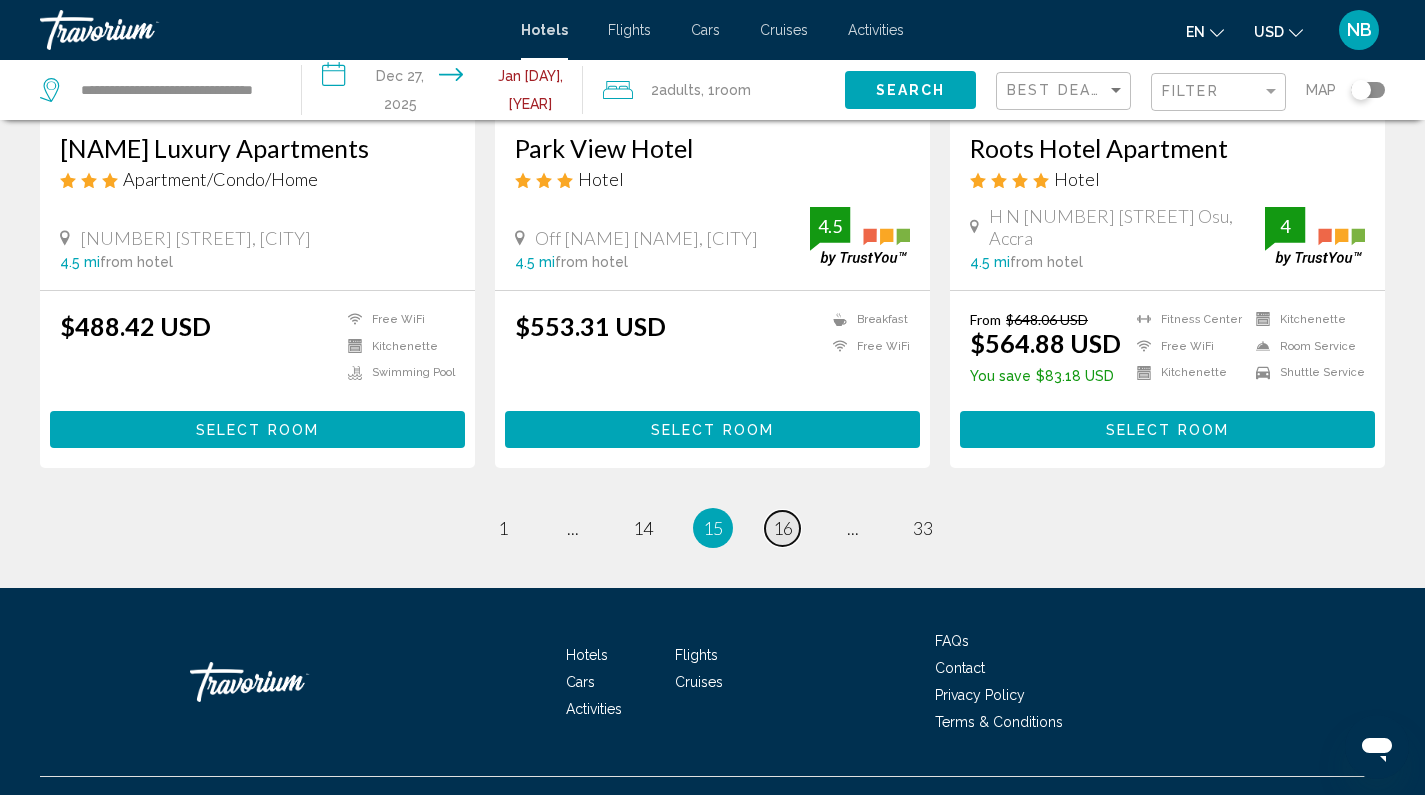 click on "16" at bounding box center (783, 528) 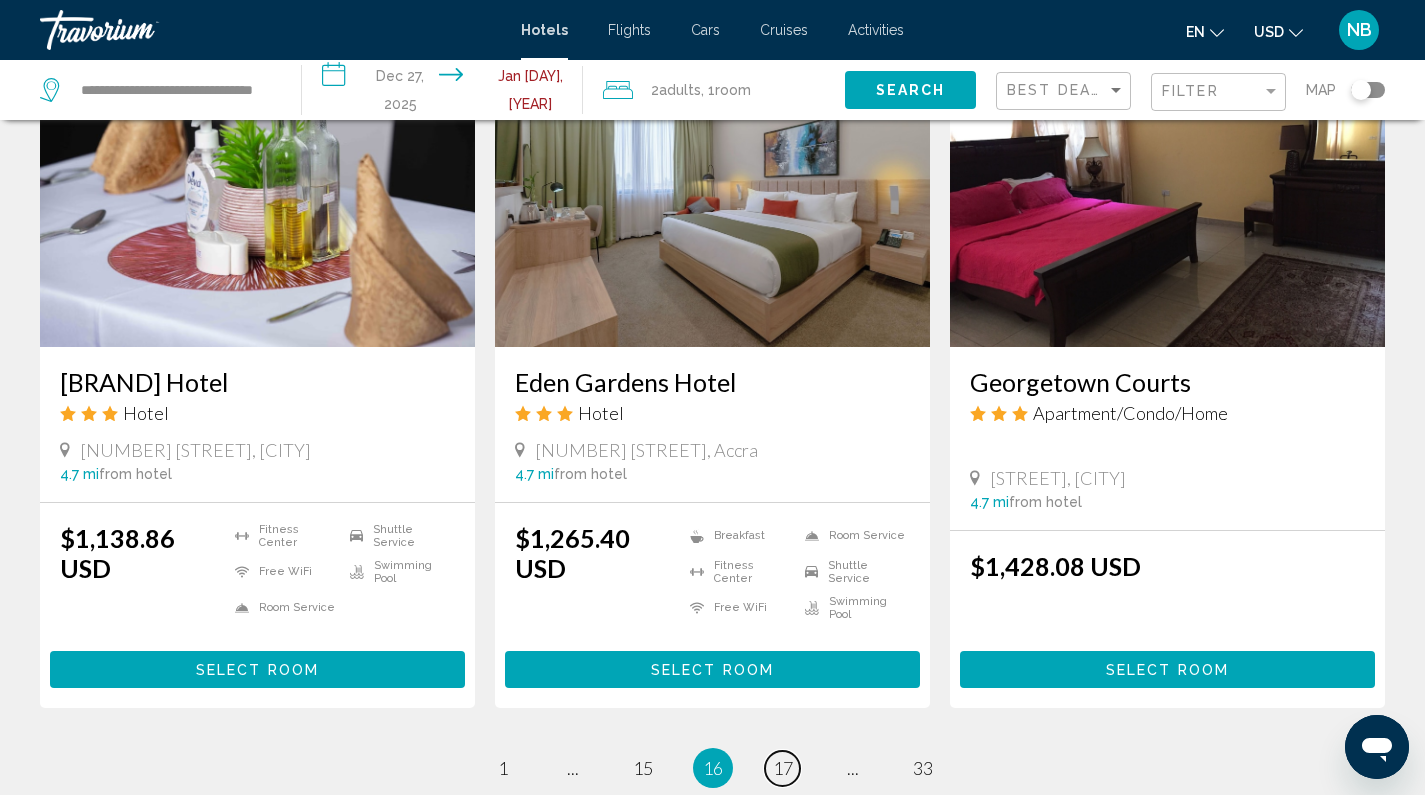 scroll, scrollTop: 2316, scrollLeft: 0, axis: vertical 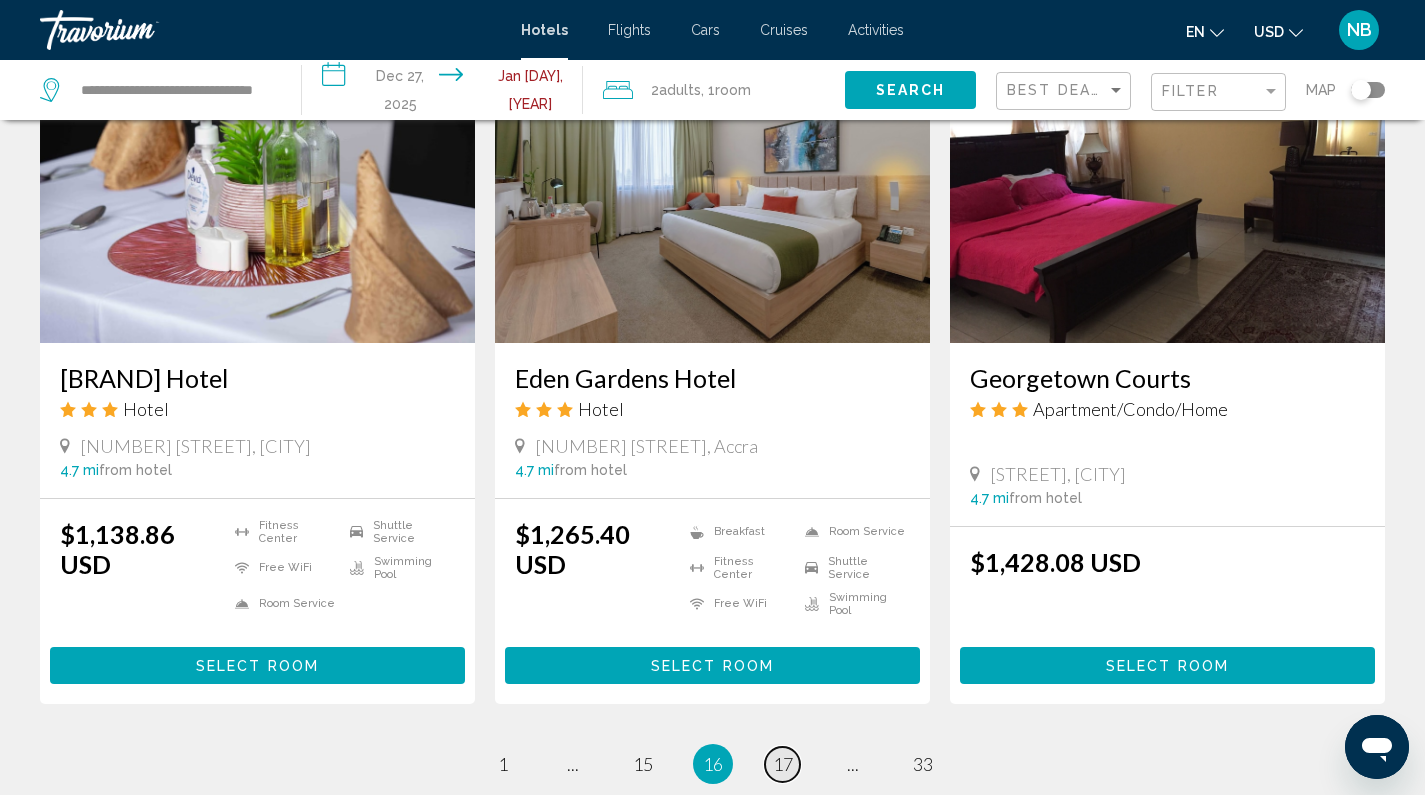 click on "17" at bounding box center [783, 764] 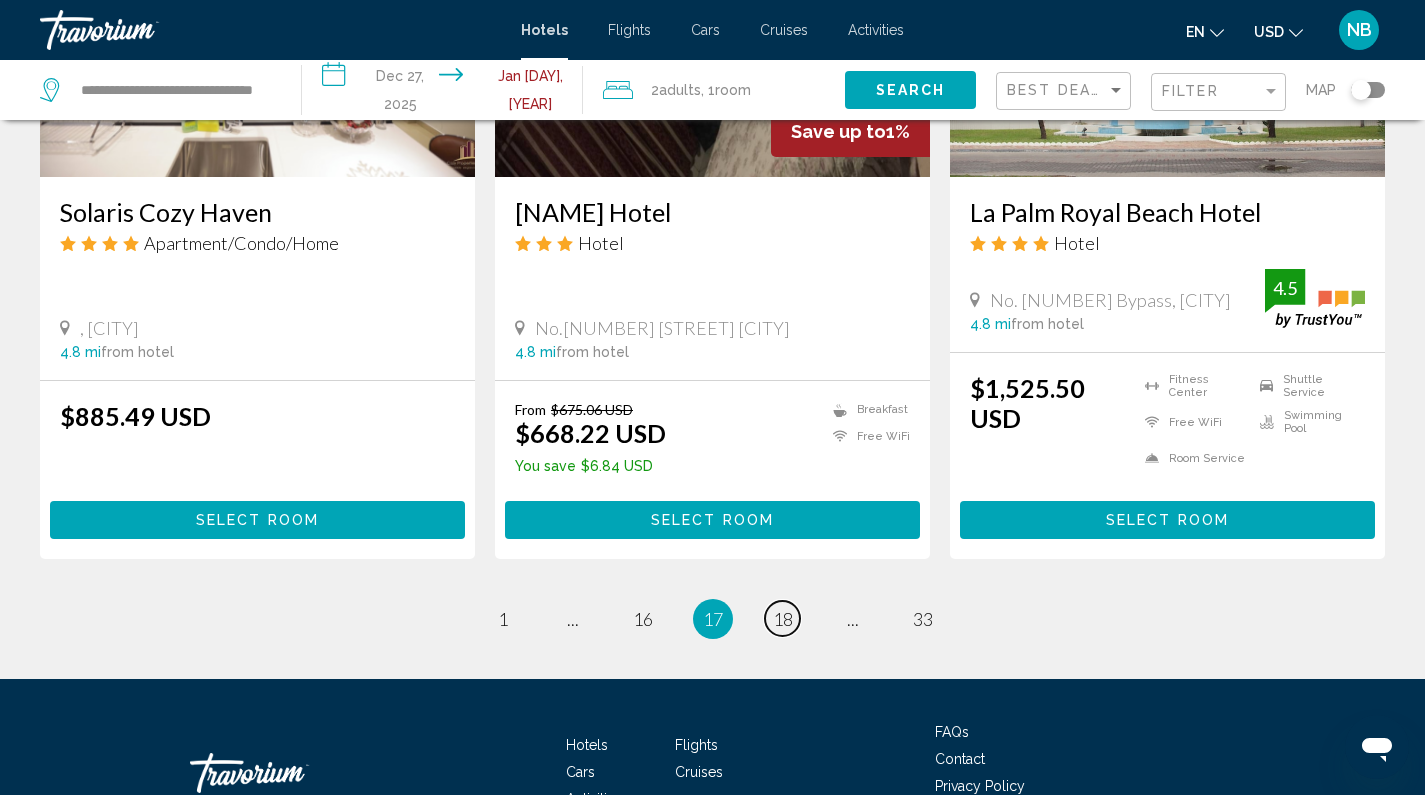 scroll, scrollTop: 2635, scrollLeft: 0, axis: vertical 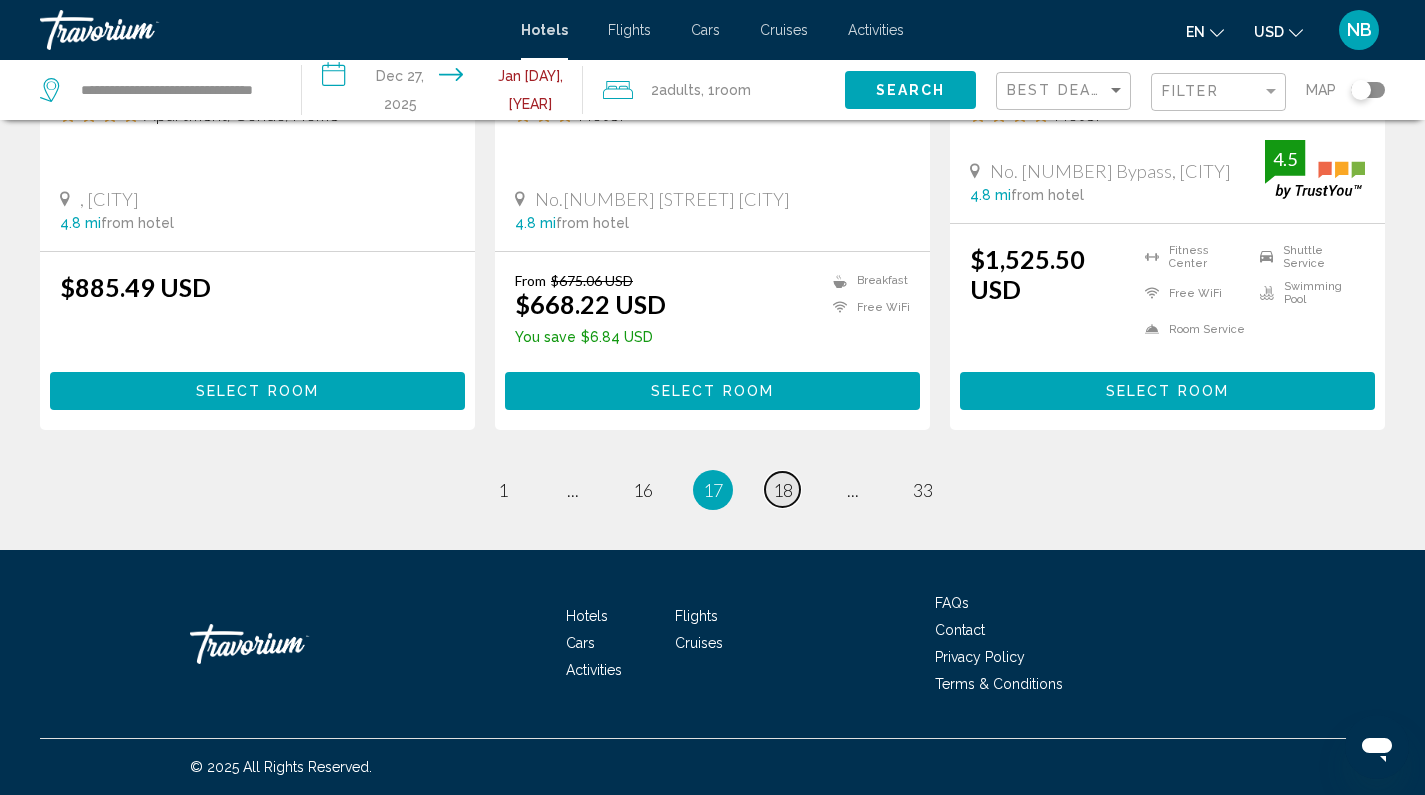 click on "page  18" at bounding box center (782, 489) 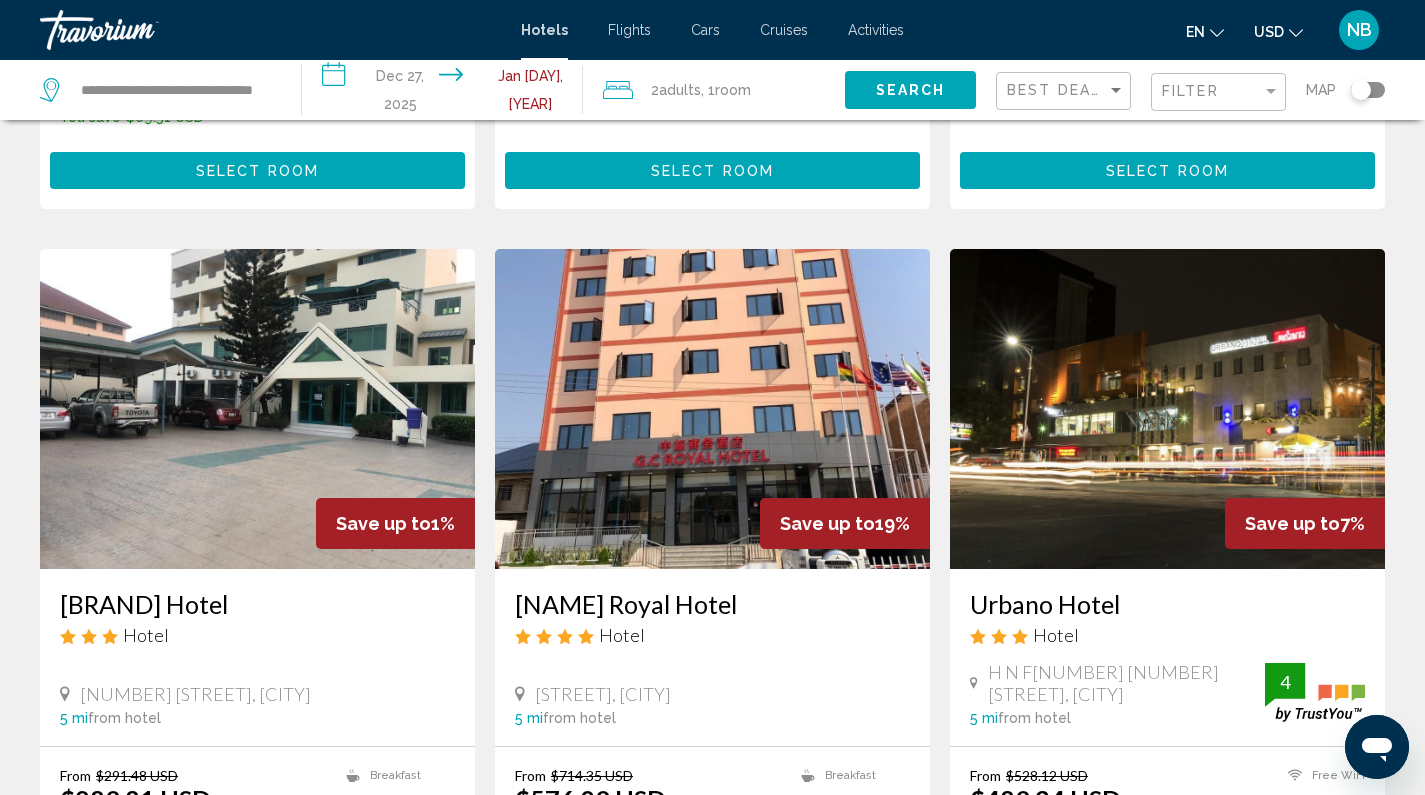 scroll, scrollTop: 2207, scrollLeft: 0, axis: vertical 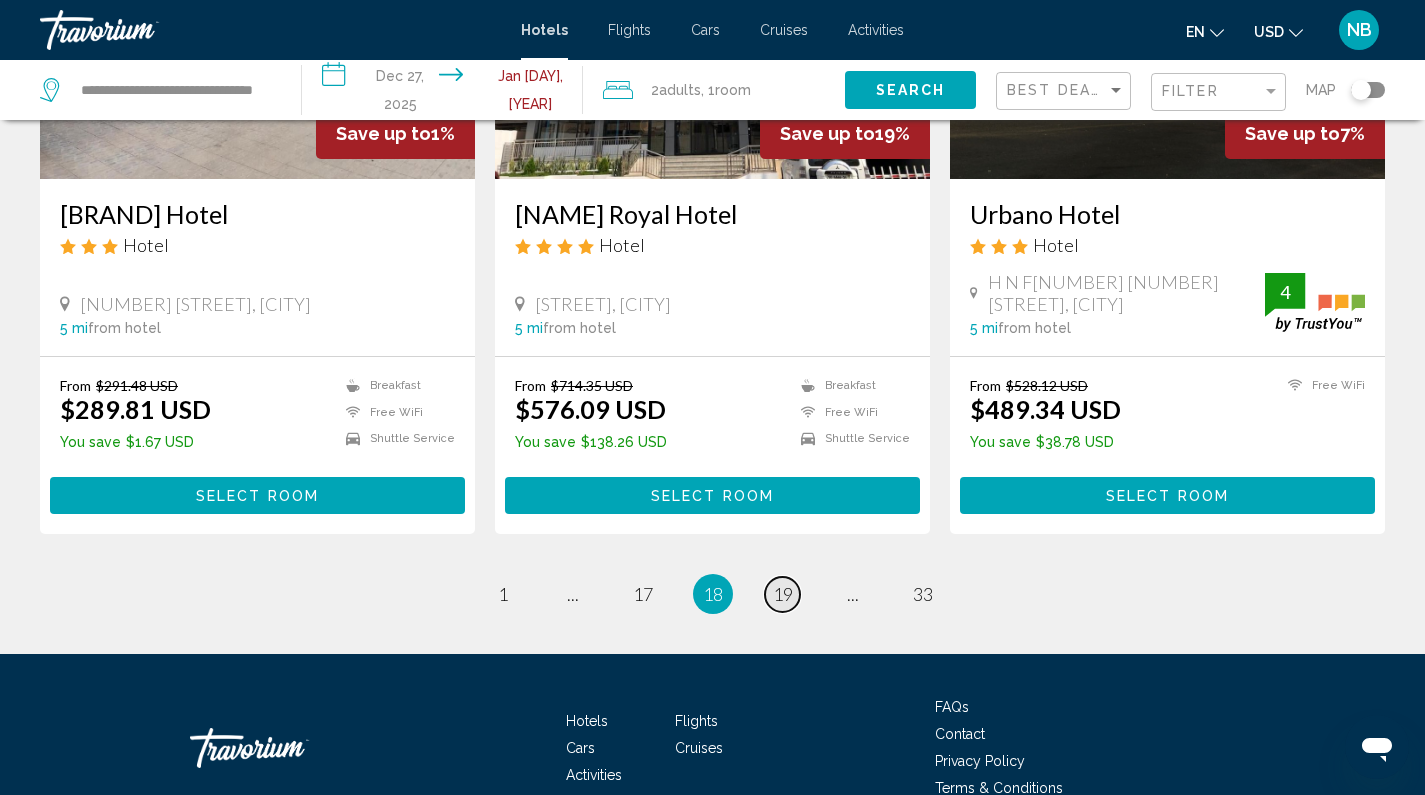 click on "19" at bounding box center (783, 594) 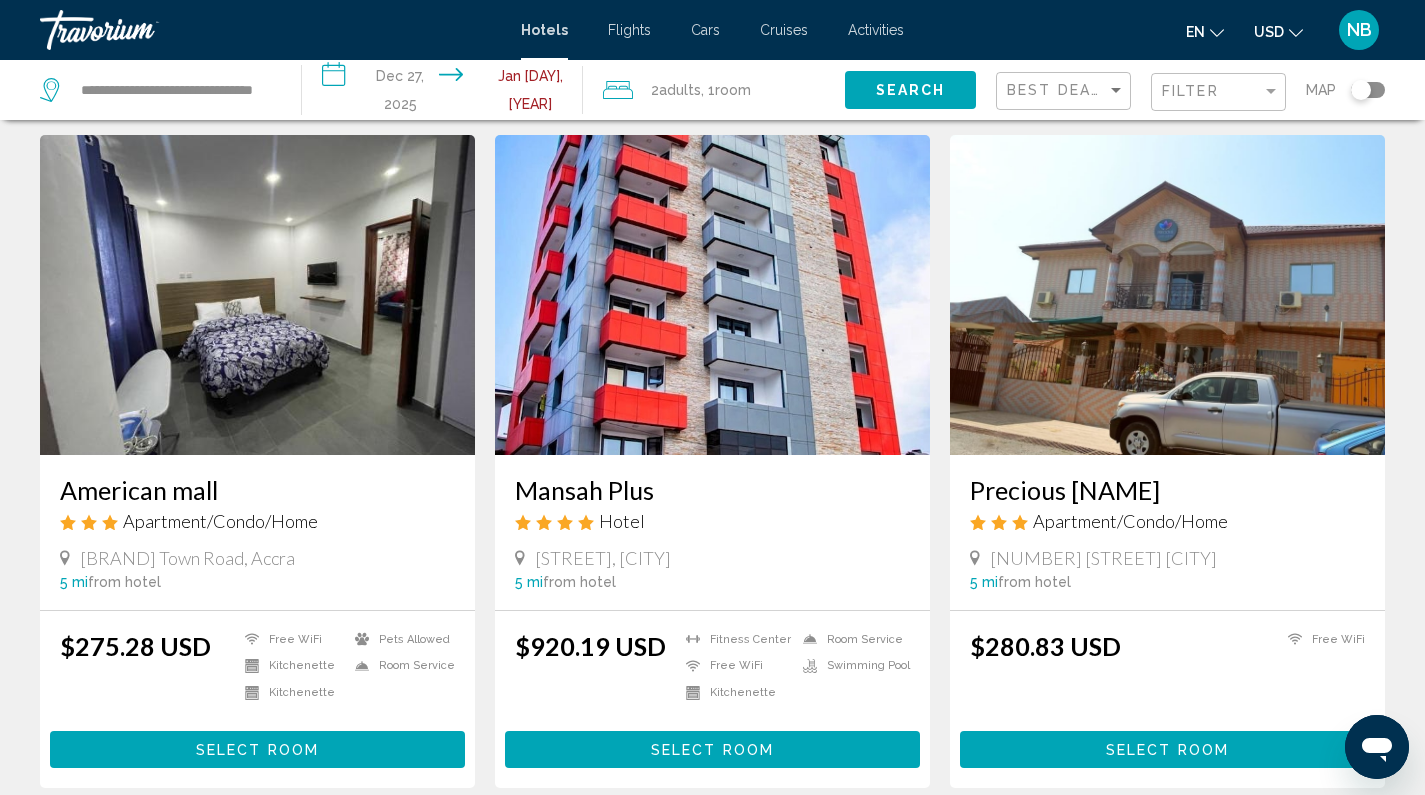 scroll, scrollTop: 0, scrollLeft: 0, axis: both 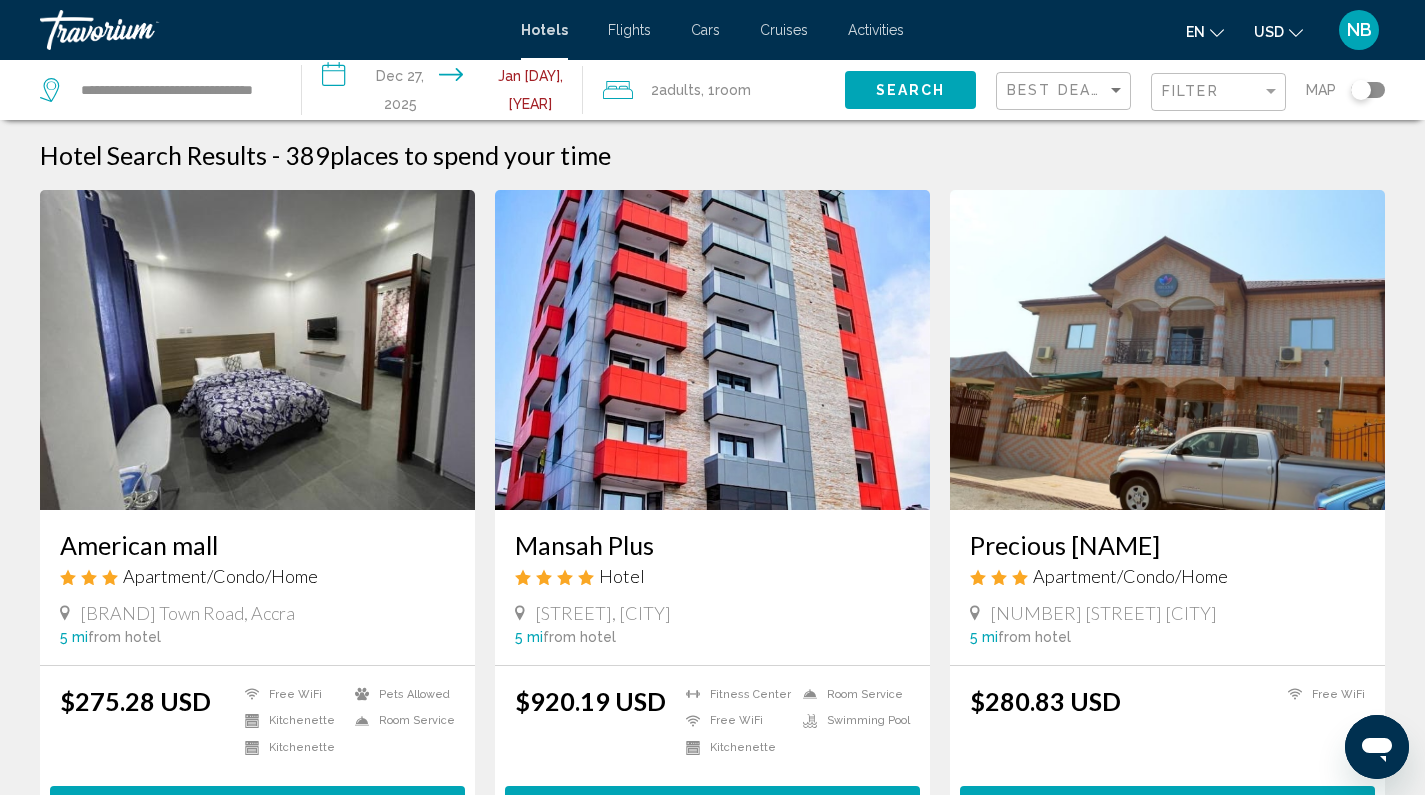 click at bounding box center [712, 350] 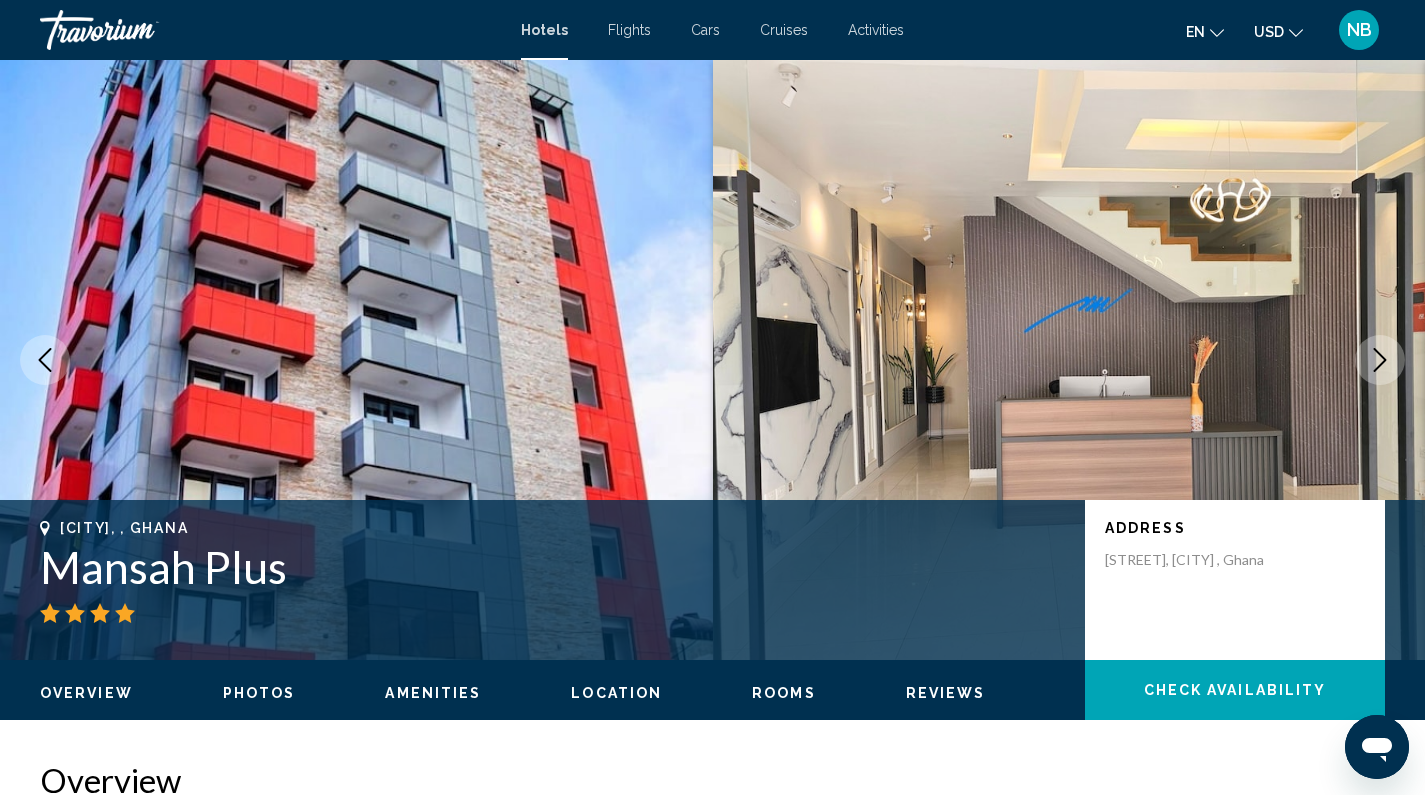 click 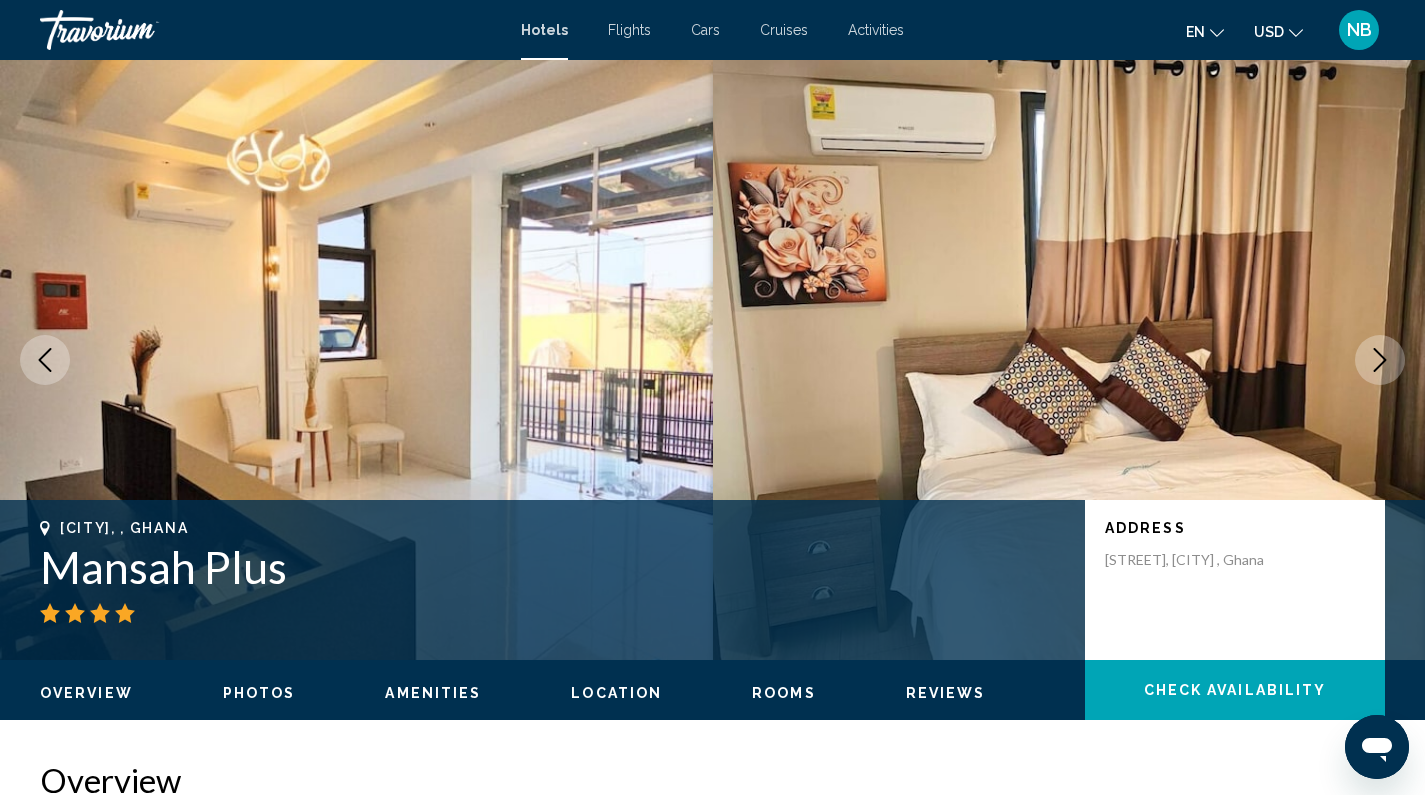 click 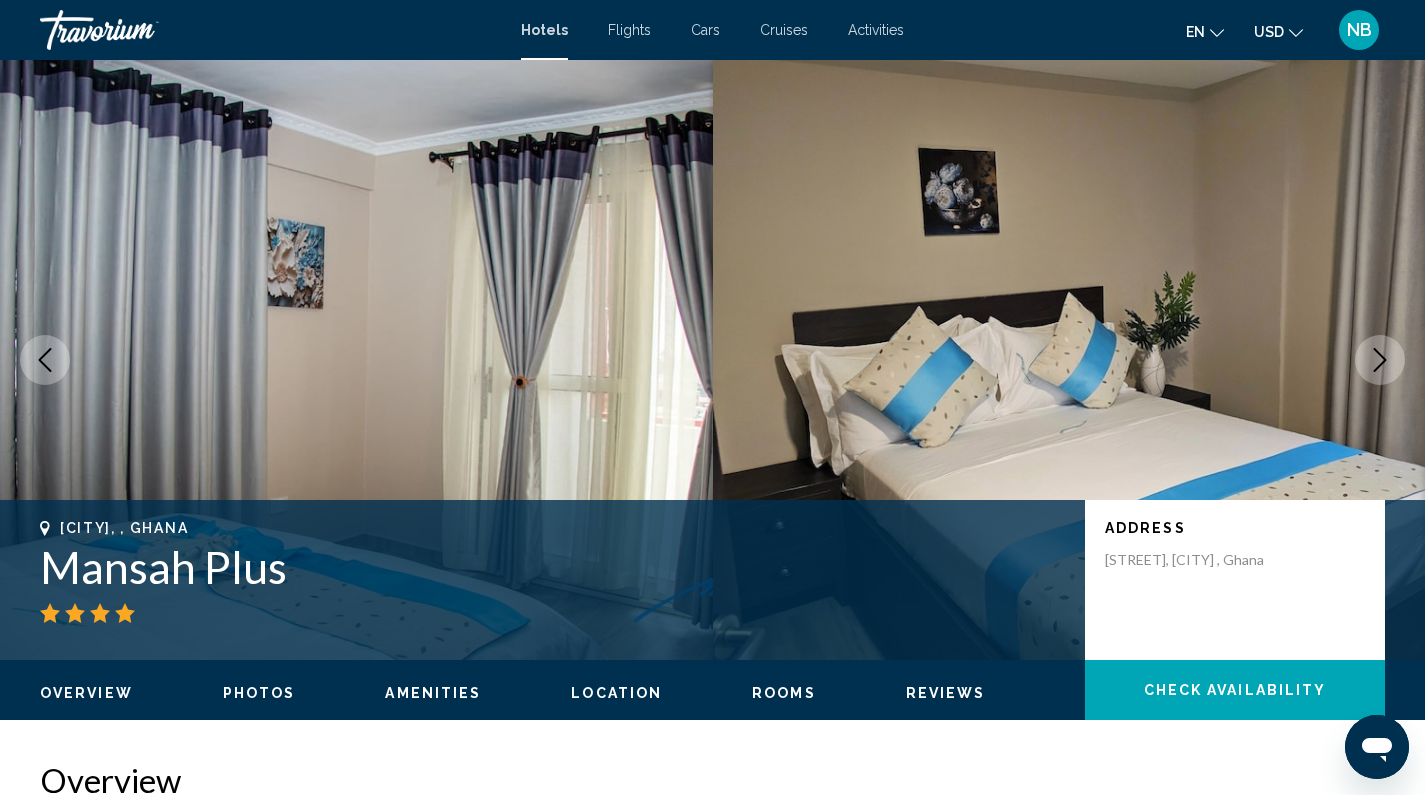 click 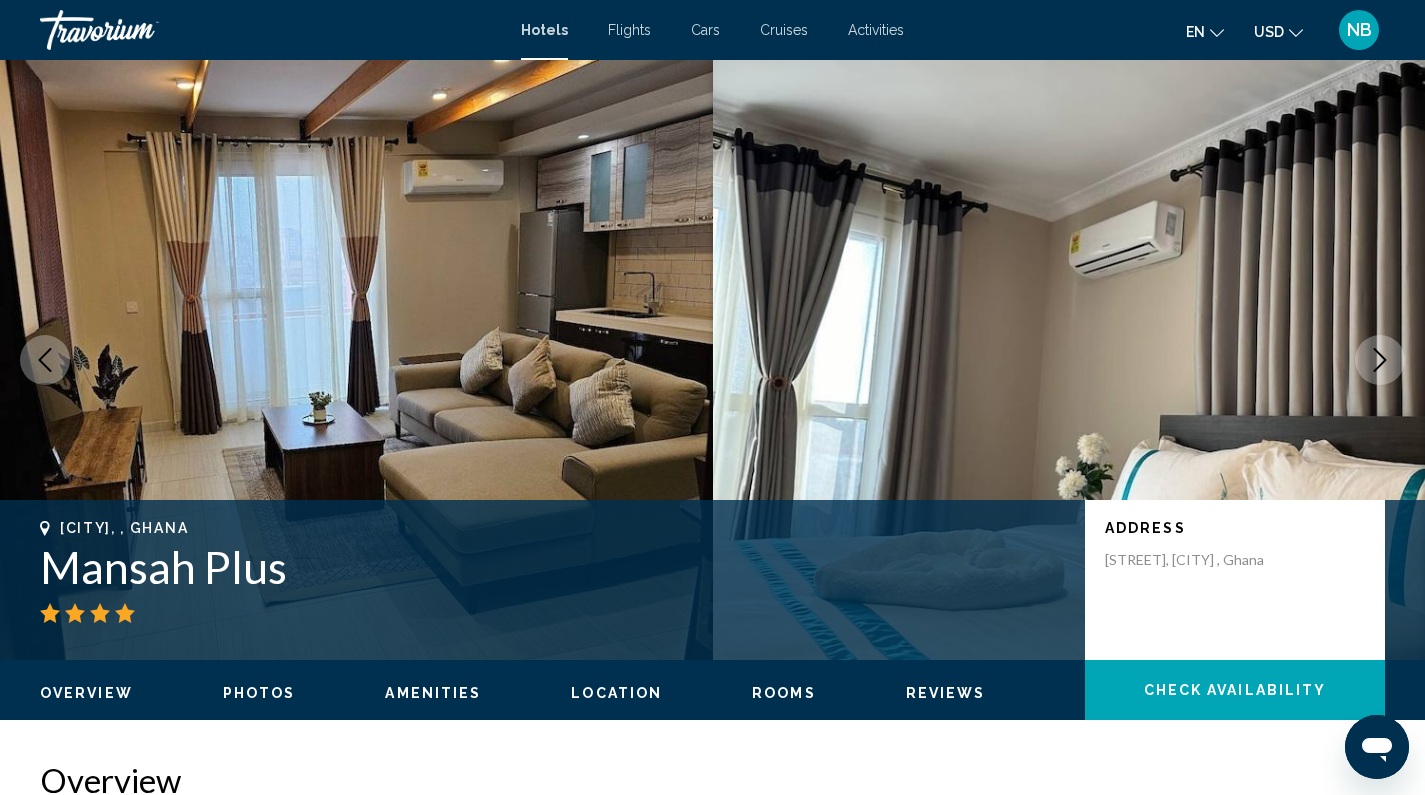 click 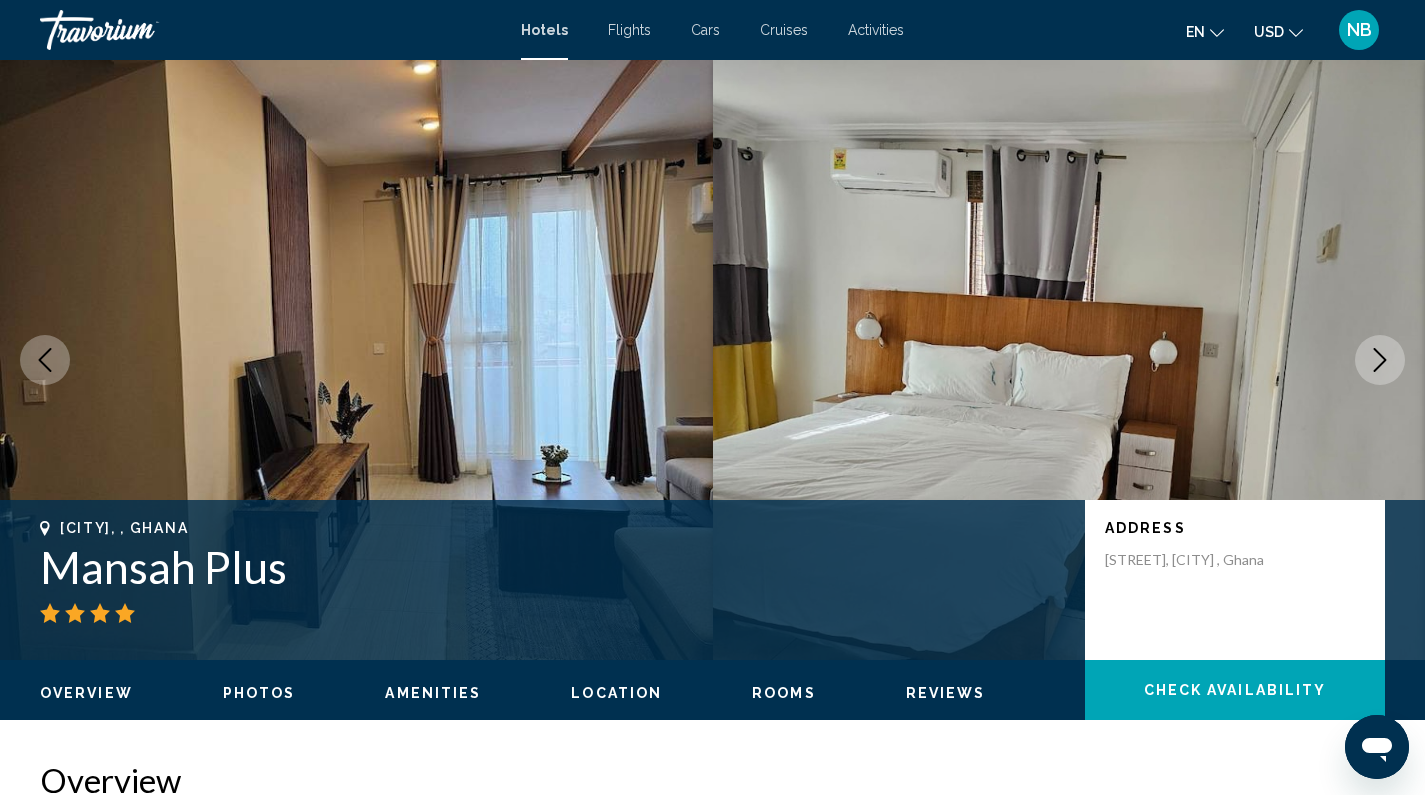 click 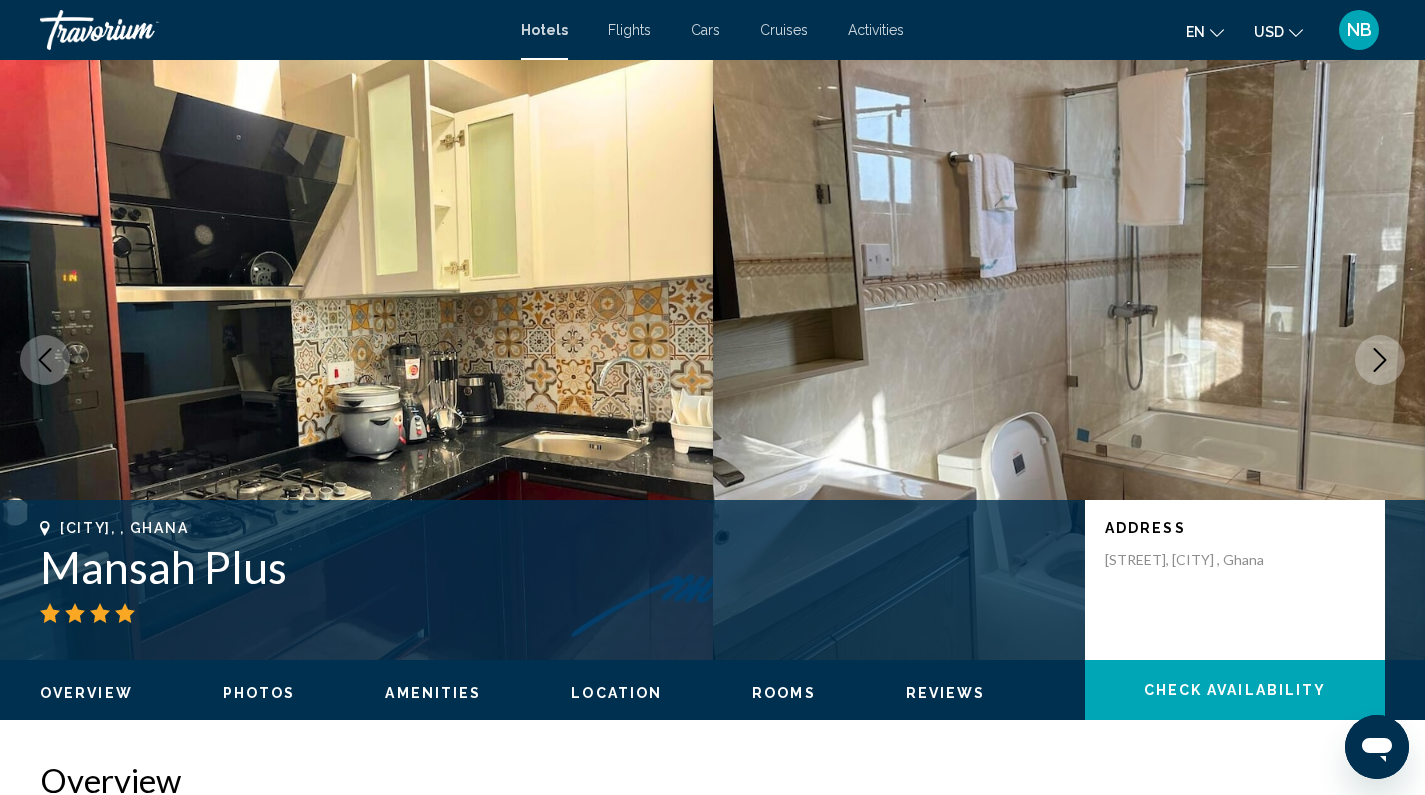 click 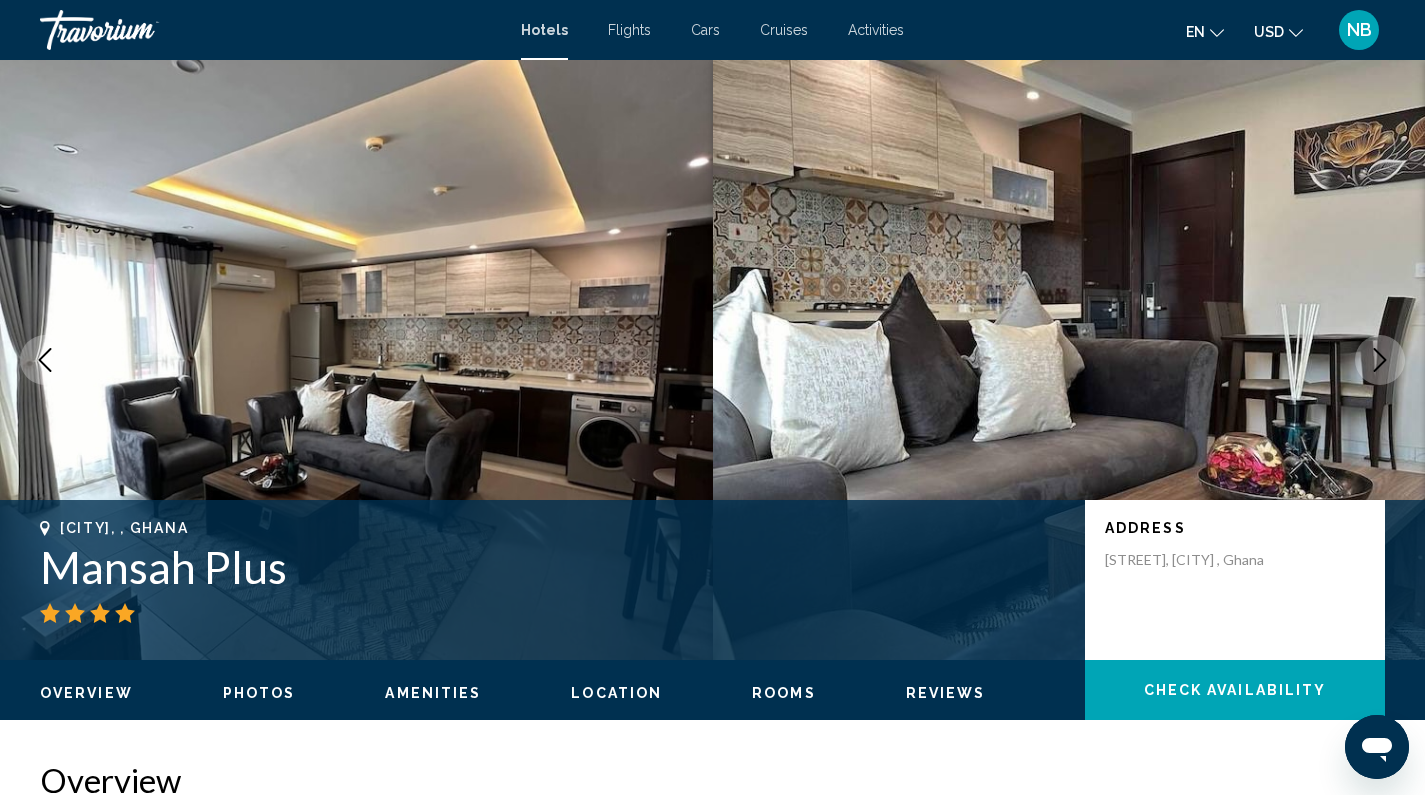 click 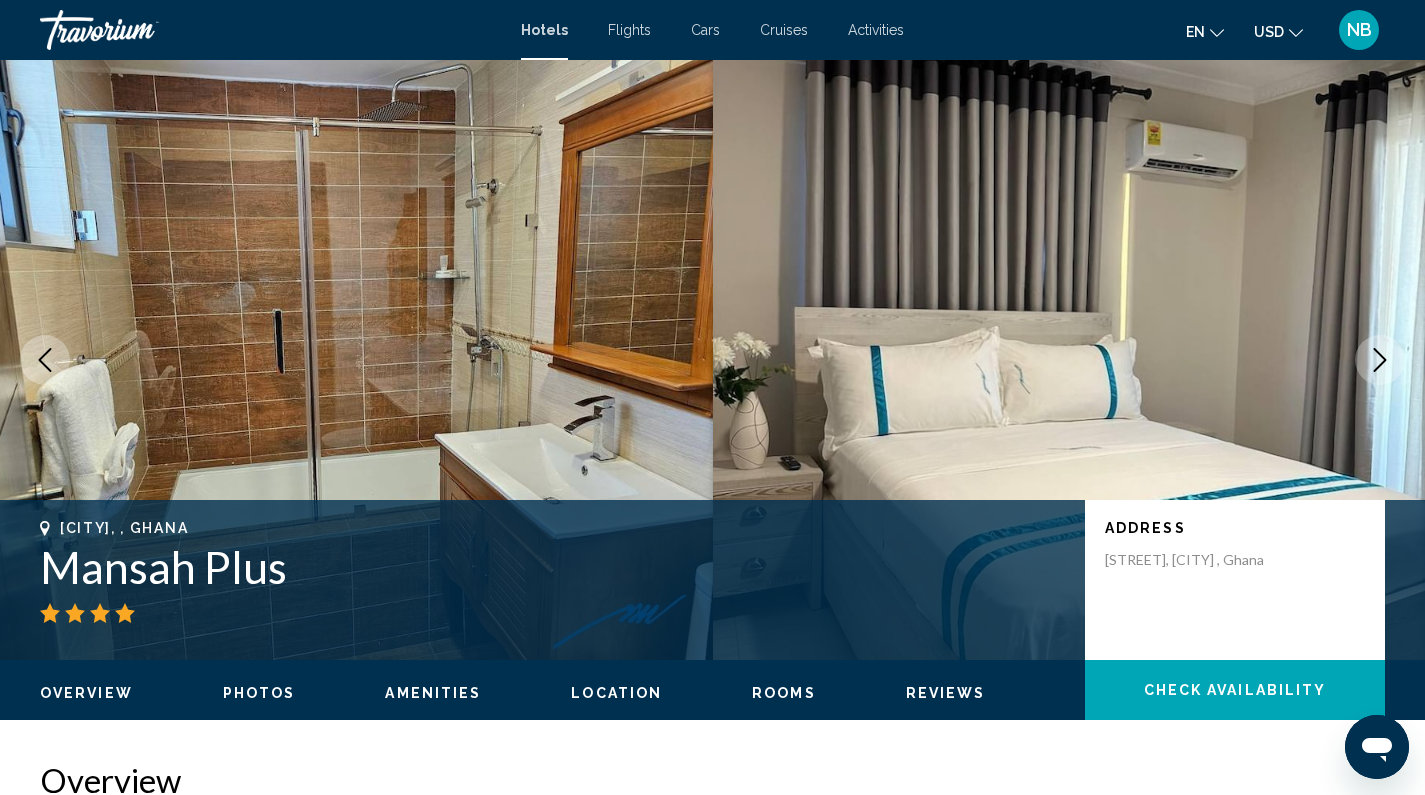 click 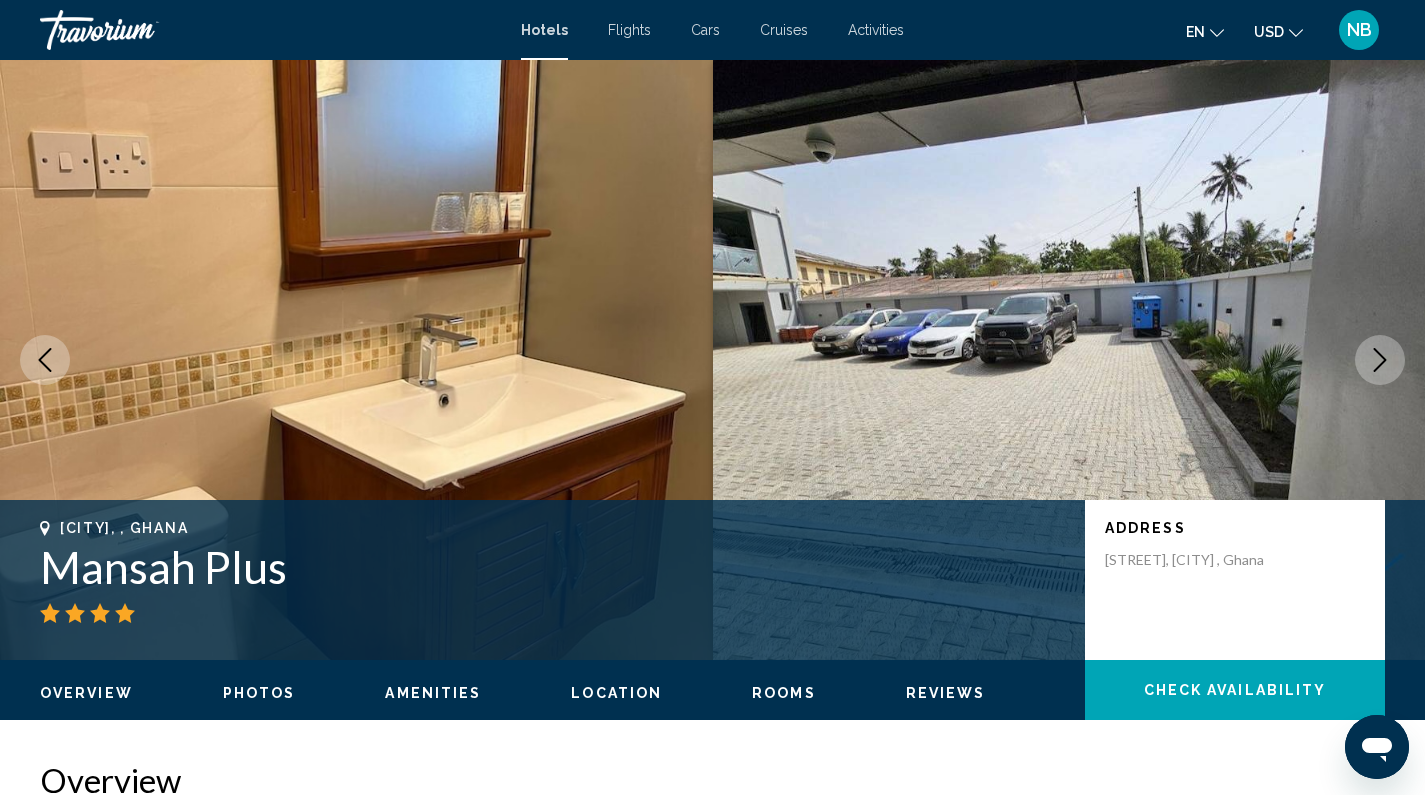 click 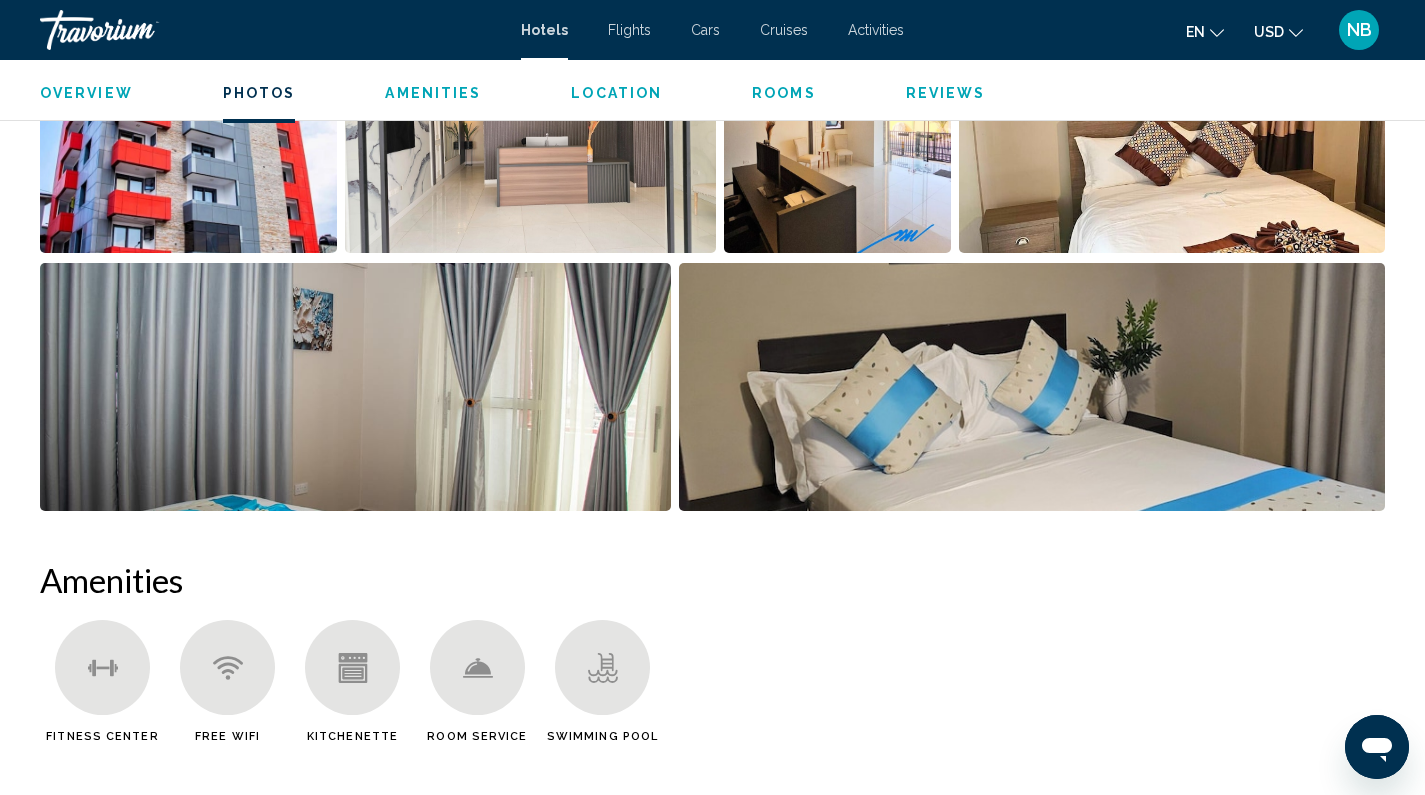 scroll, scrollTop: 0, scrollLeft: 0, axis: both 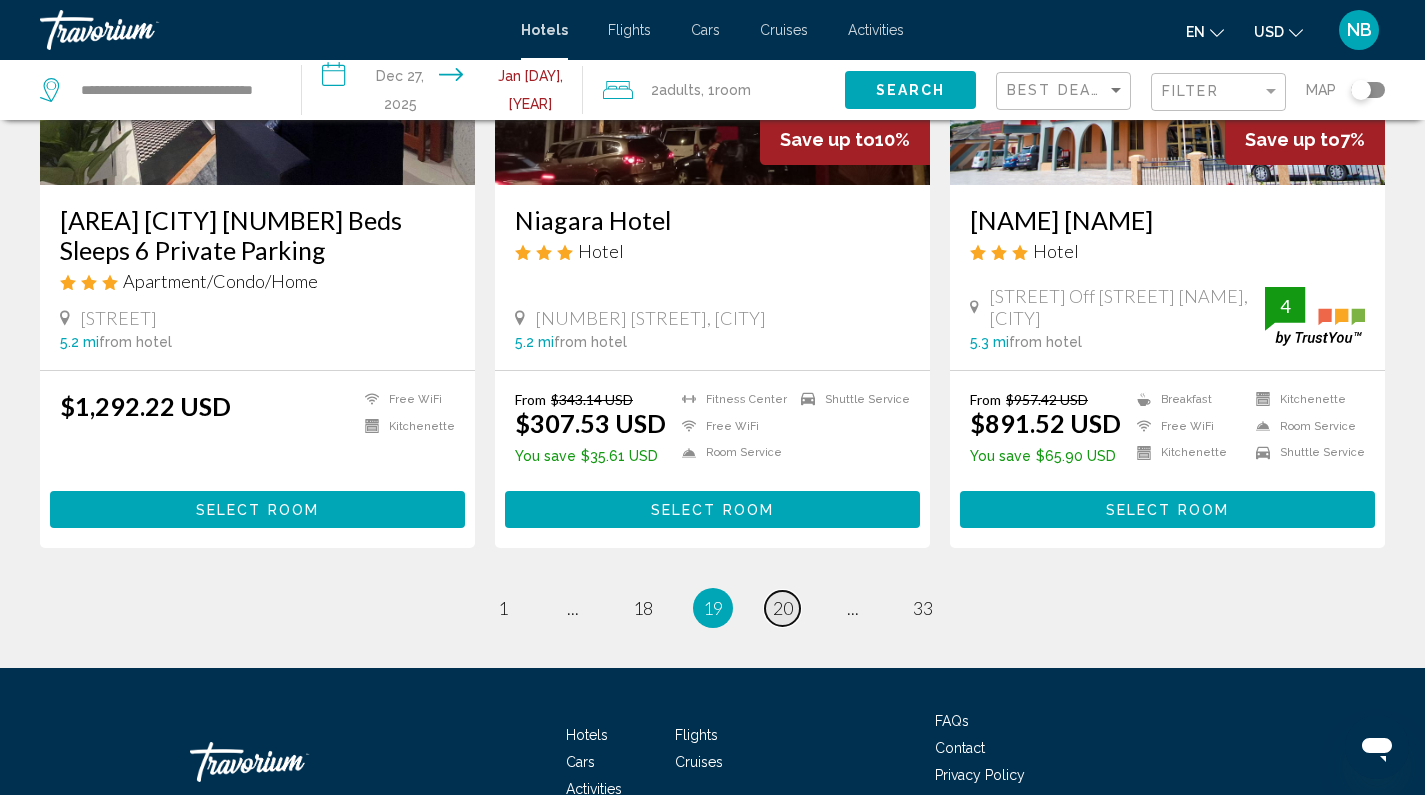 click on "20" at bounding box center (783, 608) 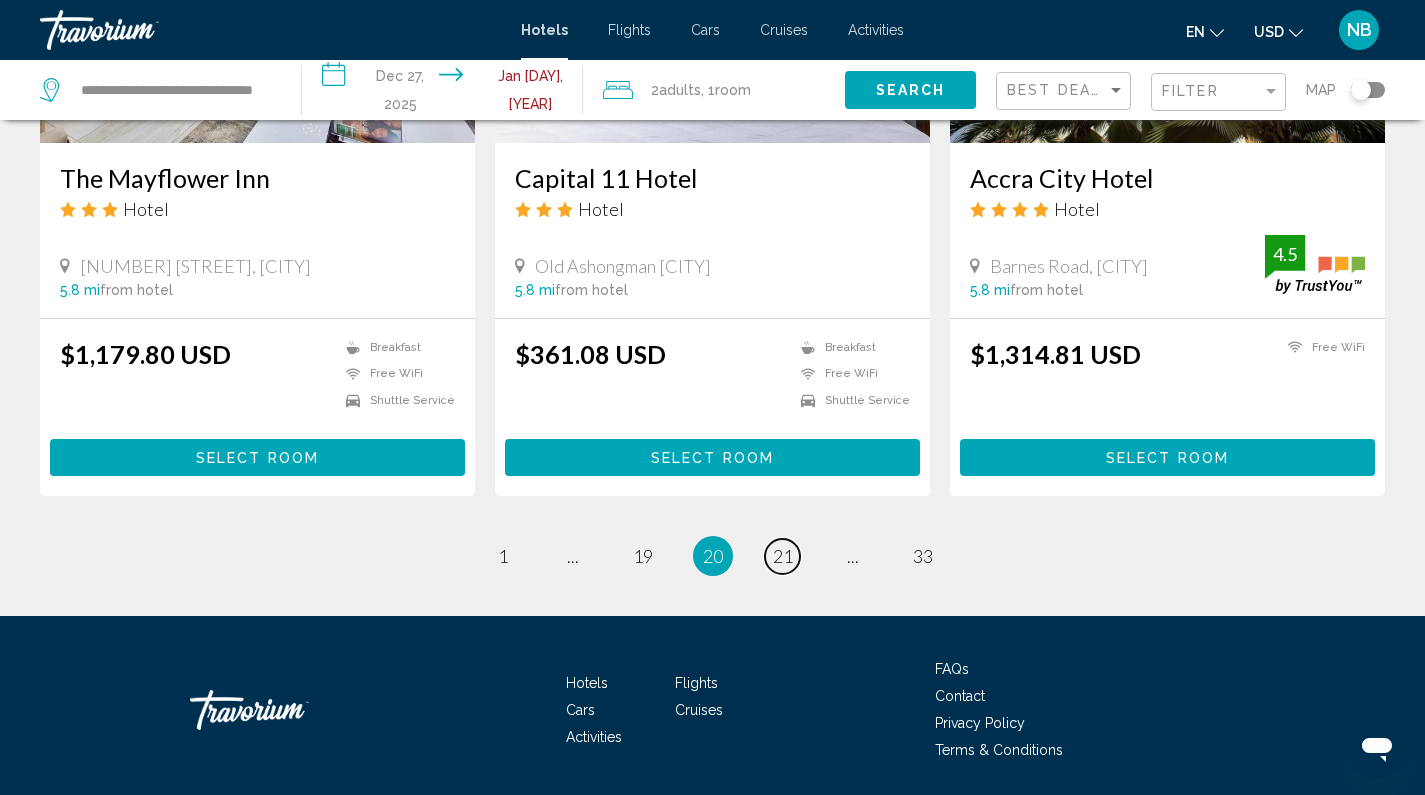 scroll, scrollTop: 2585, scrollLeft: 0, axis: vertical 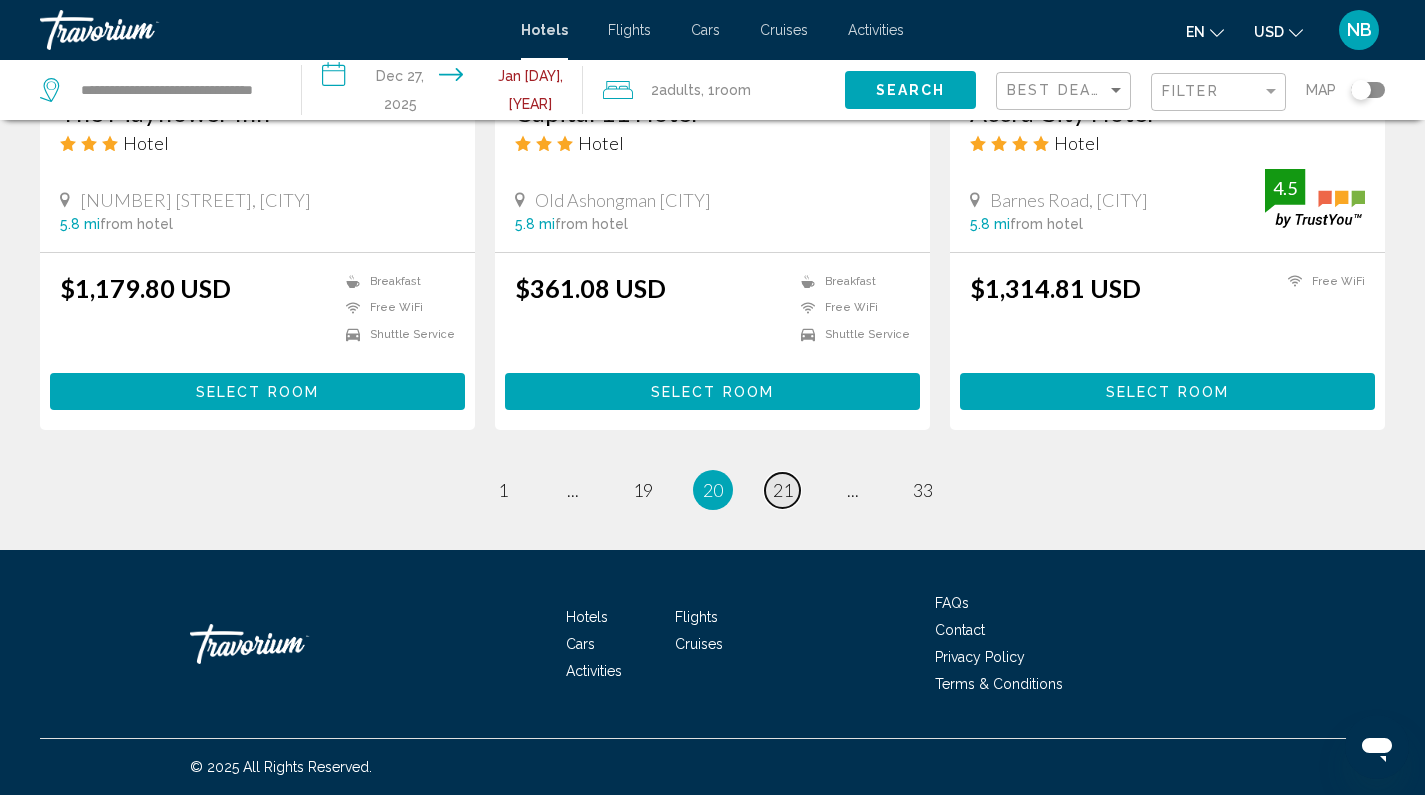 click on "21" at bounding box center (783, 490) 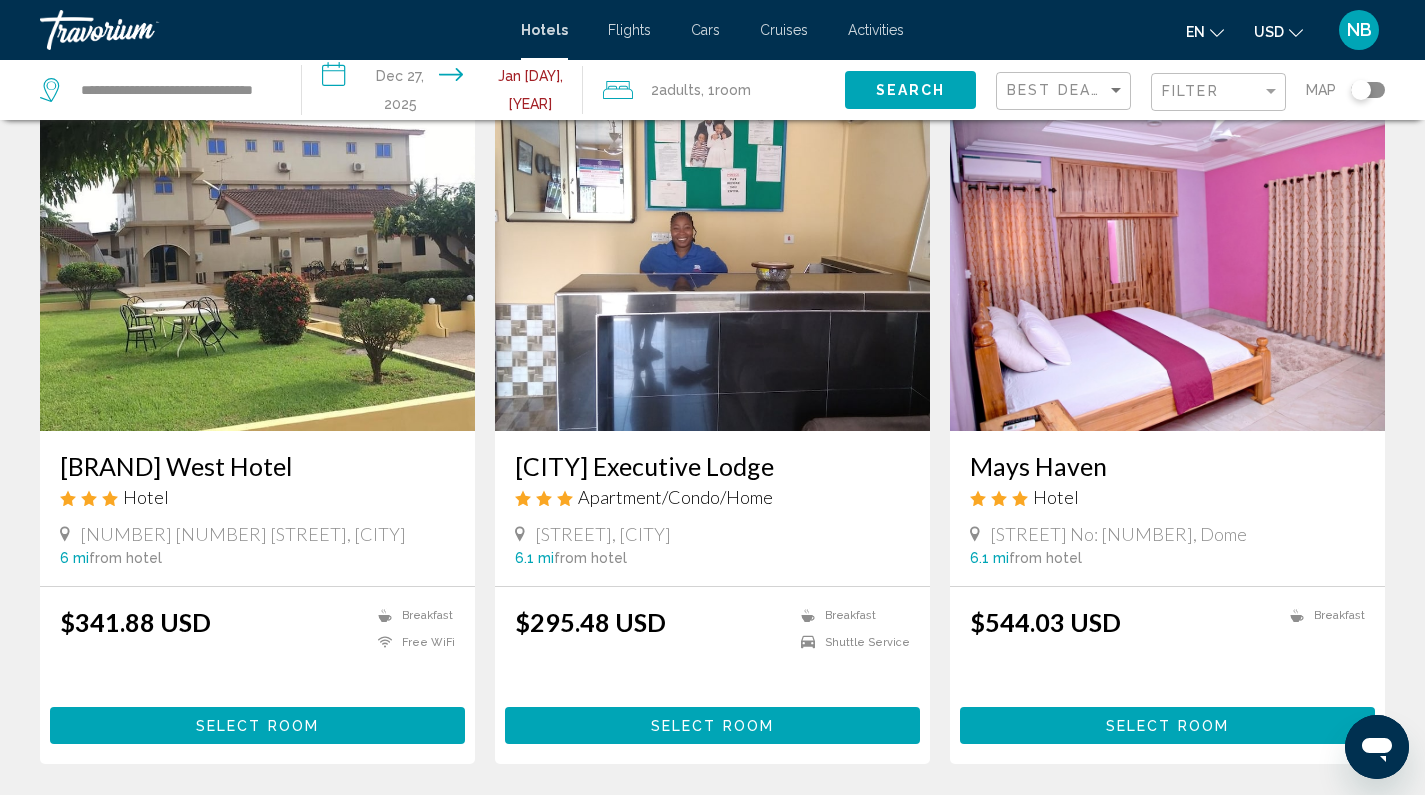 scroll, scrollTop: 2489, scrollLeft: 0, axis: vertical 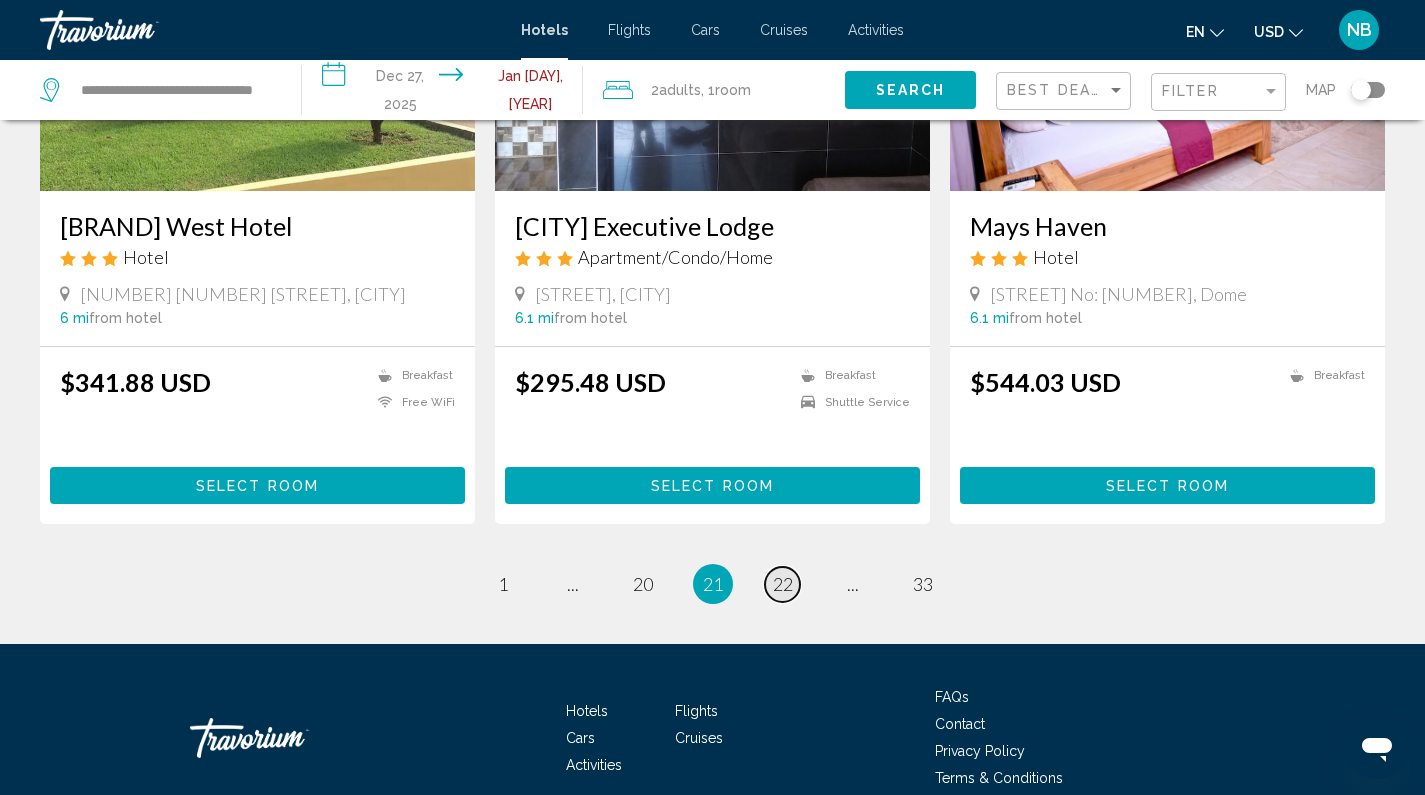 click on "22" at bounding box center [783, 584] 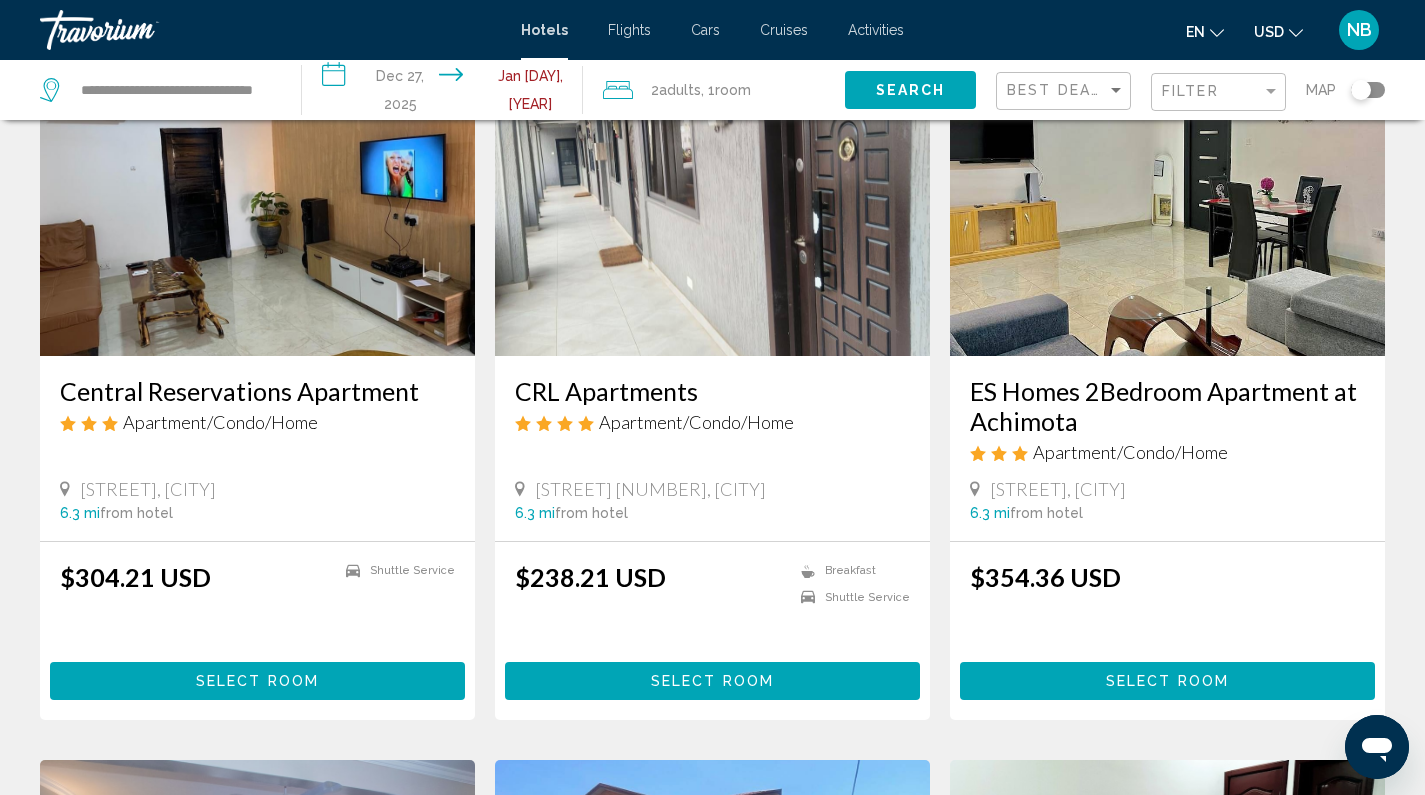 scroll, scrollTop: 733, scrollLeft: 0, axis: vertical 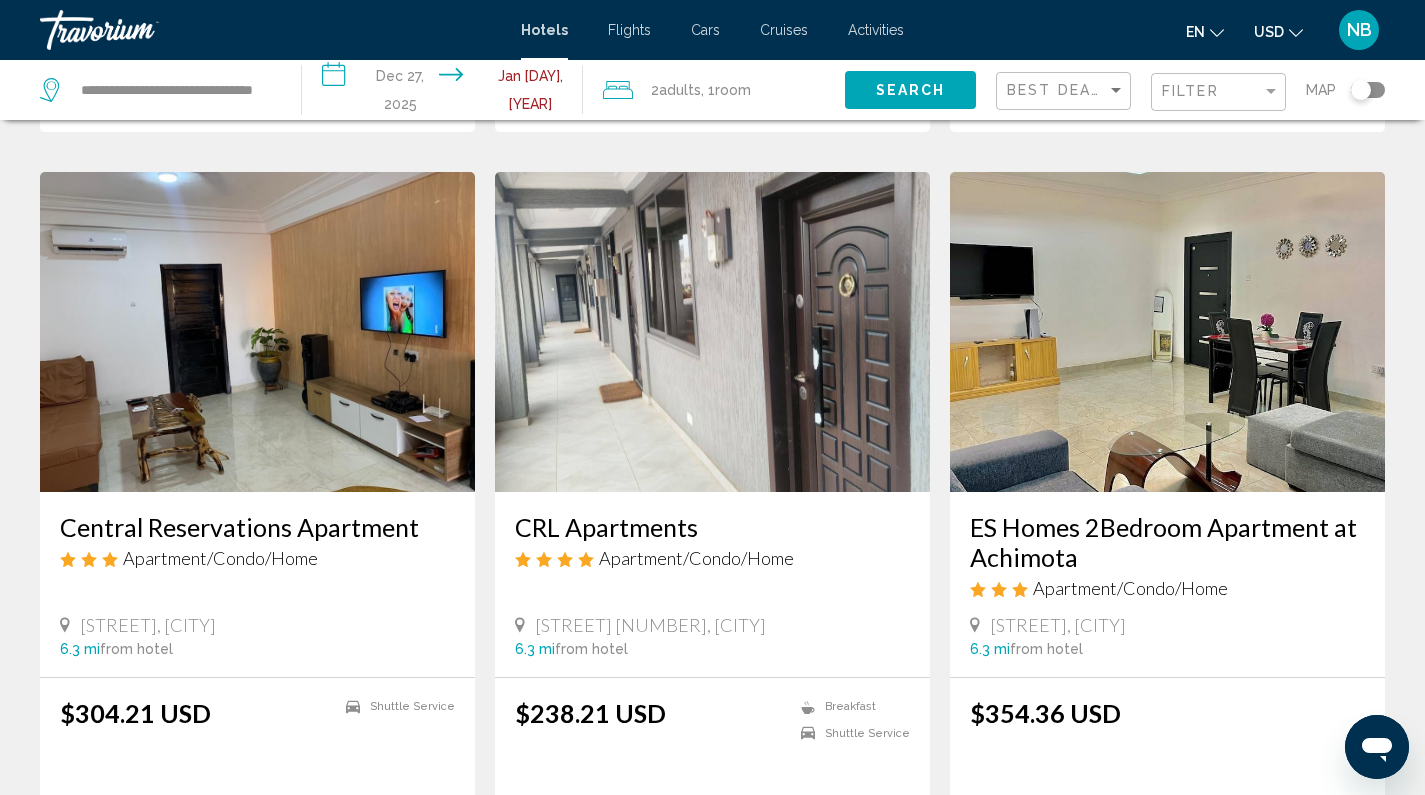click at bounding box center (712, 332) 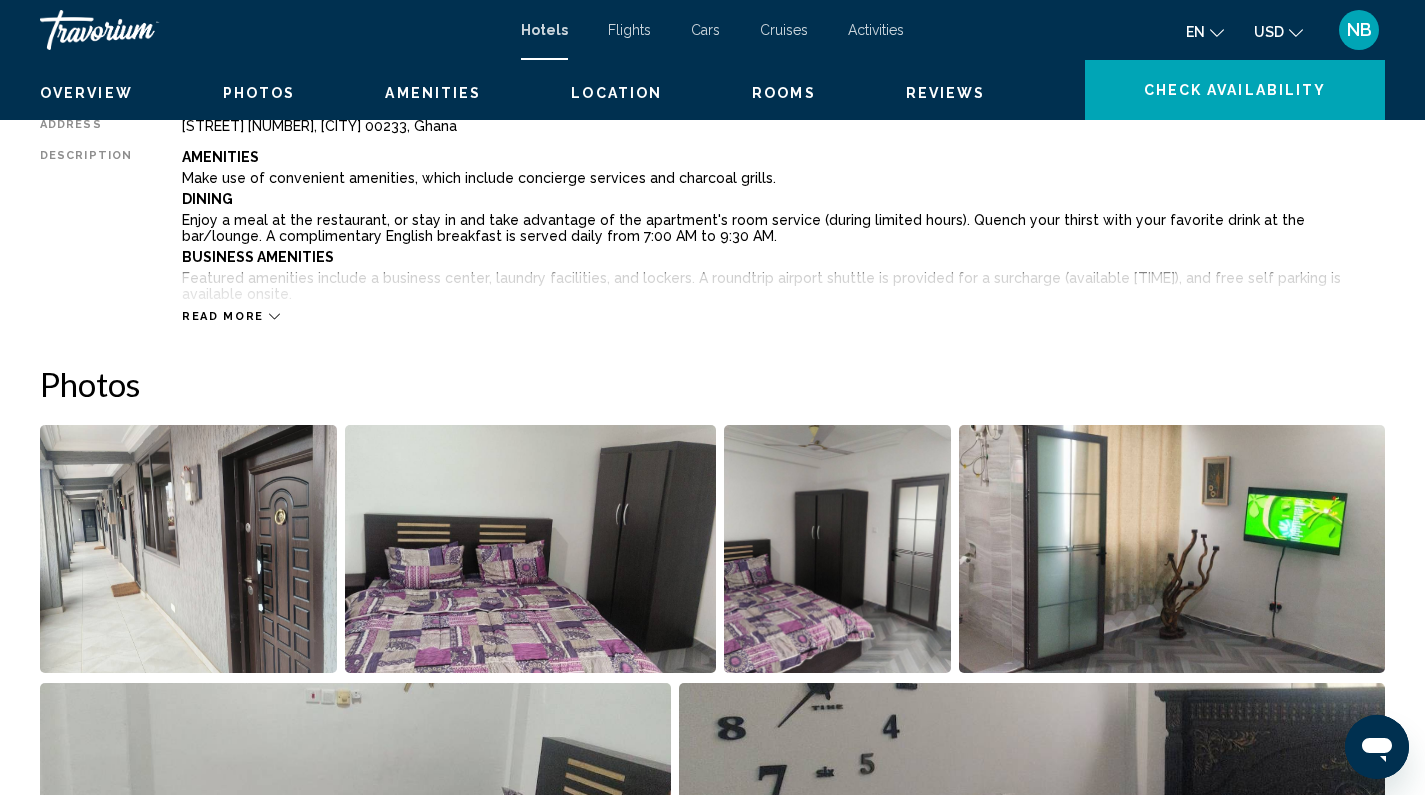 scroll, scrollTop: 0, scrollLeft: 0, axis: both 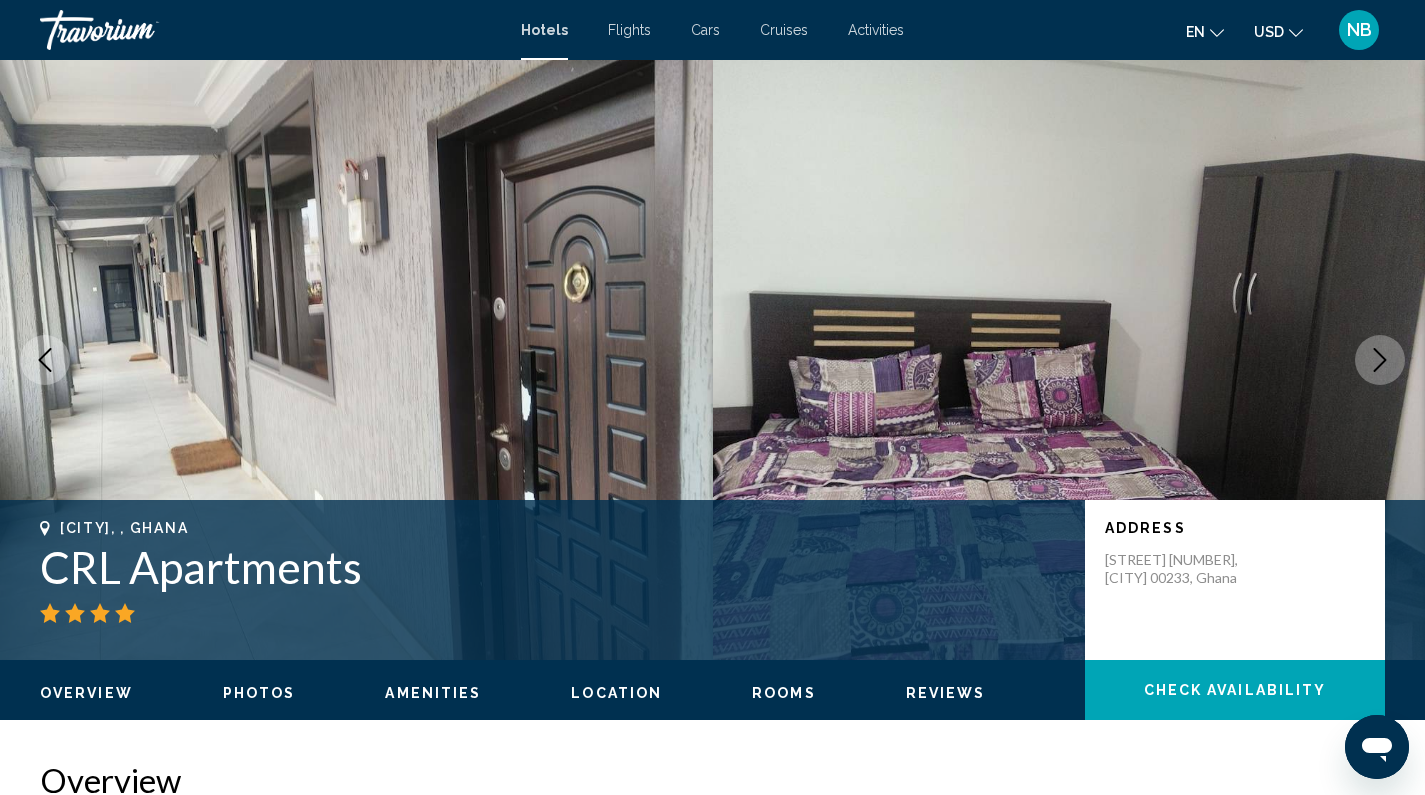 click at bounding box center [1380, 360] 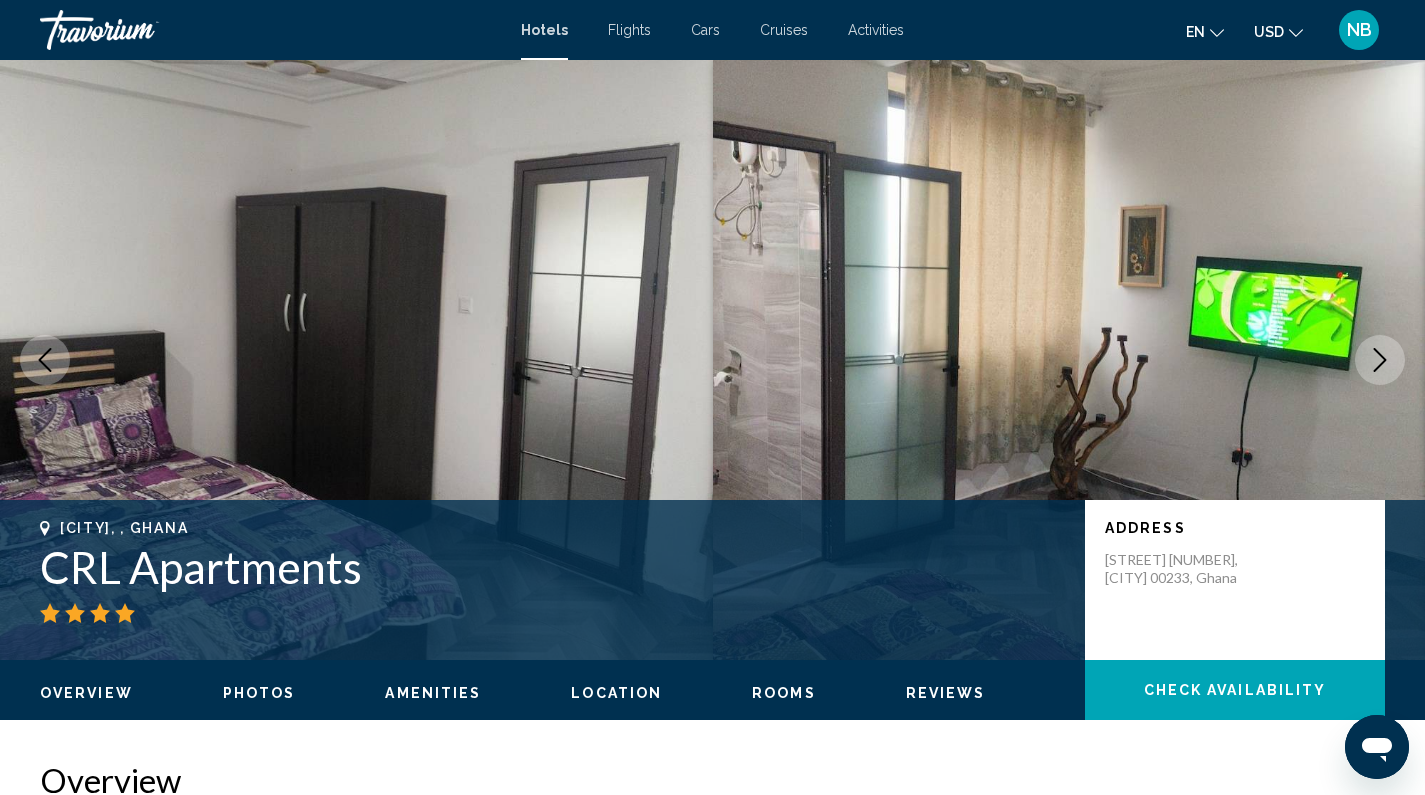 click at bounding box center [1380, 360] 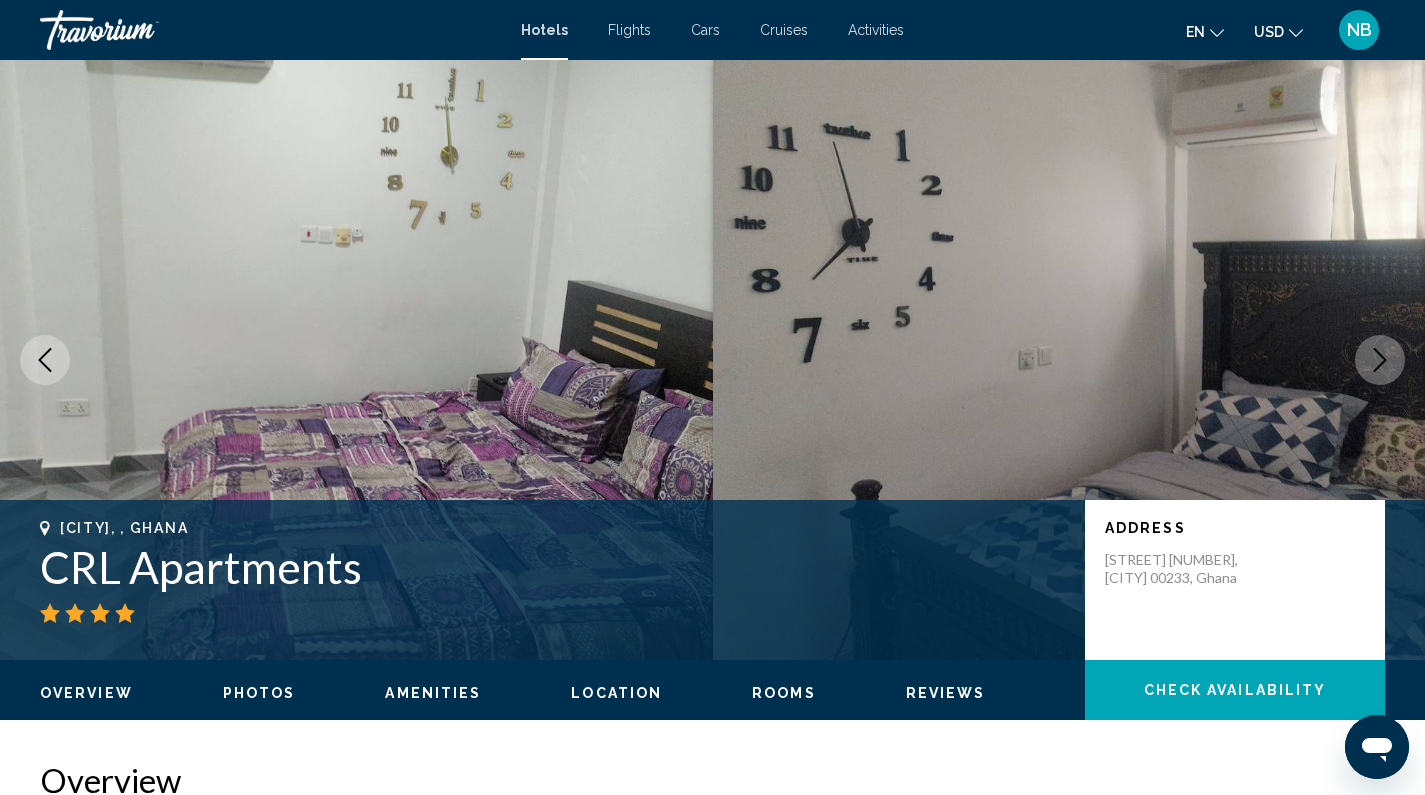 click at bounding box center [1380, 360] 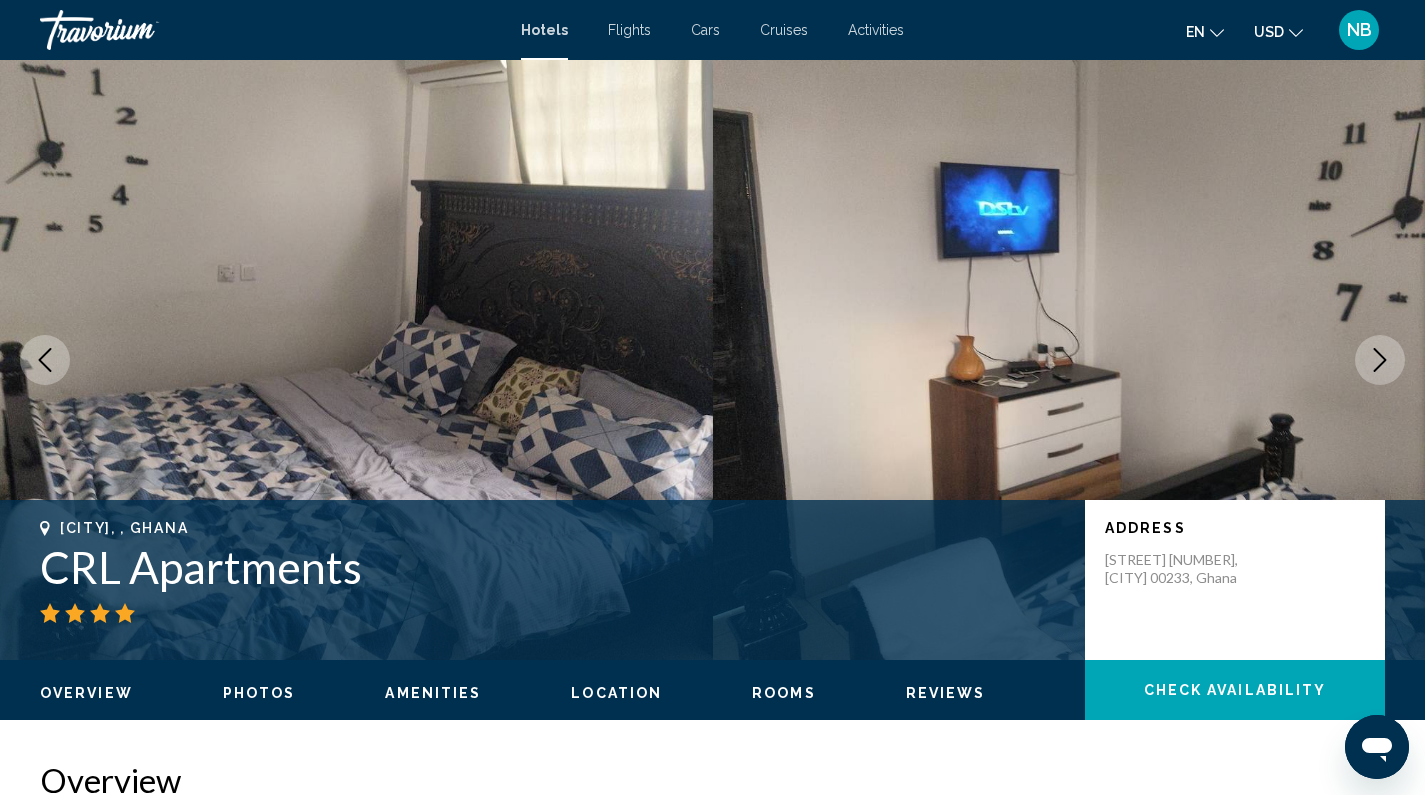 click at bounding box center (1380, 360) 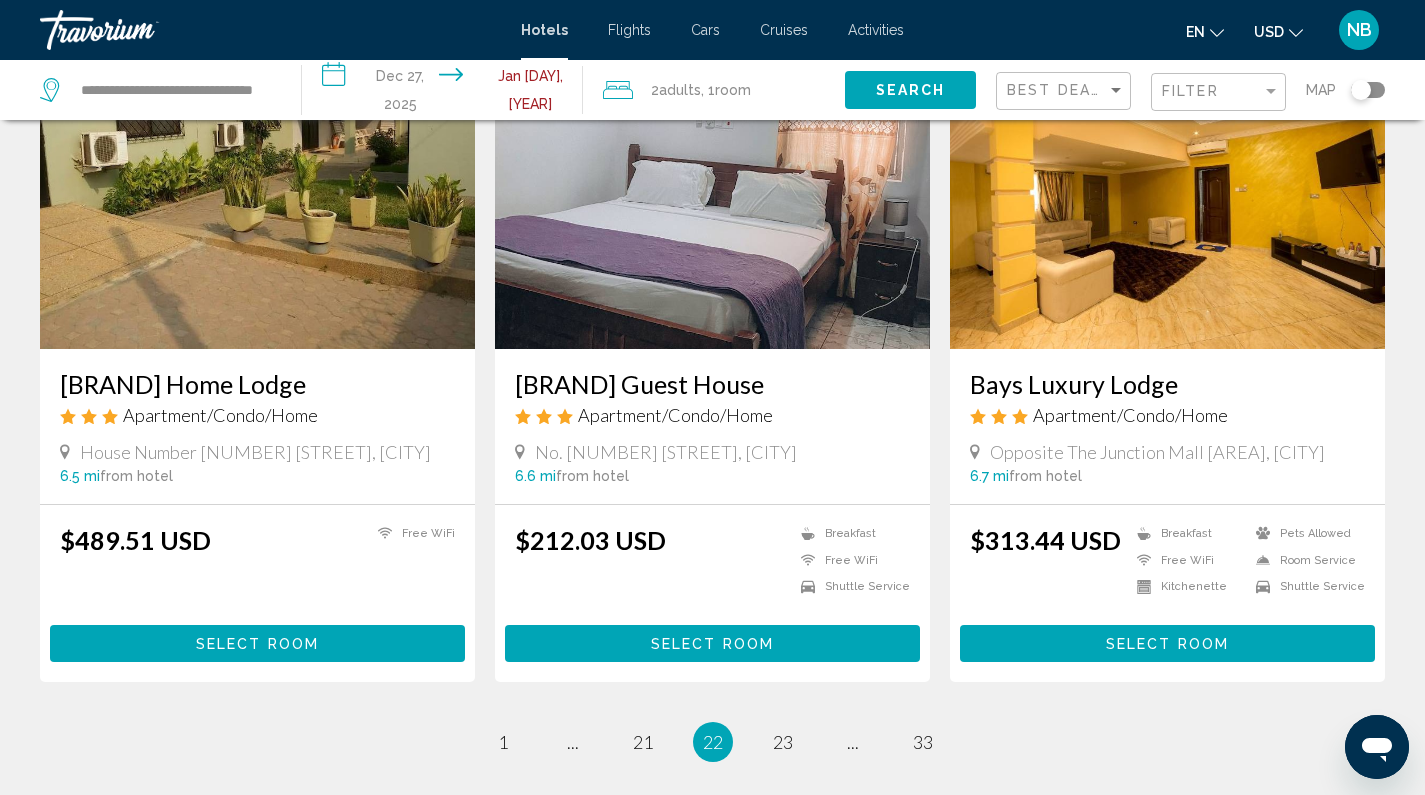 scroll, scrollTop: 2373, scrollLeft: 0, axis: vertical 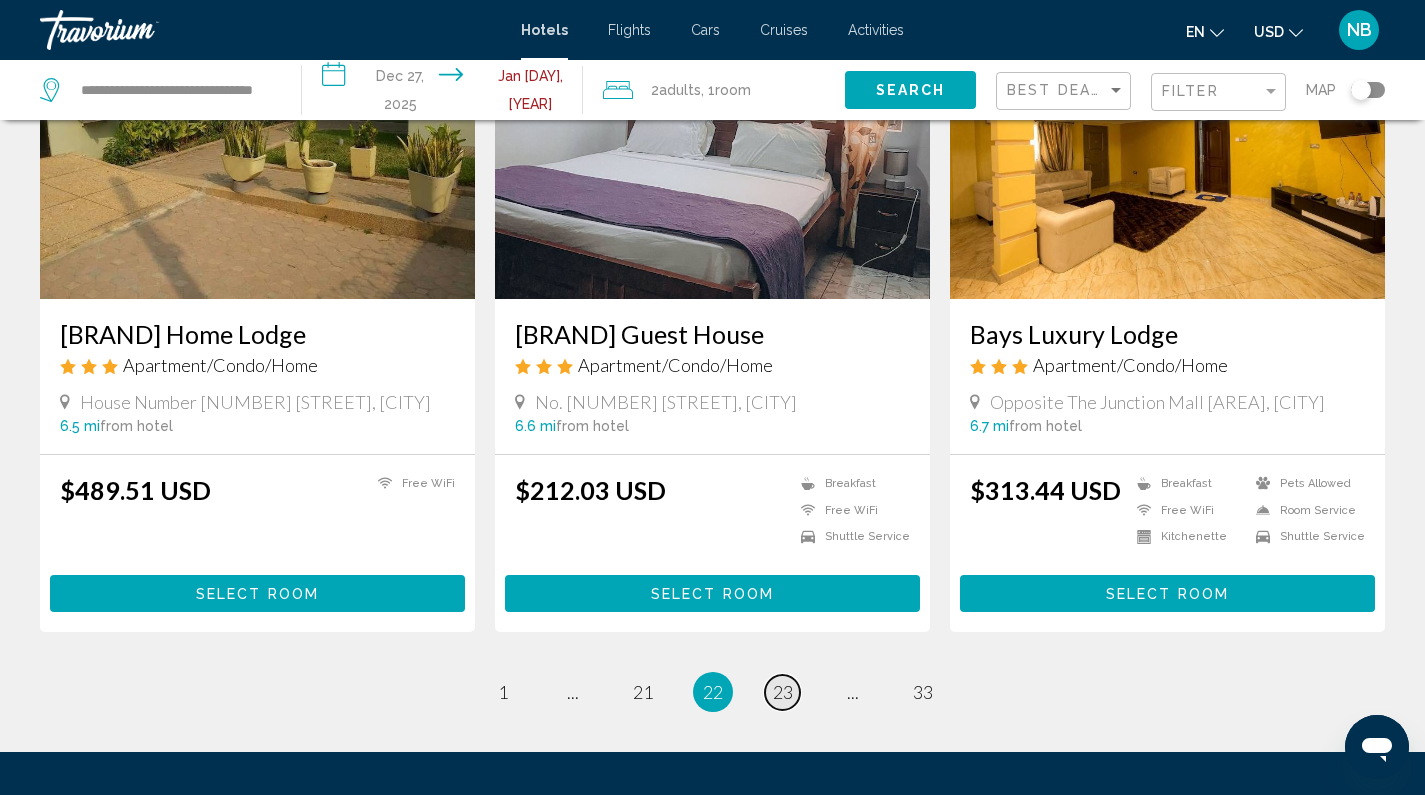 click on "23" at bounding box center [783, 692] 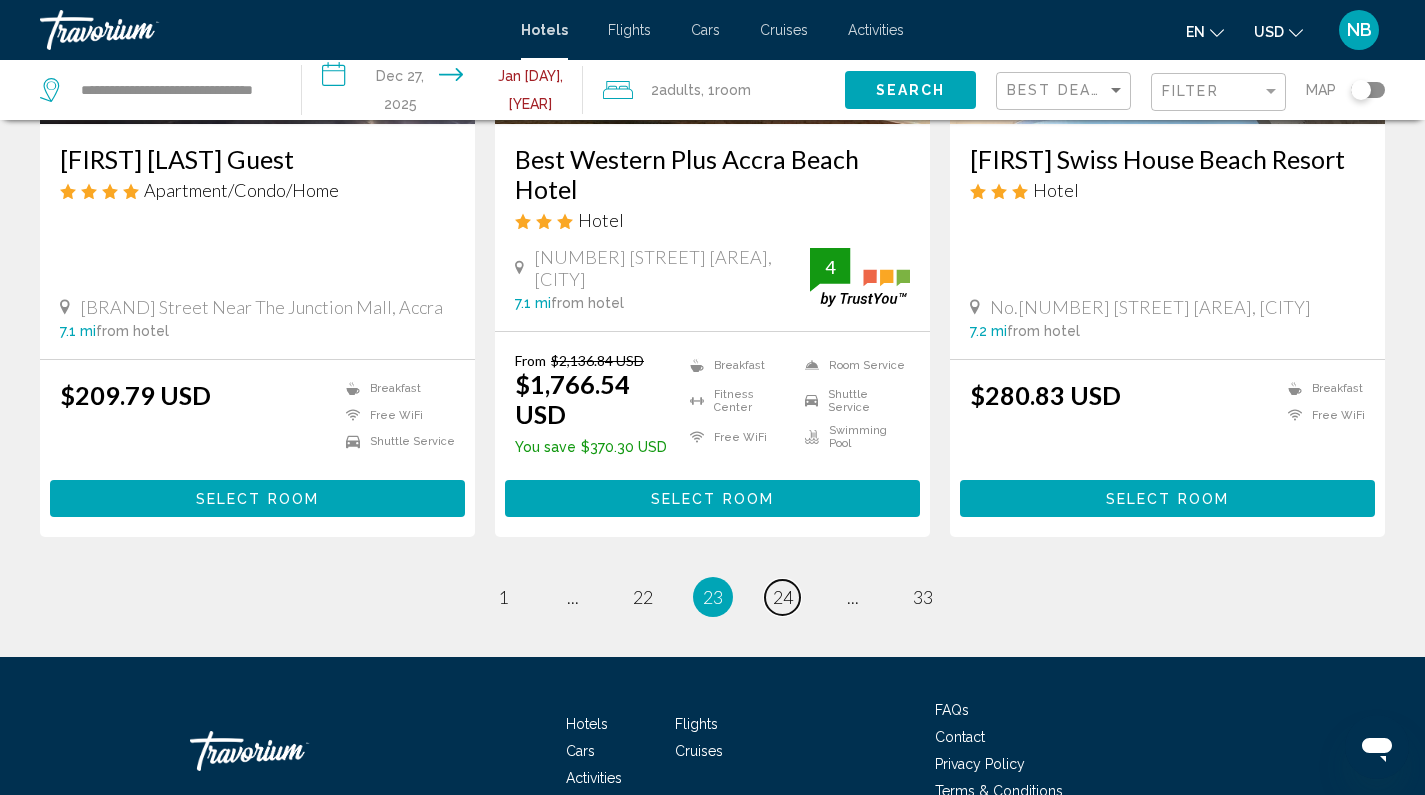 scroll, scrollTop: 2555, scrollLeft: 0, axis: vertical 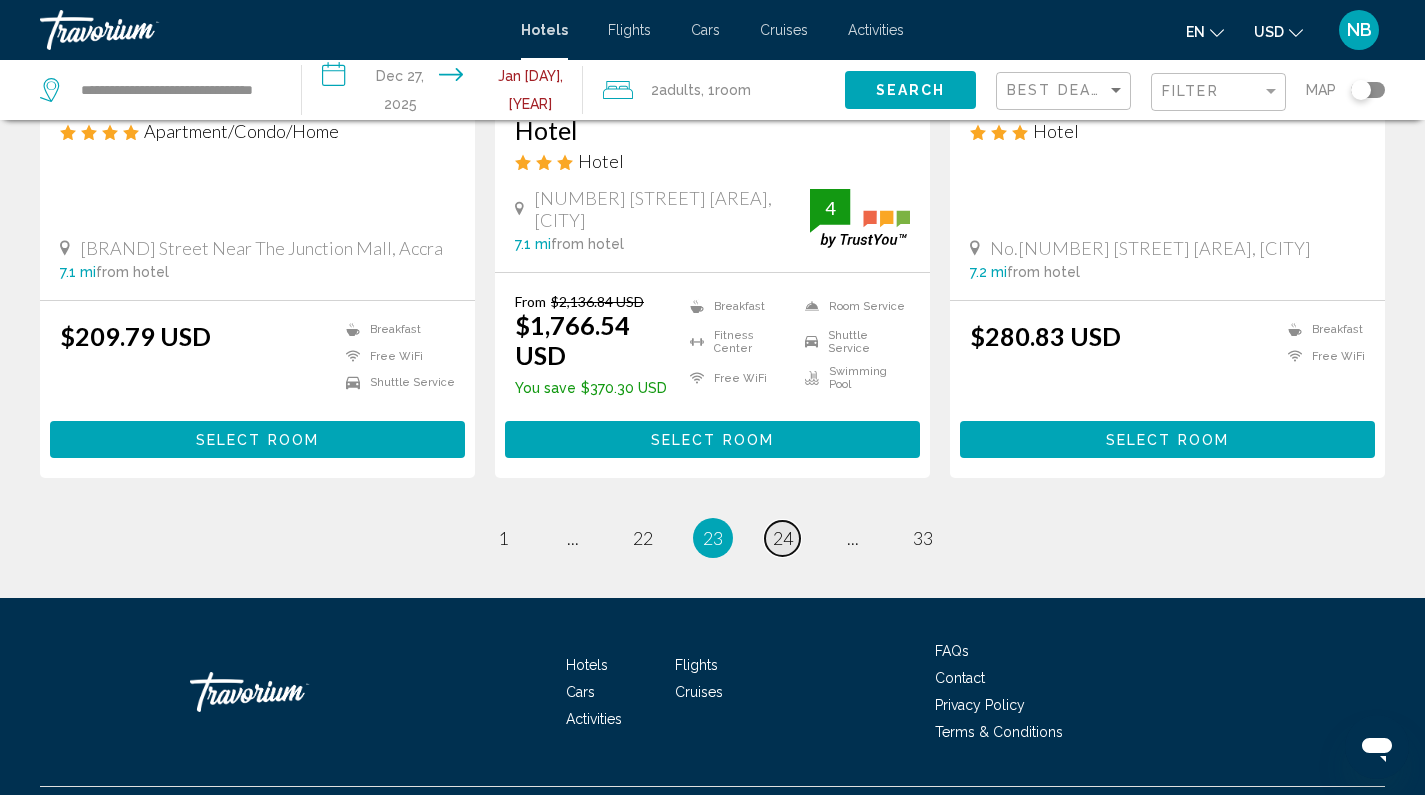 click on "24" at bounding box center (783, 538) 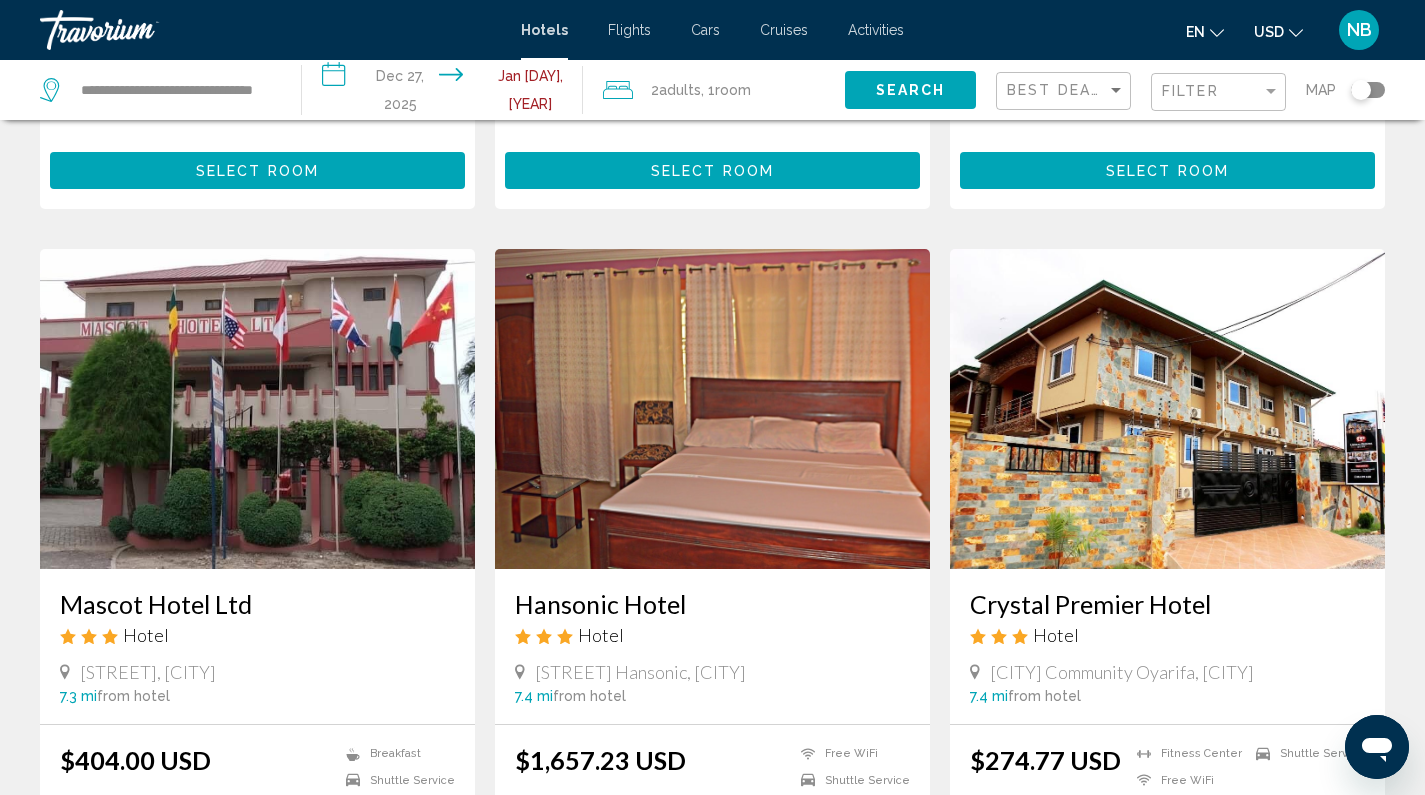 scroll, scrollTop: 0, scrollLeft: 0, axis: both 